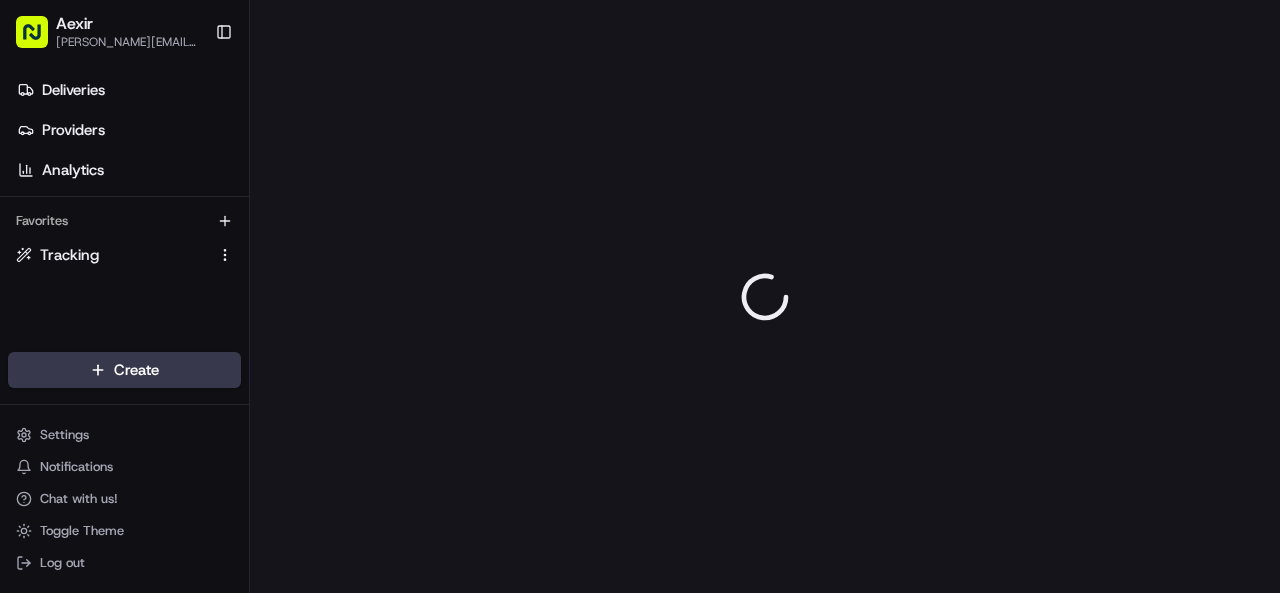 scroll, scrollTop: 0, scrollLeft: 0, axis: both 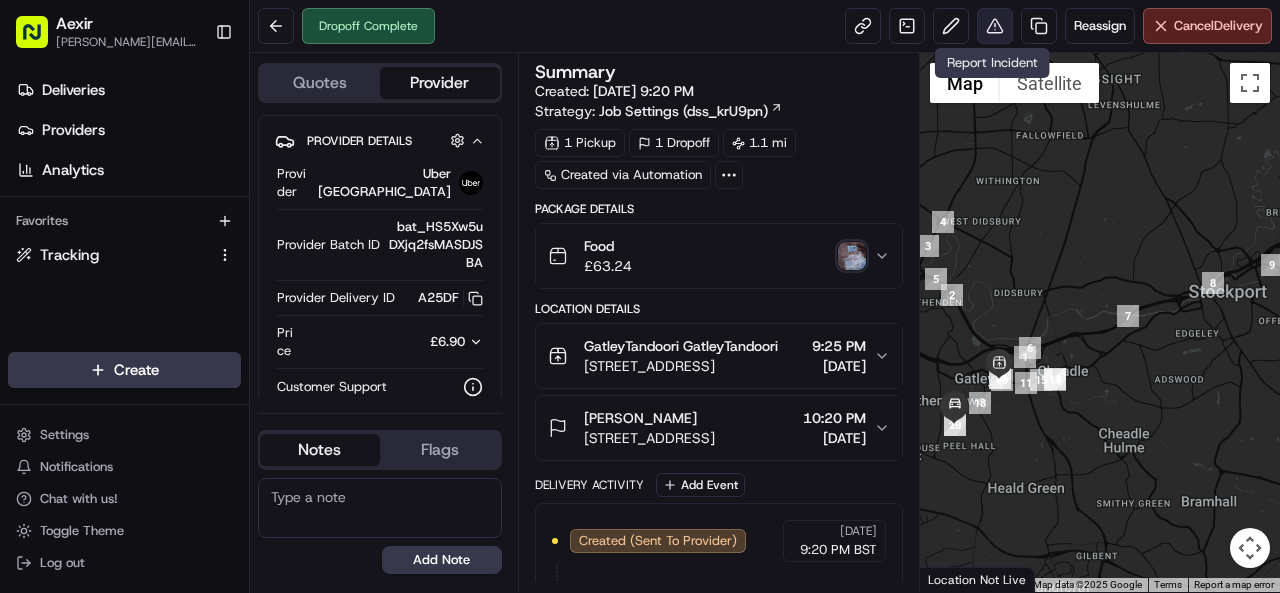 click at bounding box center (995, 26) 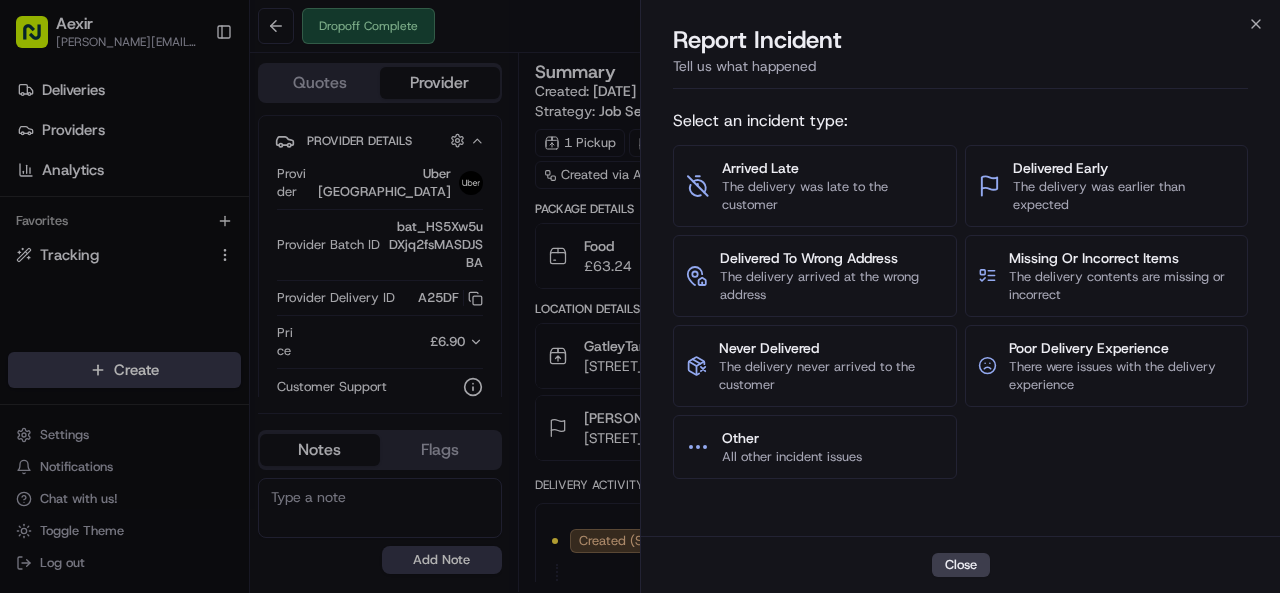 type 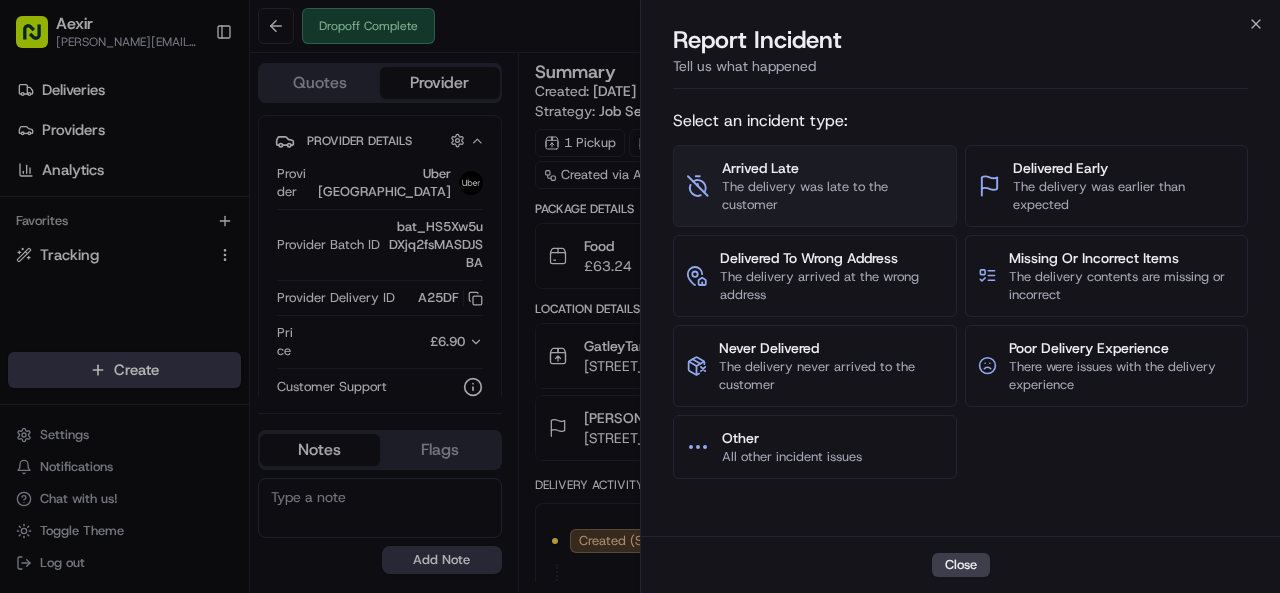 click on "The delivery was late to the customer" at bounding box center (833, 196) 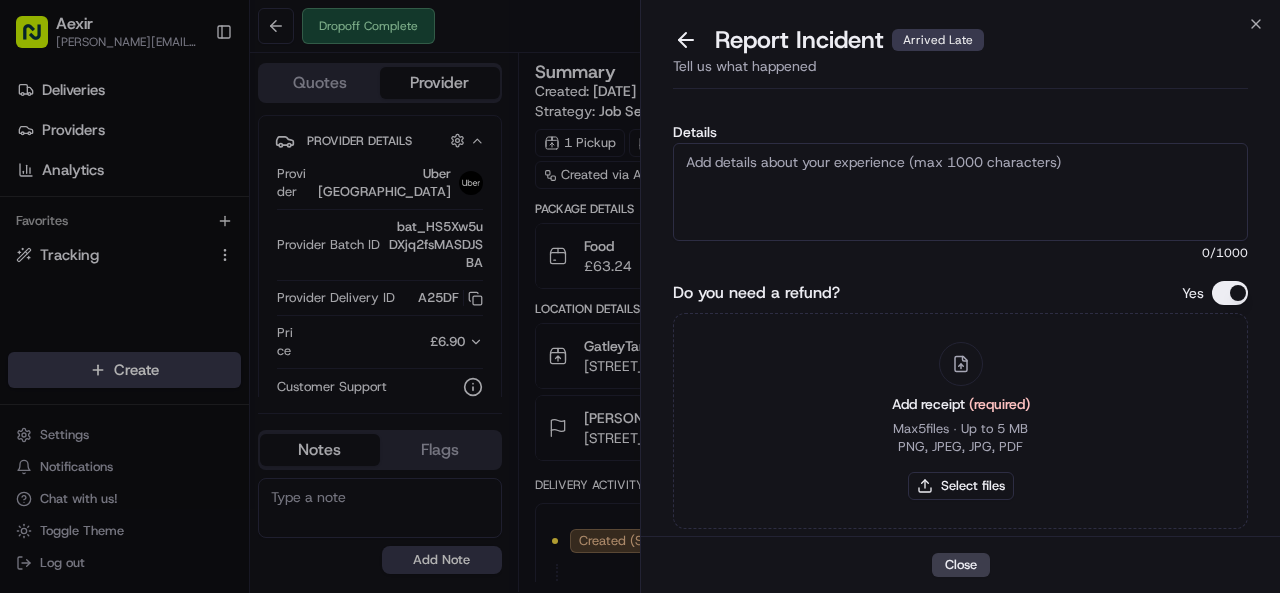 click on "Details" at bounding box center (960, 192) 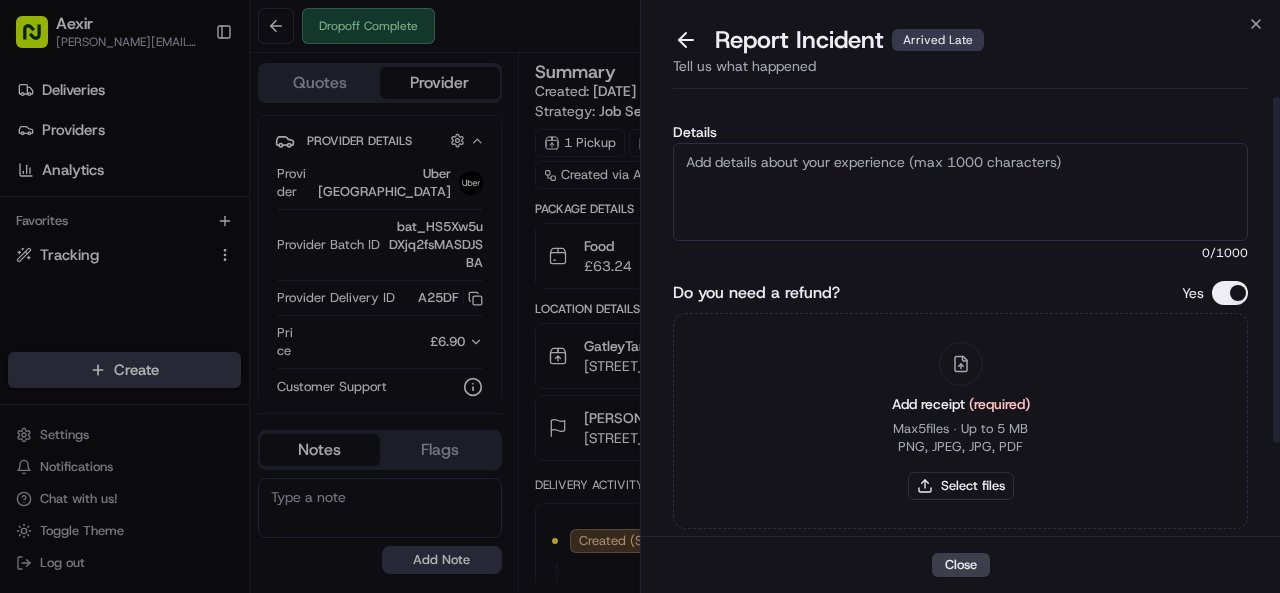 scroll, scrollTop: 118, scrollLeft: 0, axis: vertical 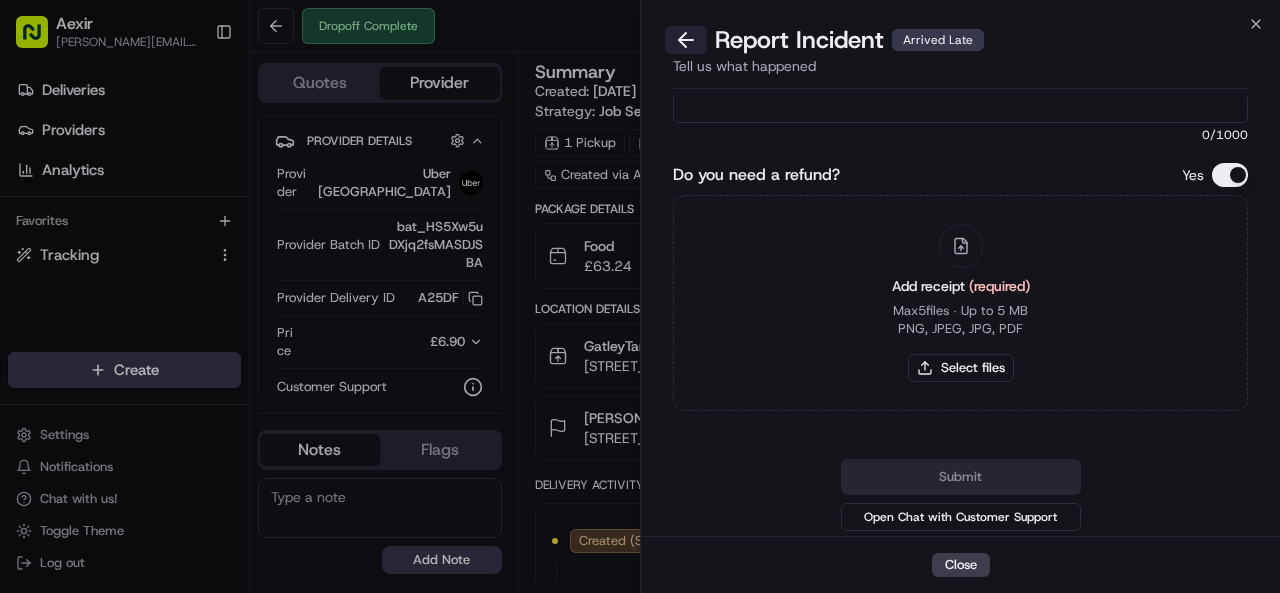click at bounding box center [686, 40] 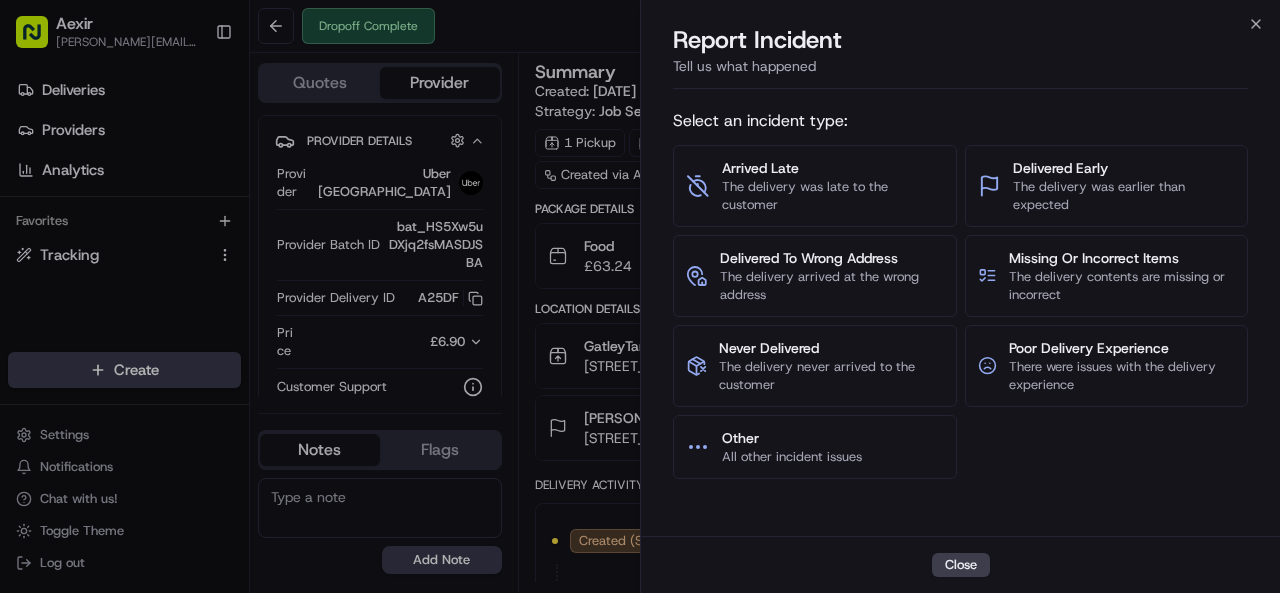 scroll, scrollTop: 0, scrollLeft: 0, axis: both 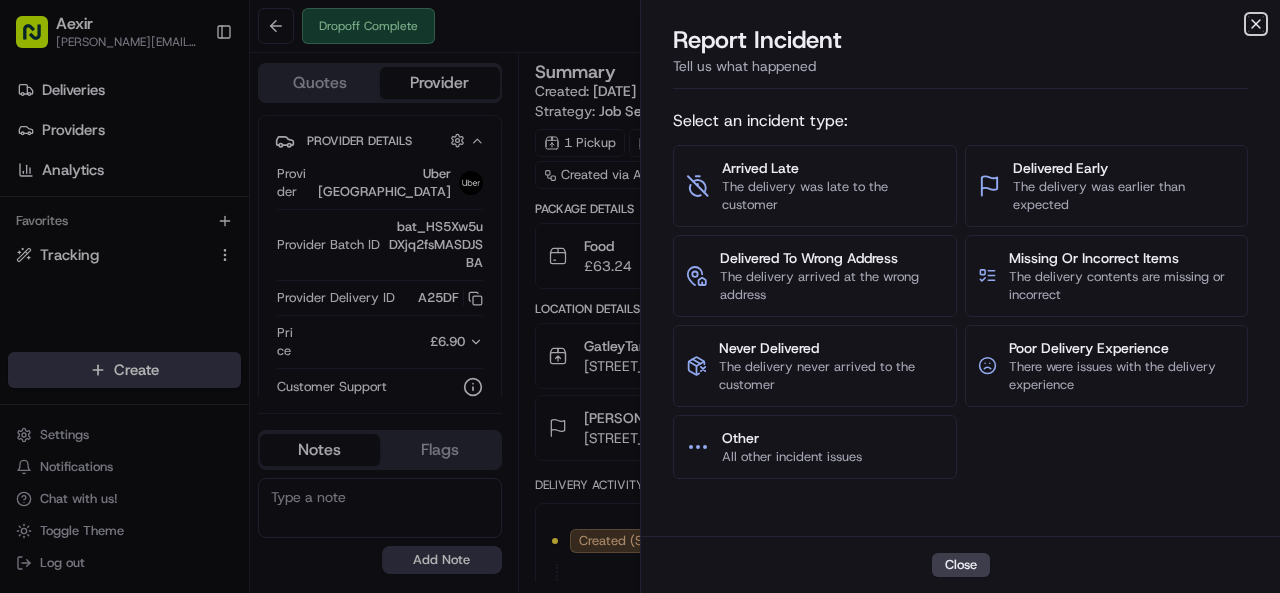 click 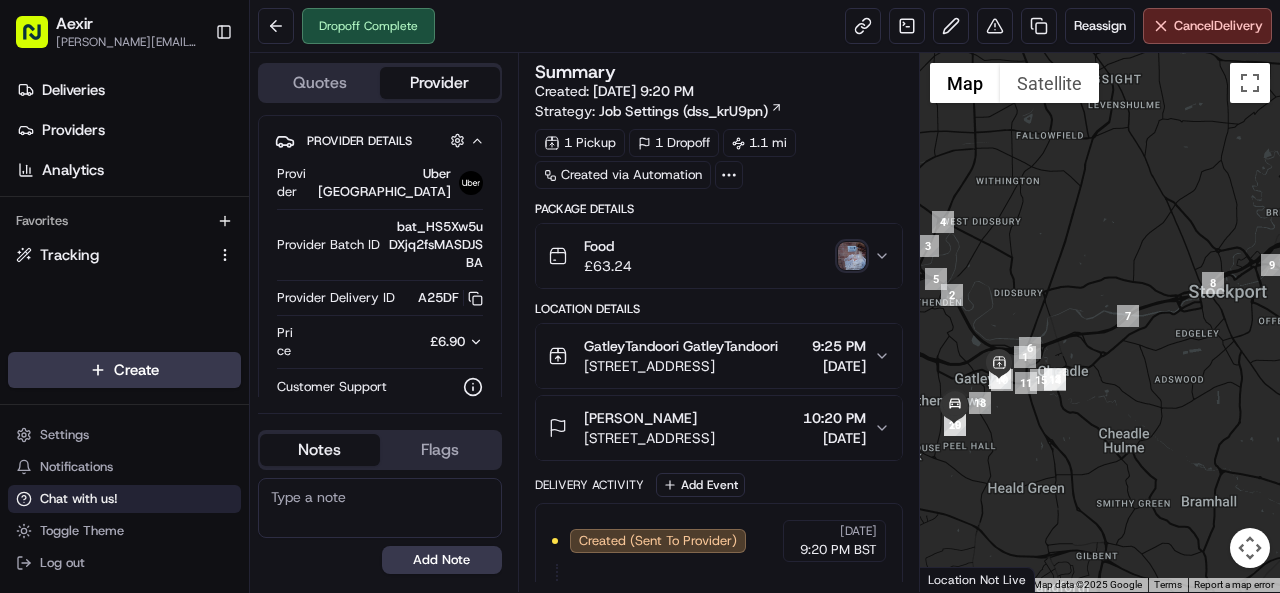 click on "Chat with us!" at bounding box center [124, 499] 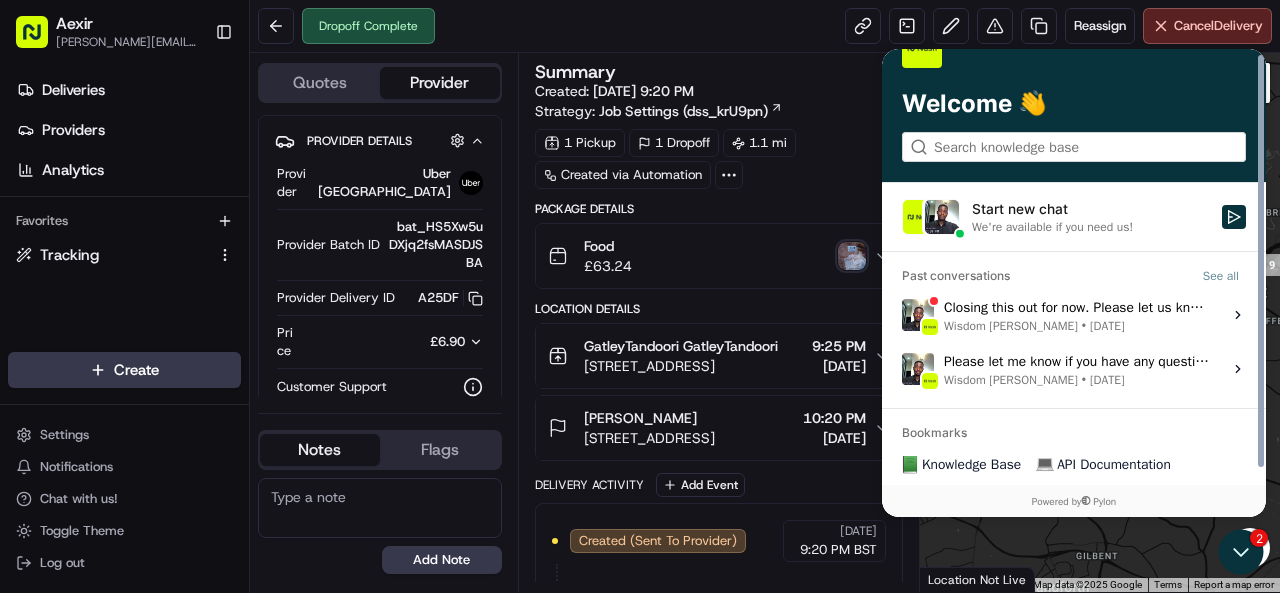 scroll, scrollTop: 50, scrollLeft: 0, axis: vertical 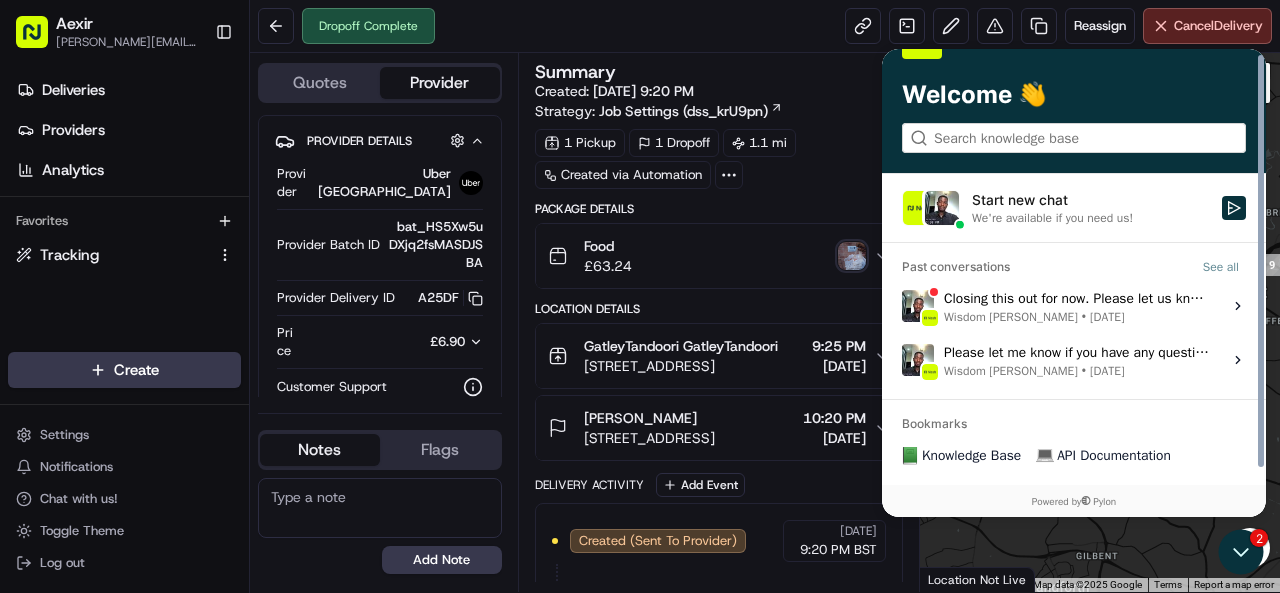 click on "Closing this out for now. Please let us know if you'd like to proceed with this 🙂 Wisdom Oko • Jul 4" at bounding box center [1077, 306] 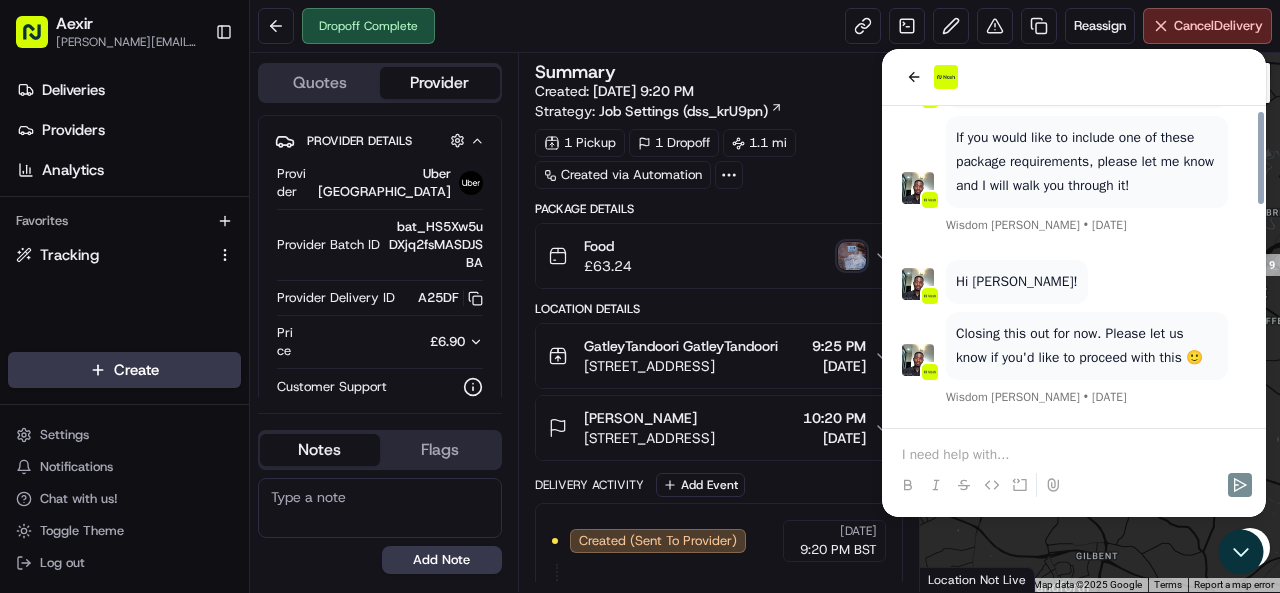 scroll, scrollTop: 769, scrollLeft: 0, axis: vertical 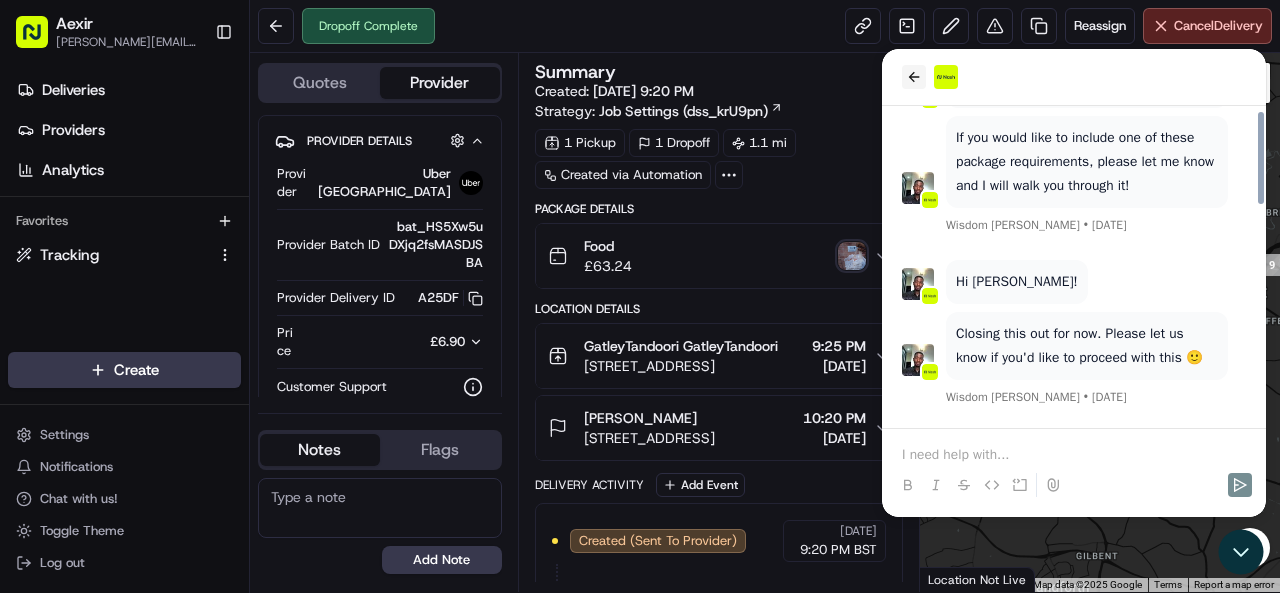 click 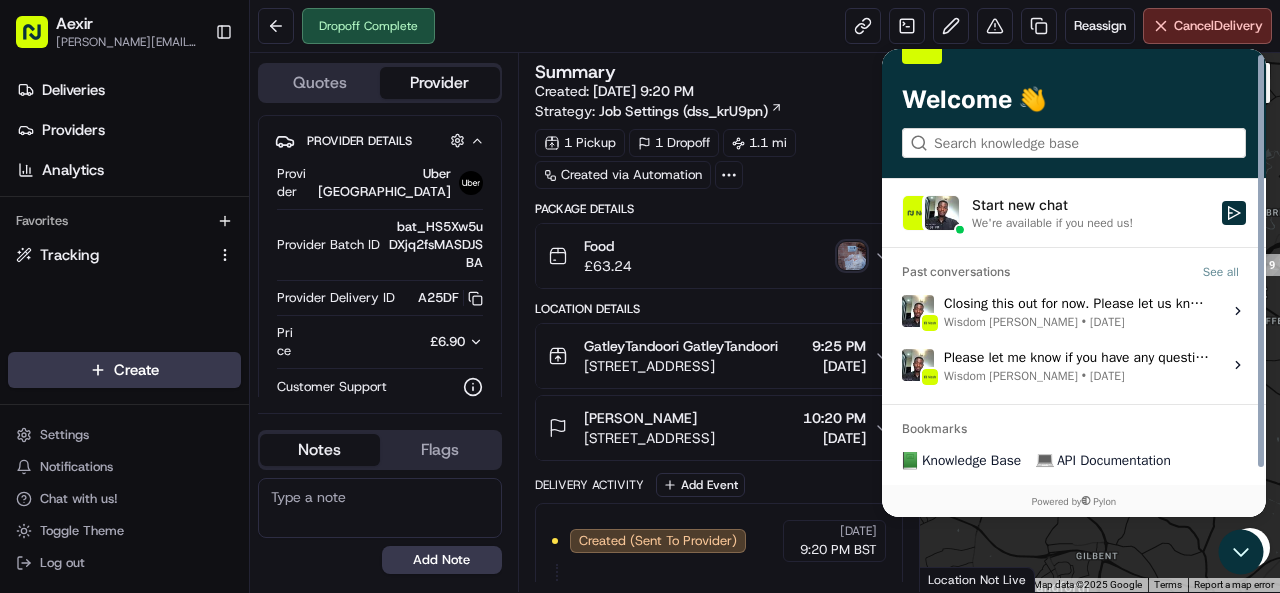 scroll, scrollTop: 50, scrollLeft: 0, axis: vertical 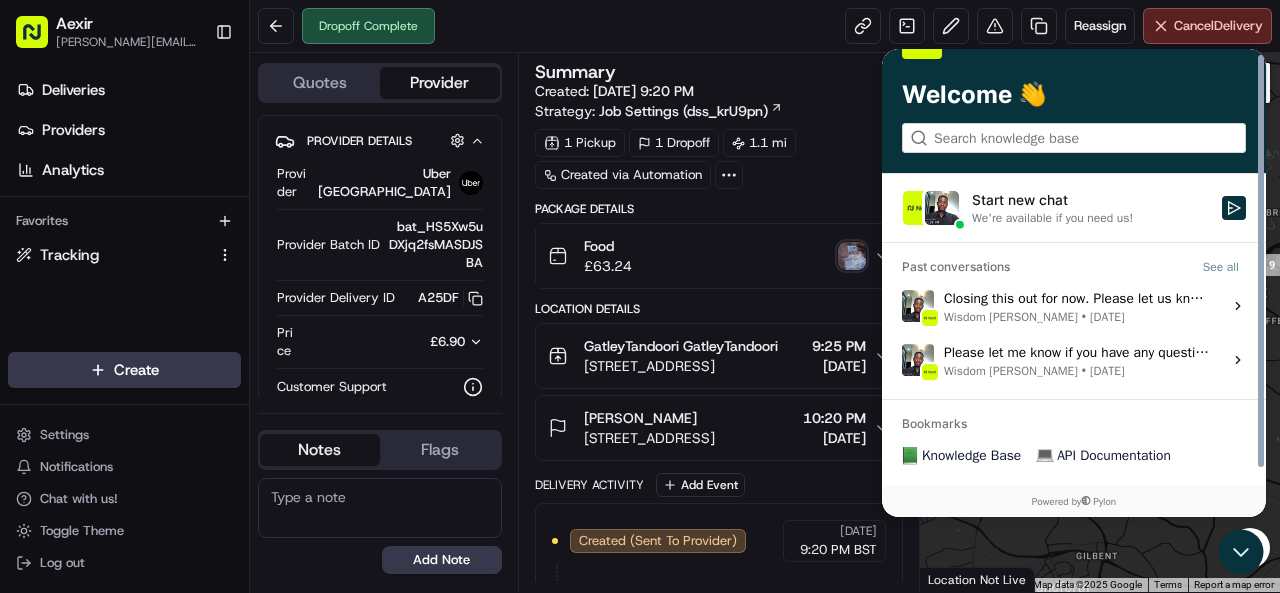 click on "Wisdom [PERSON_NAME]" at bounding box center [1011, 371] 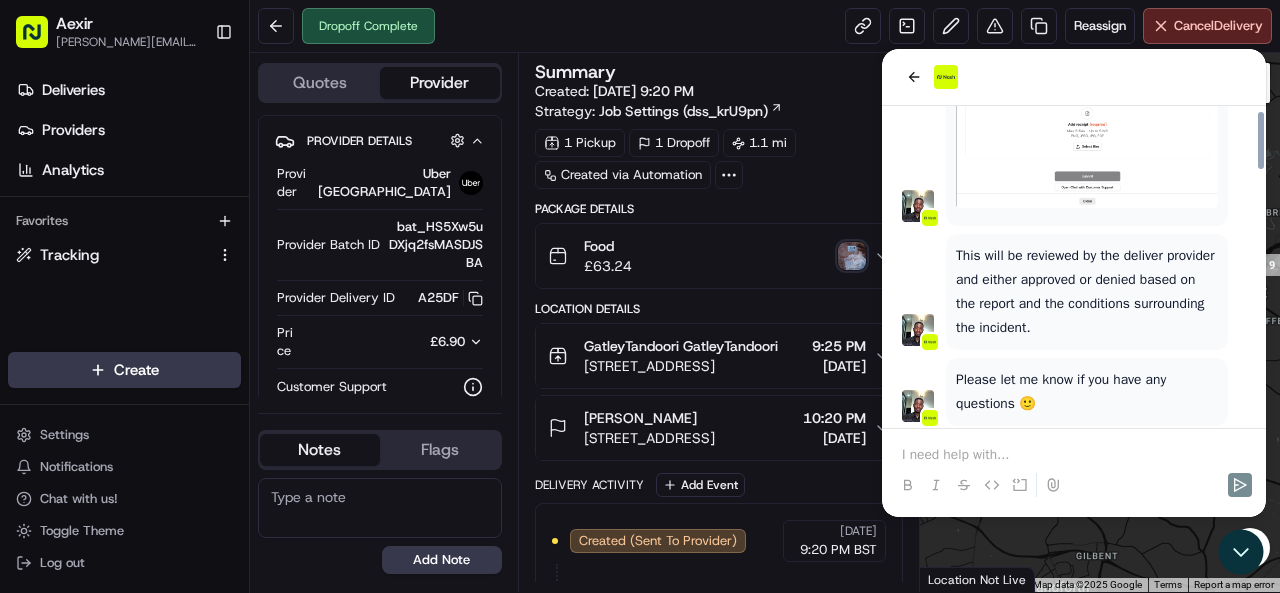 scroll, scrollTop: 2292, scrollLeft: 0, axis: vertical 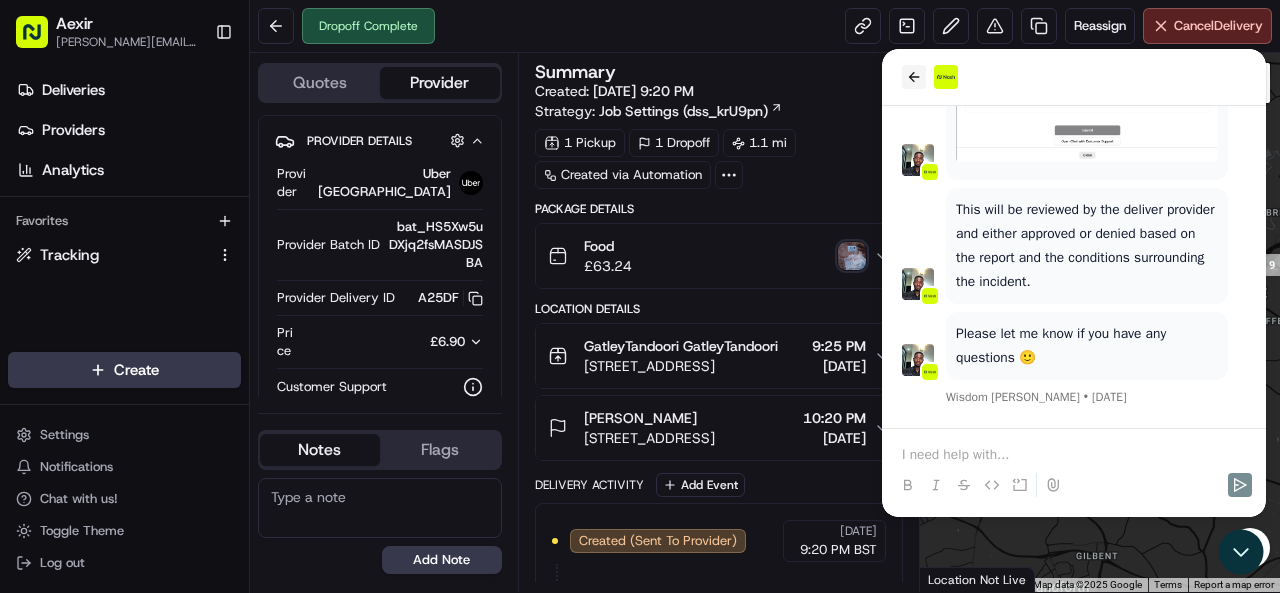 click at bounding box center [914, 77] 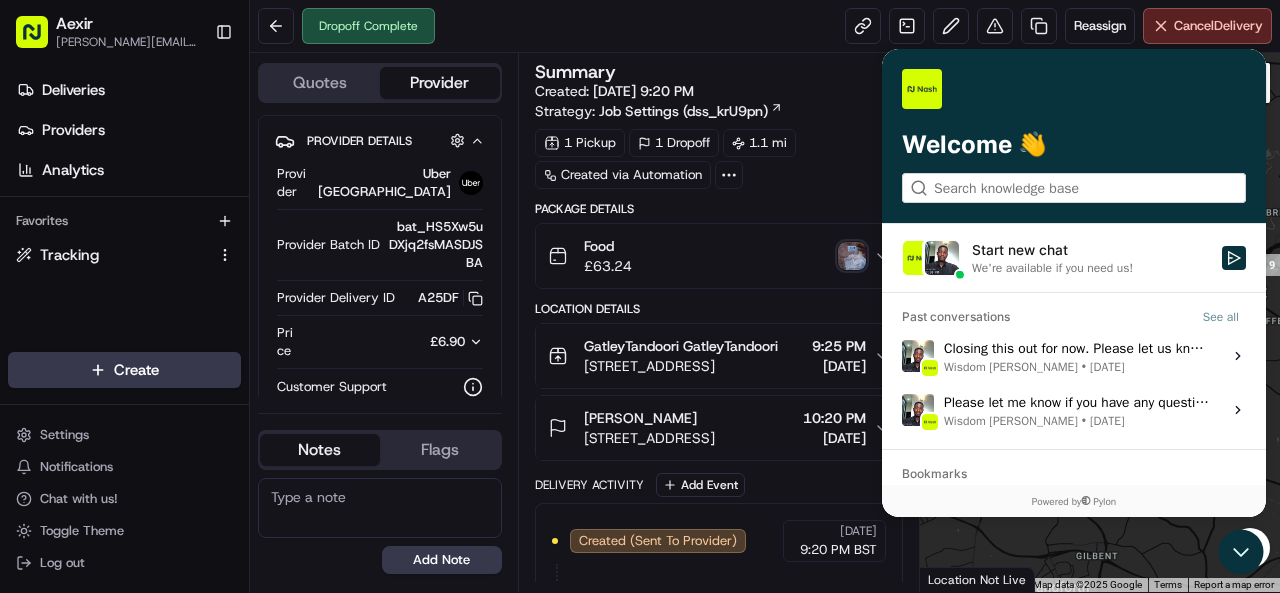scroll, scrollTop: 0, scrollLeft: 0, axis: both 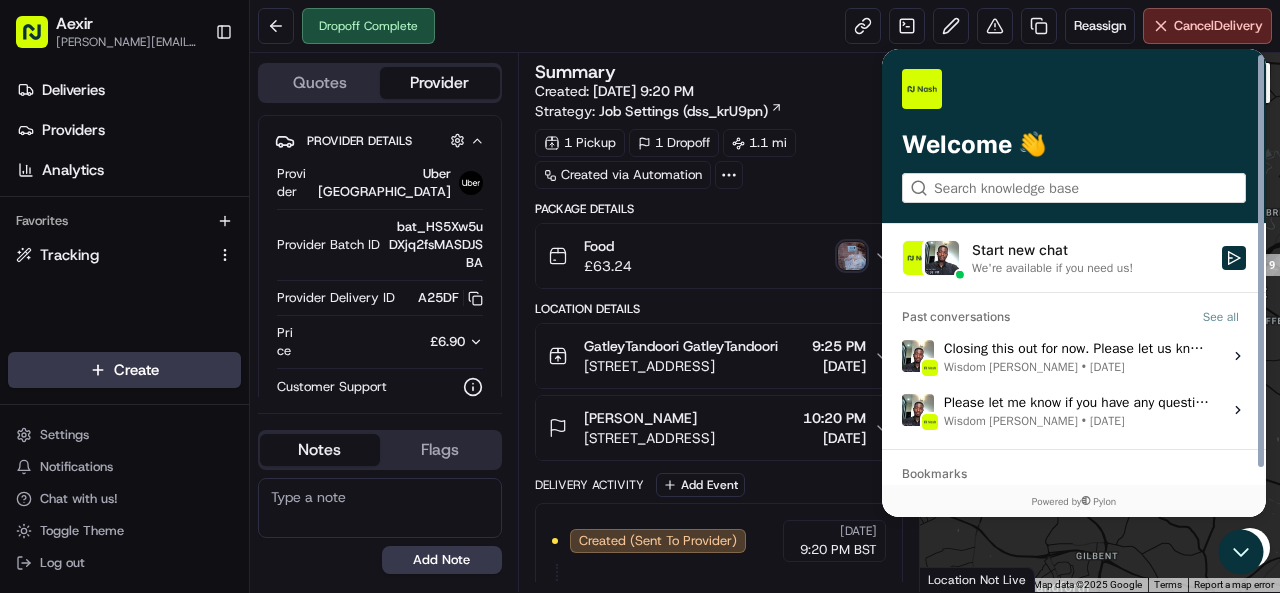 click on "Start new chat We're available if you need us!" at bounding box center [1234, 258] 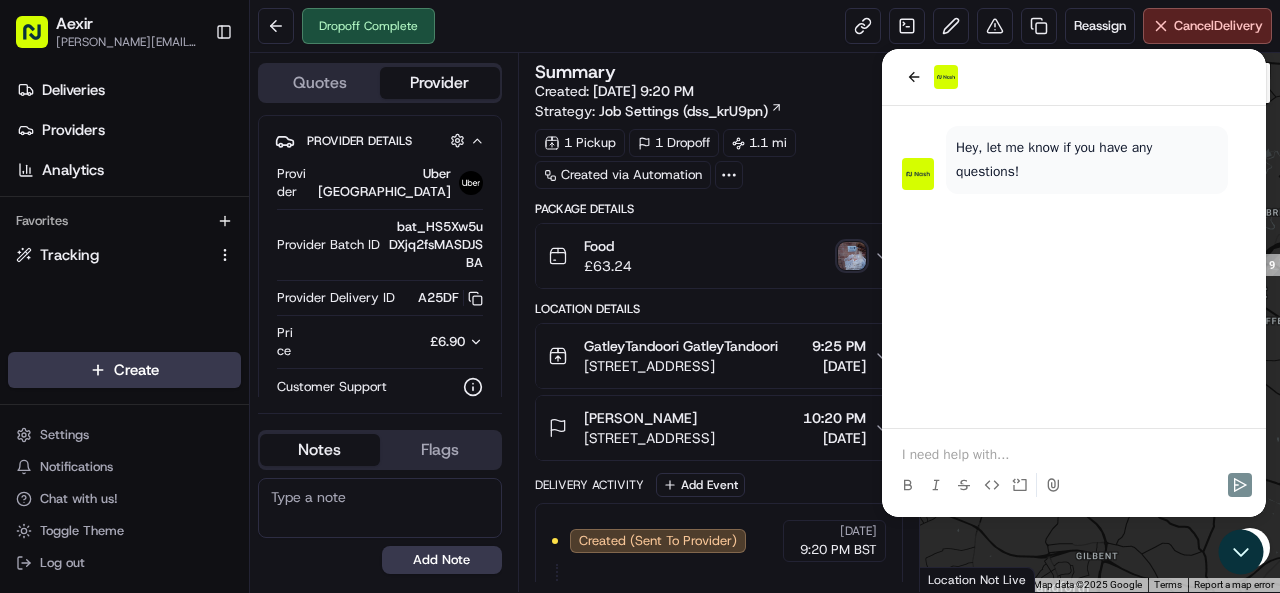 click at bounding box center [1074, 455] 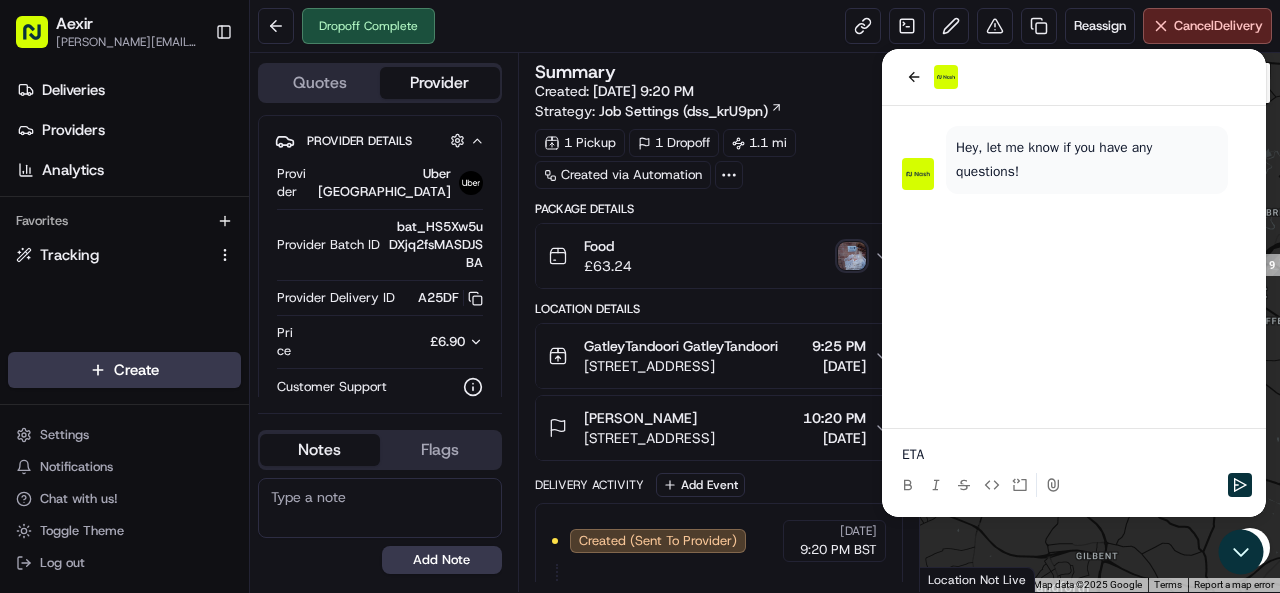 type 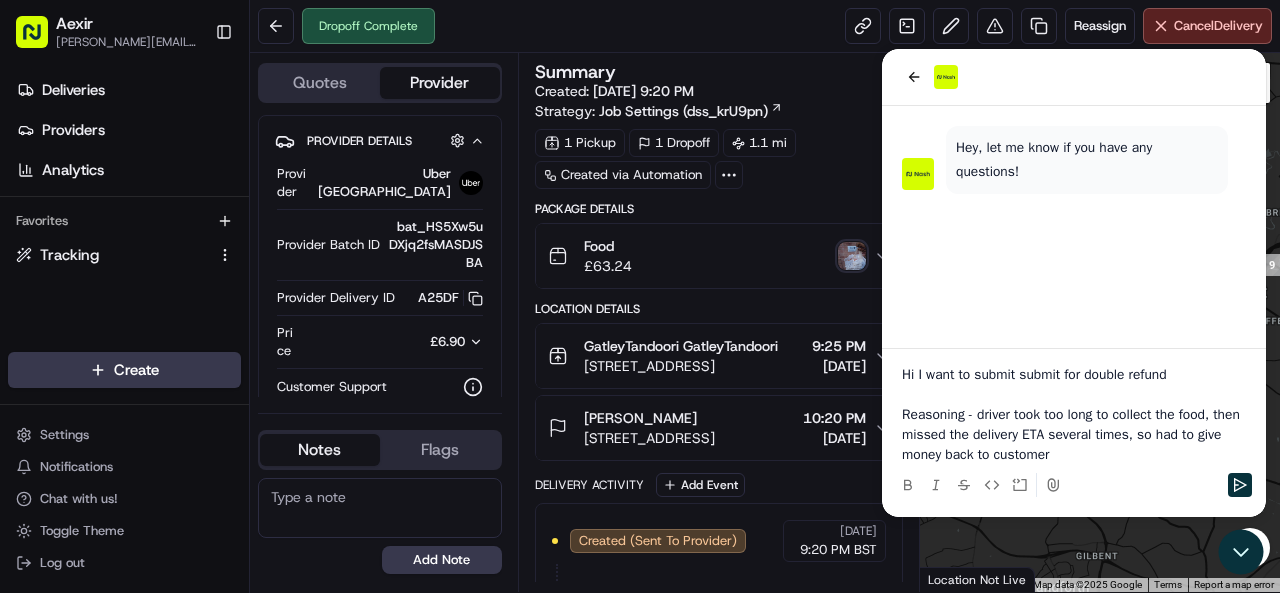 click on "Hi I want to submit submit for double refund Reasoning - driver took too long to collect the food, then missed the delivery ETA several times, so had to give money back to customer" at bounding box center (1074, 415) 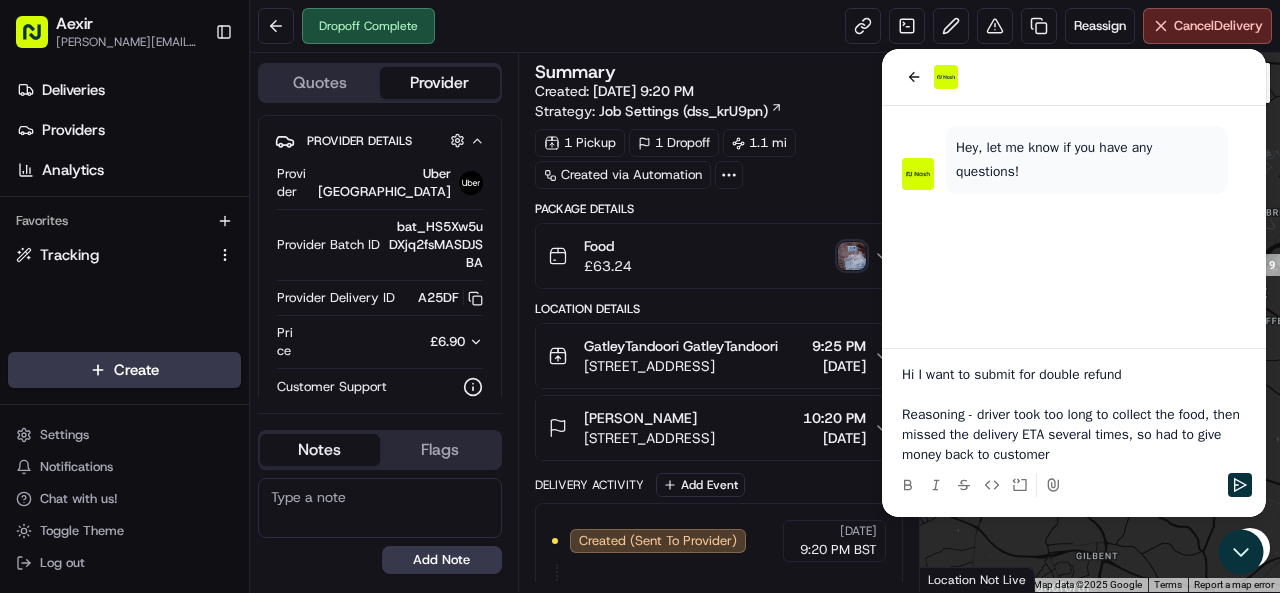 click at bounding box center [1053, 485] 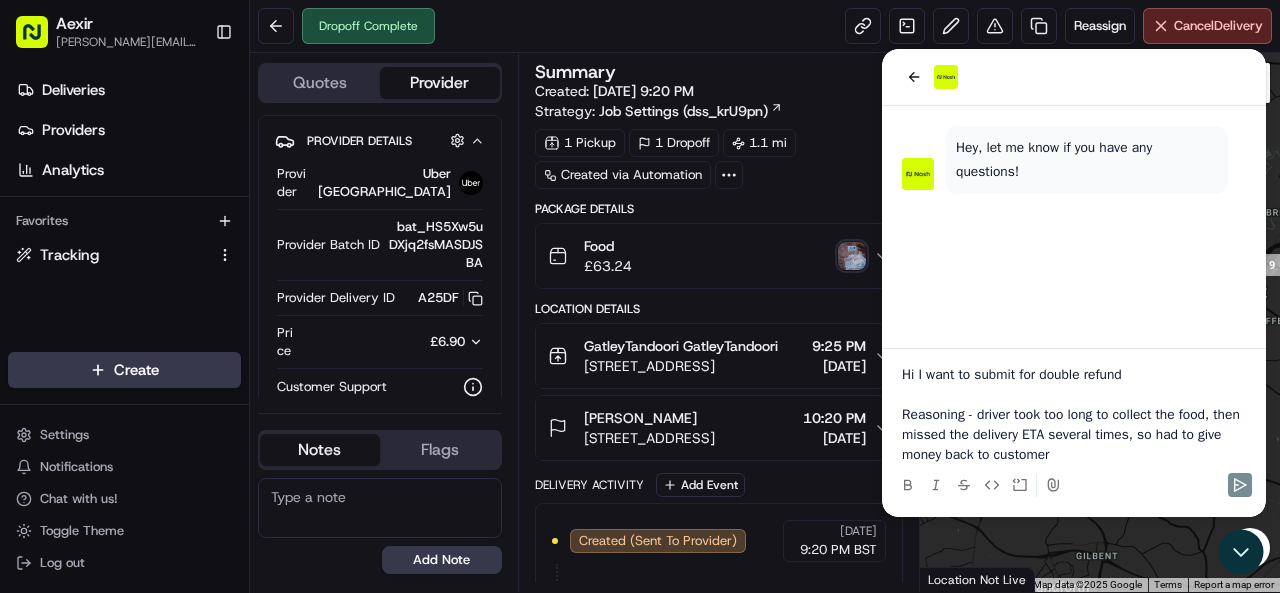 click 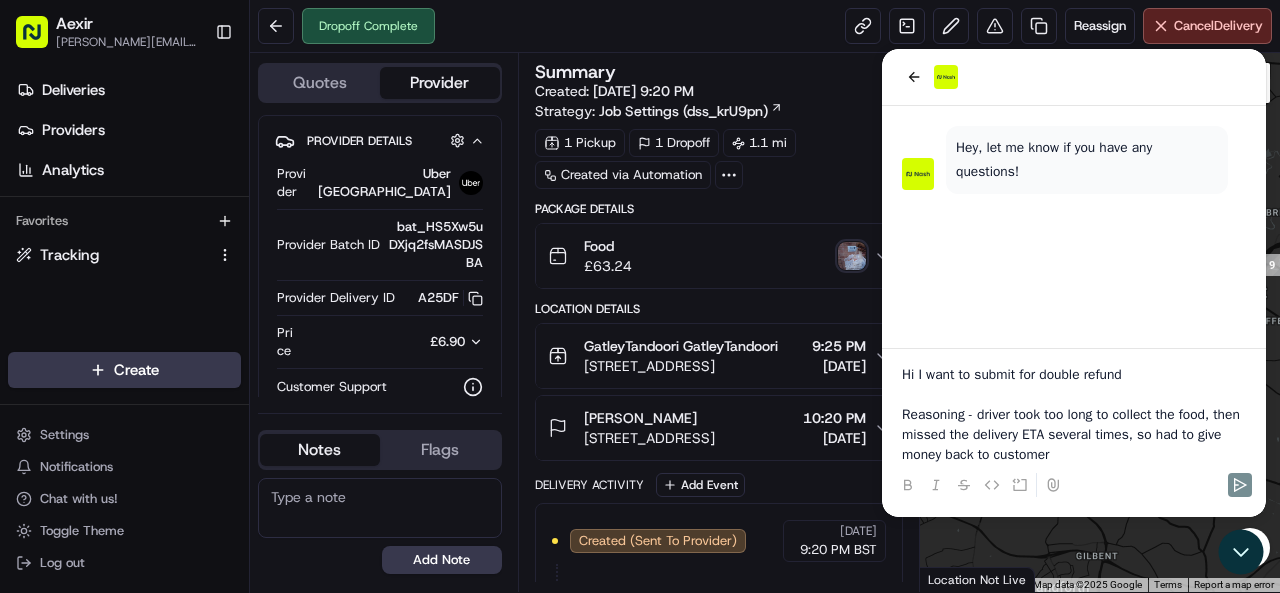 click on "Hi I want to submit for double refund Reasoning - driver took too long to collect the food, then missed the delivery ETA several times, so had to give money back to customer" at bounding box center [1074, 415] 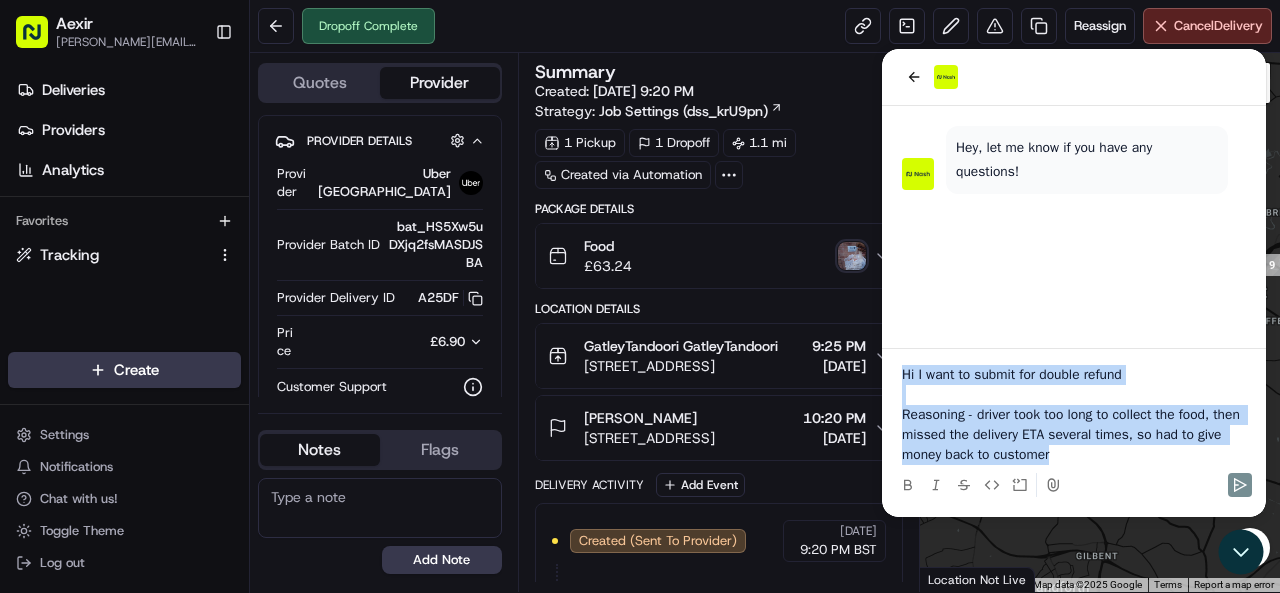 drag, startPoint x: 902, startPoint y: 375, endPoint x: 1108, endPoint y: 468, distance: 226.01991 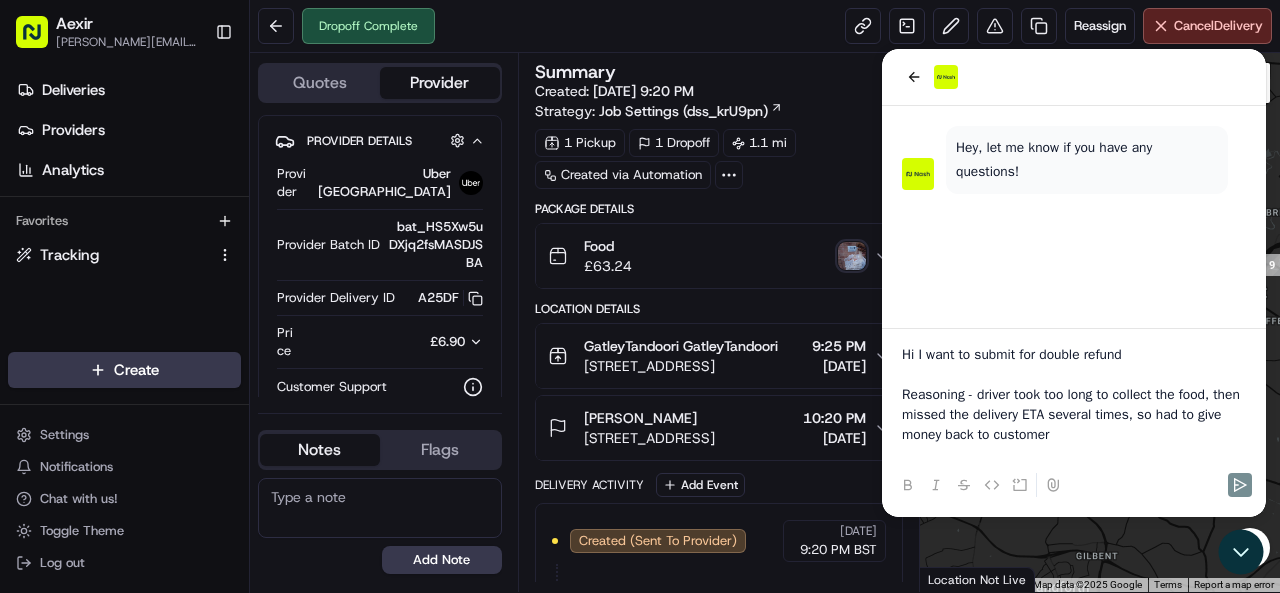 click at bounding box center [1074, 77] 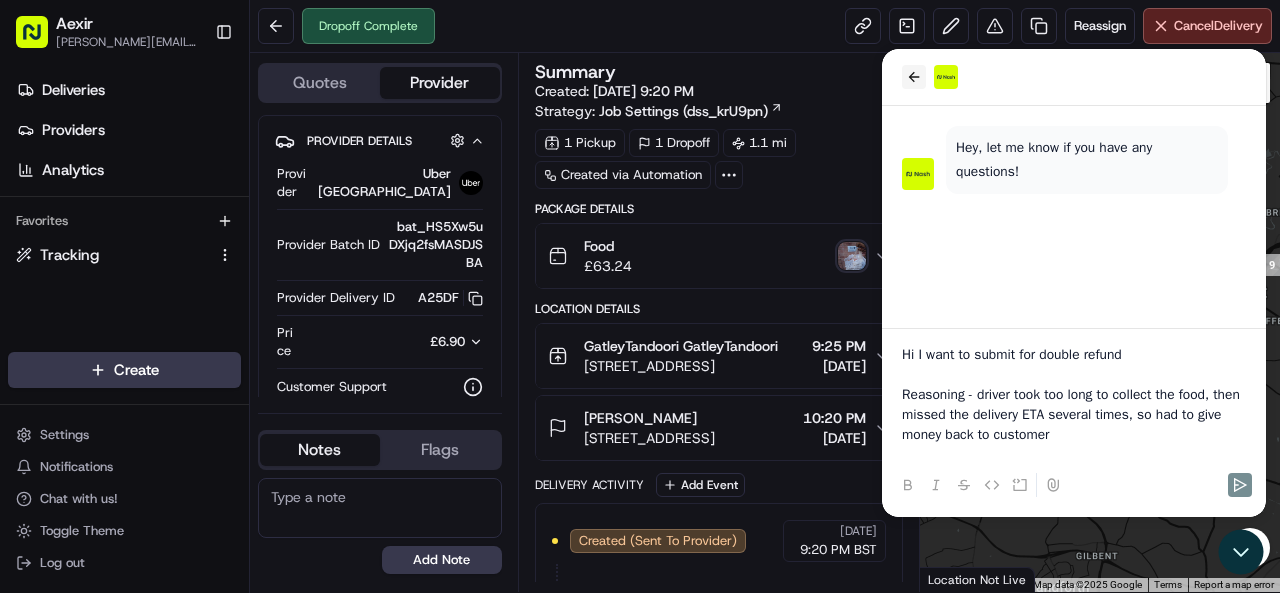 click 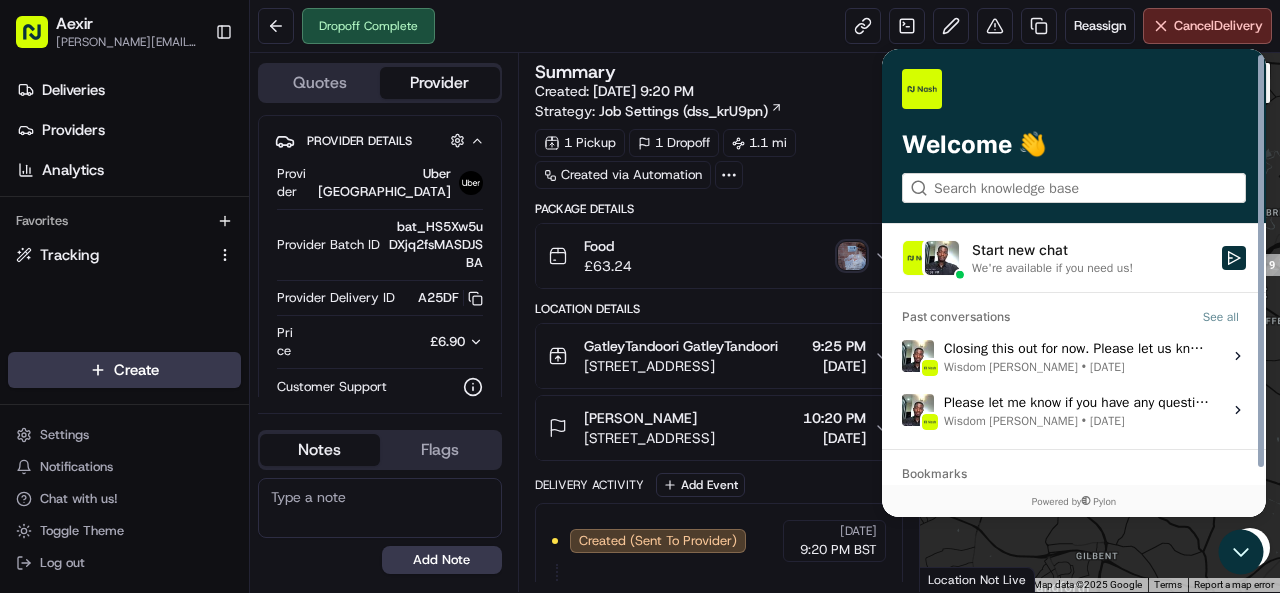 click on "Start new chat" at bounding box center (1091, 250) 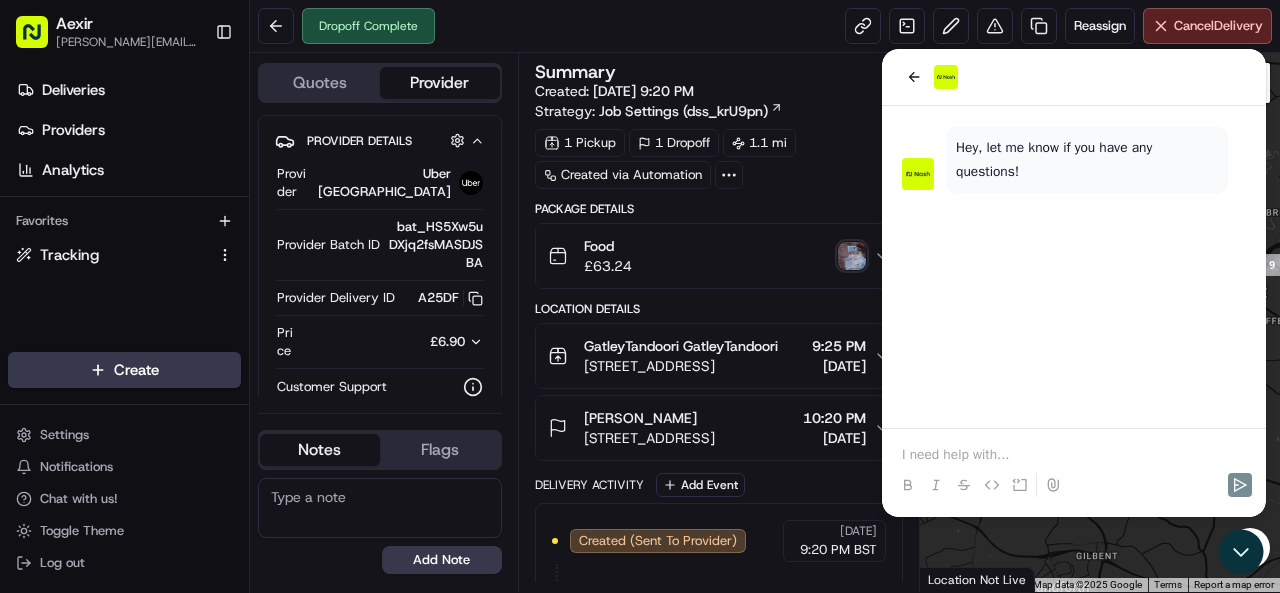 click at bounding box center (1074, 455) 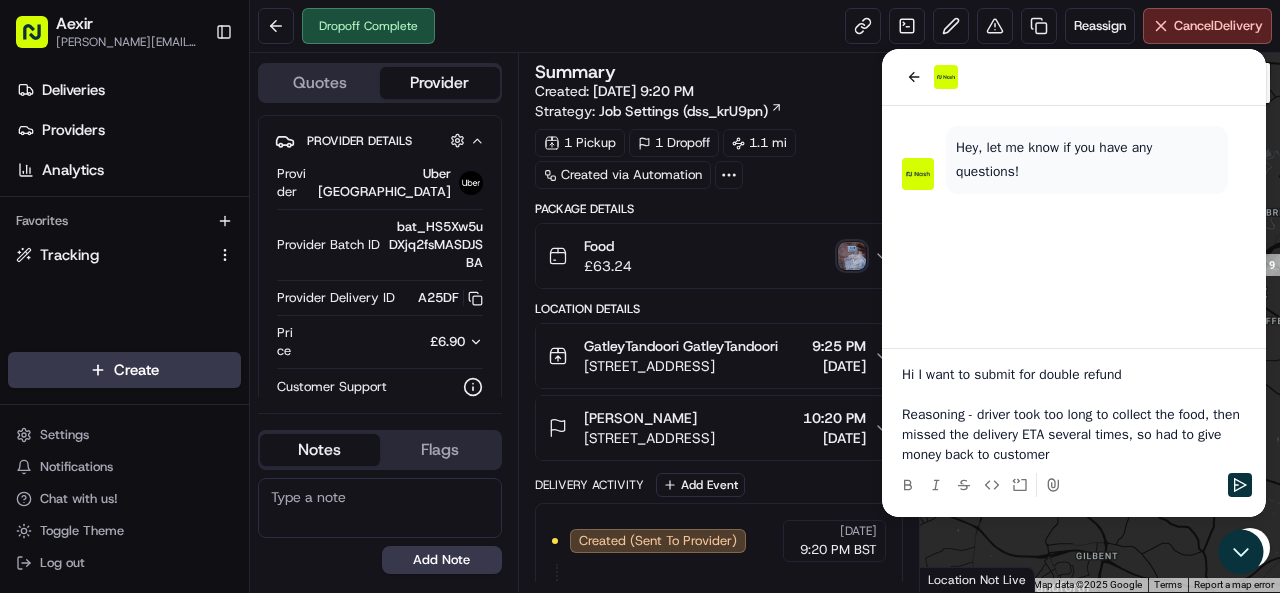 scroll, scrollTop: 21, scrollLeft: 0, axis: vertical 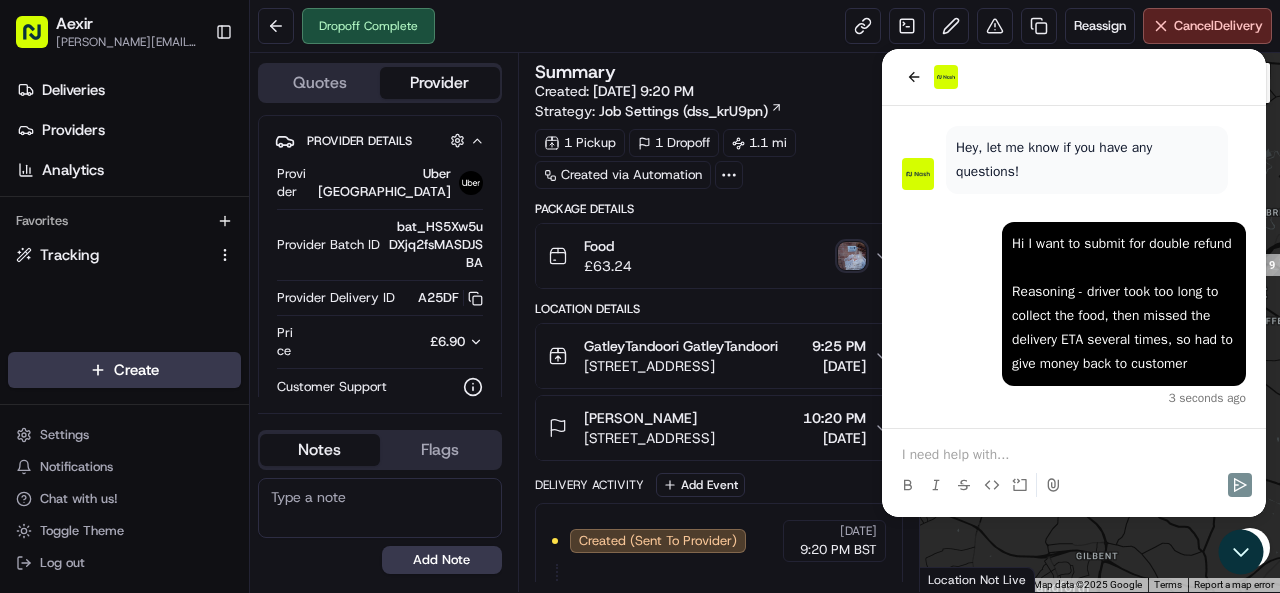 type 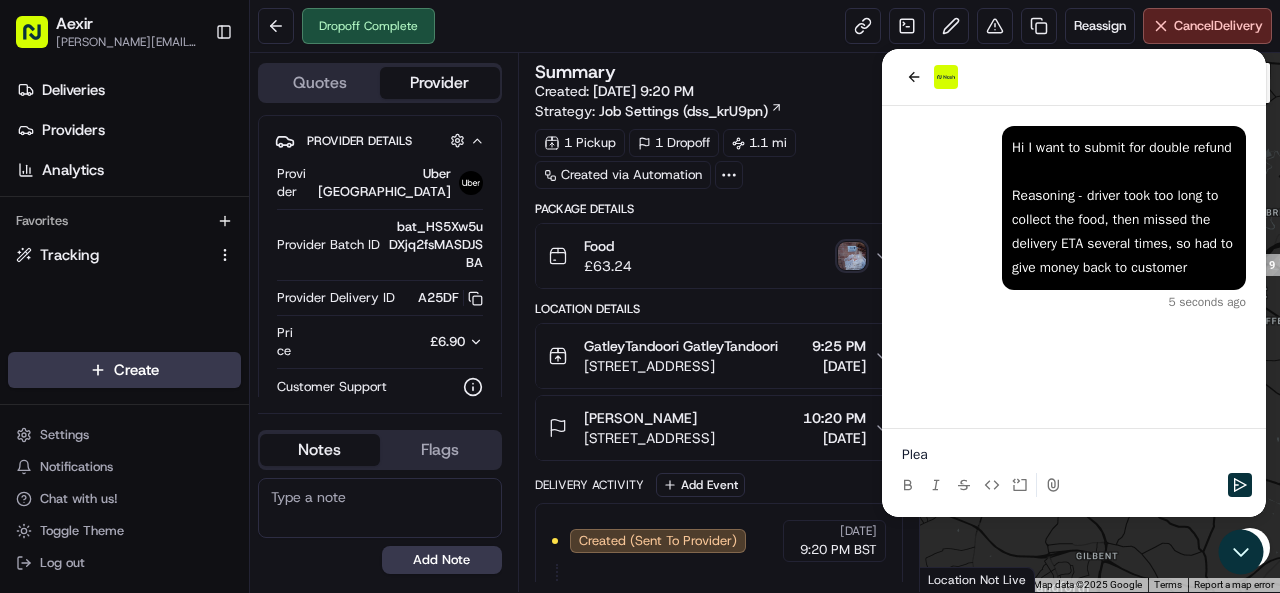scroll, scrollTop: 0, scrollLeft: 0, axis: both 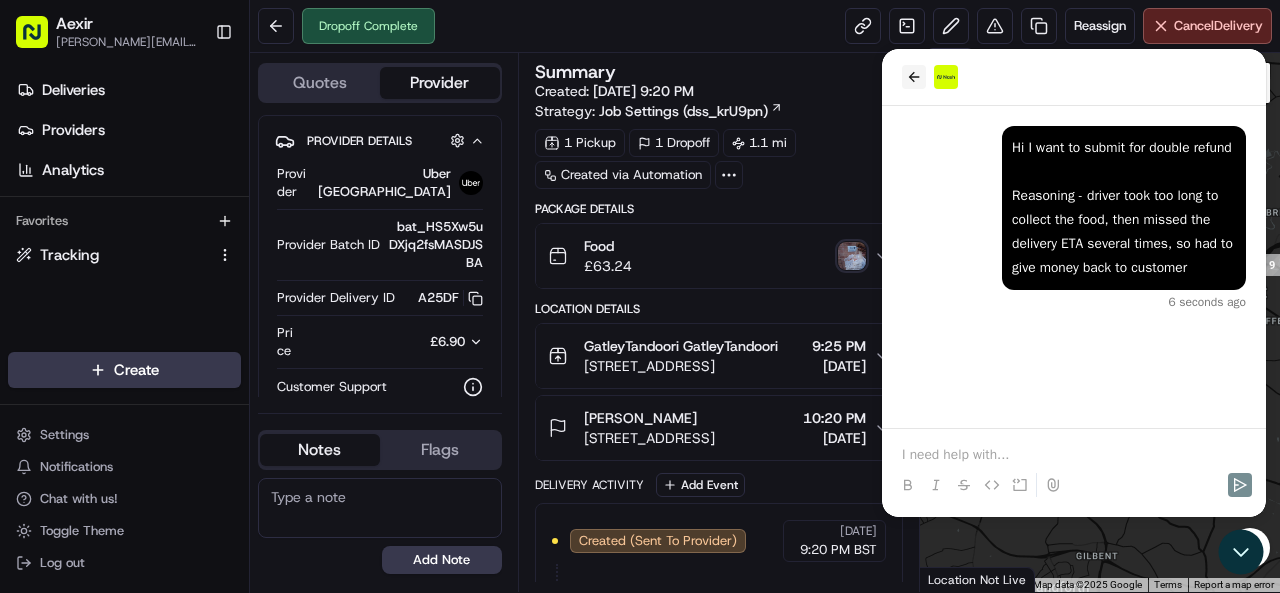 click 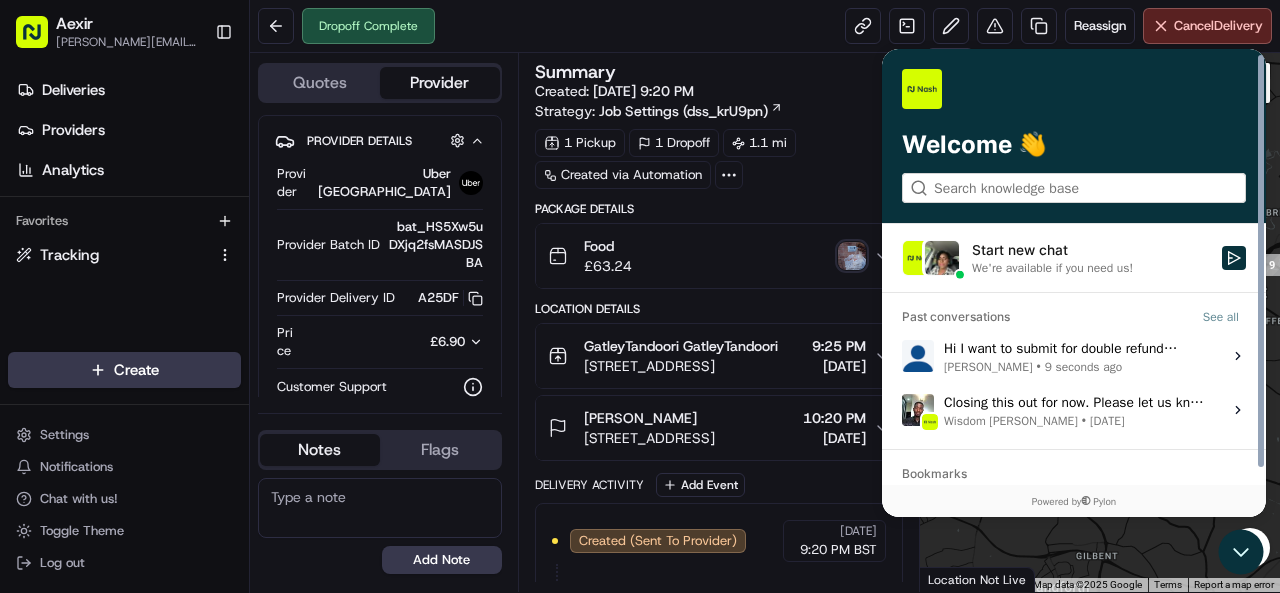scroll, scrollTop: 50, scrollLeft: 0, axis: vertical 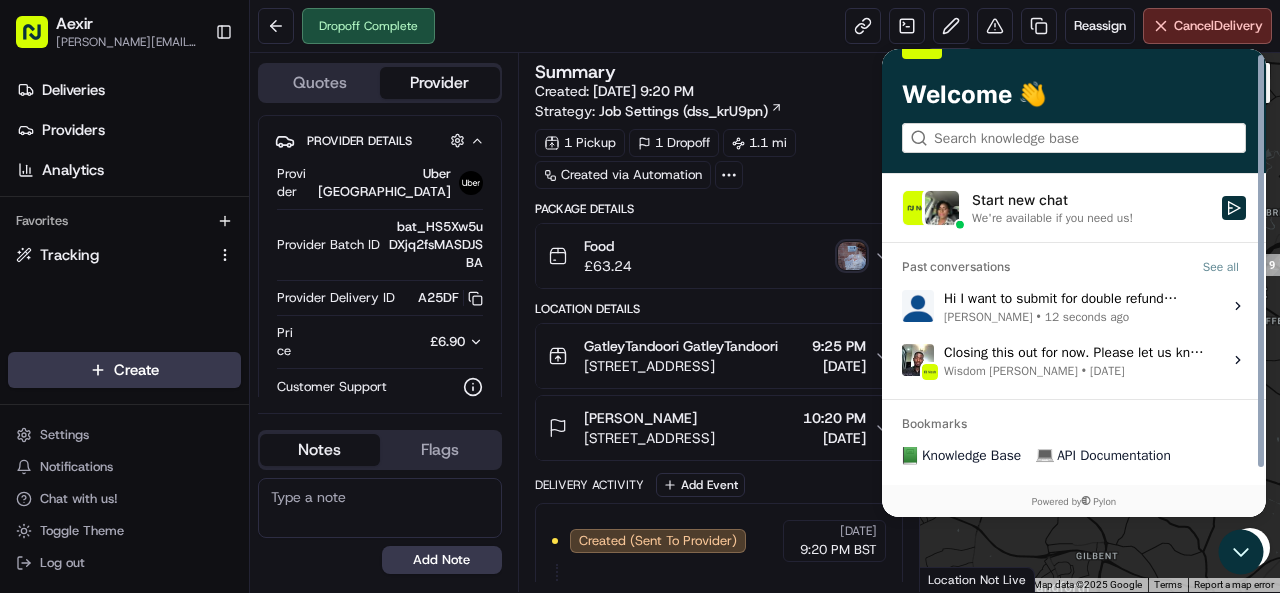 click on "Asad Riaz" at bounding box center (988, 317) 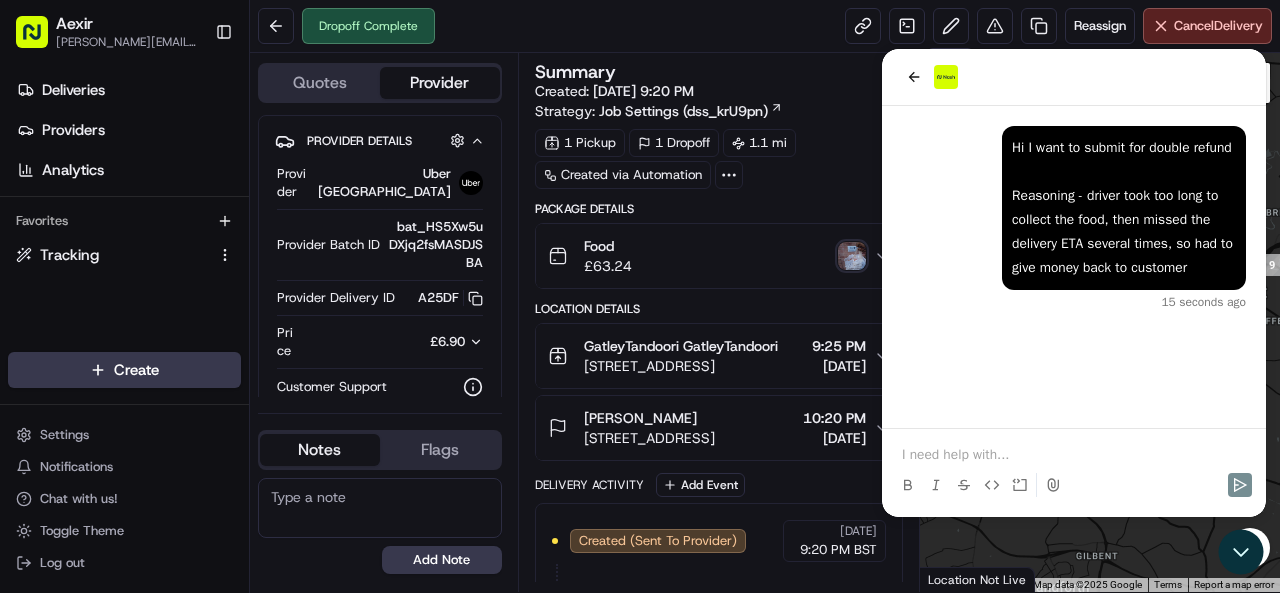 click at bounding box center (1053, 485) 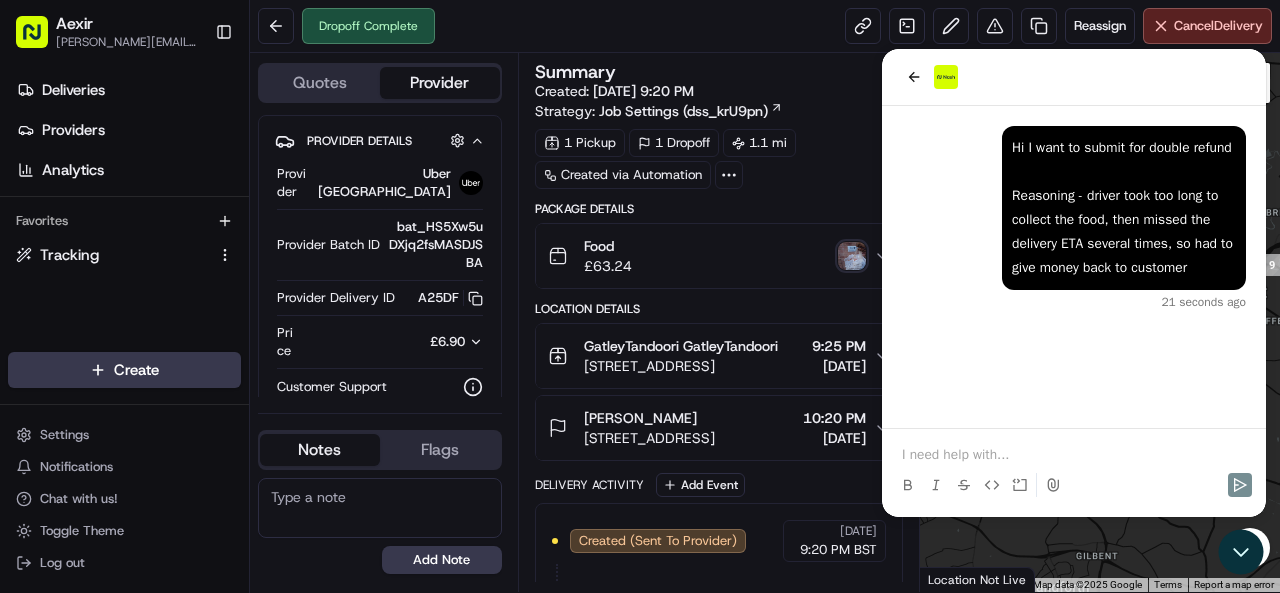 click at bounding box center [1074, 485] 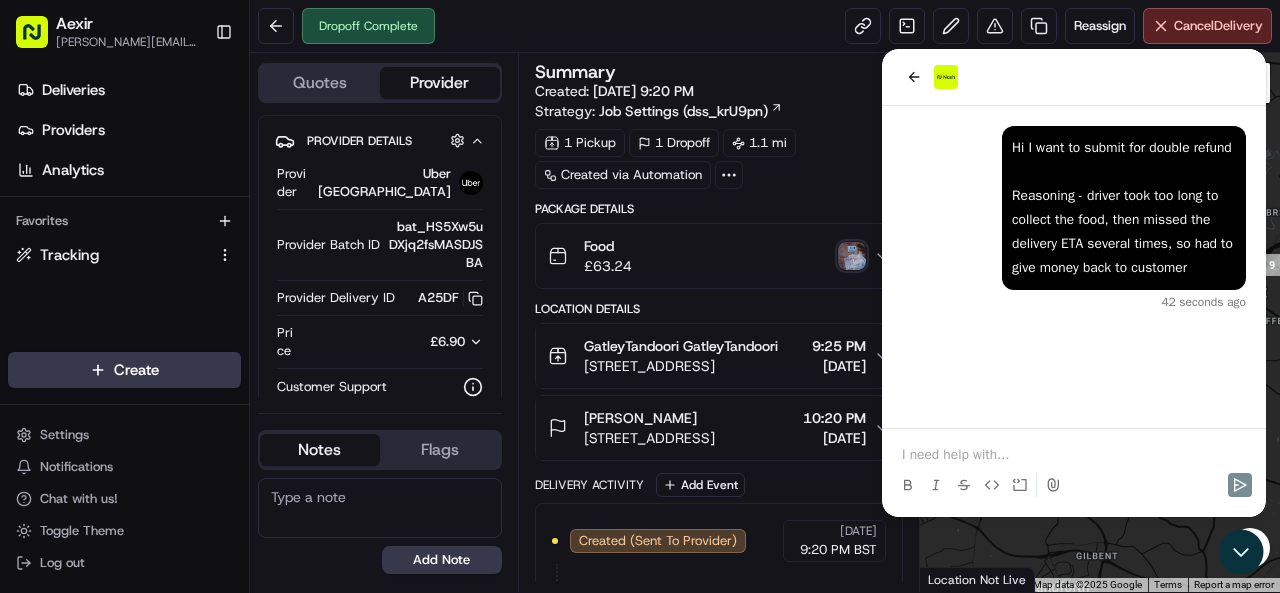 click at bounding box center (1074, 455) 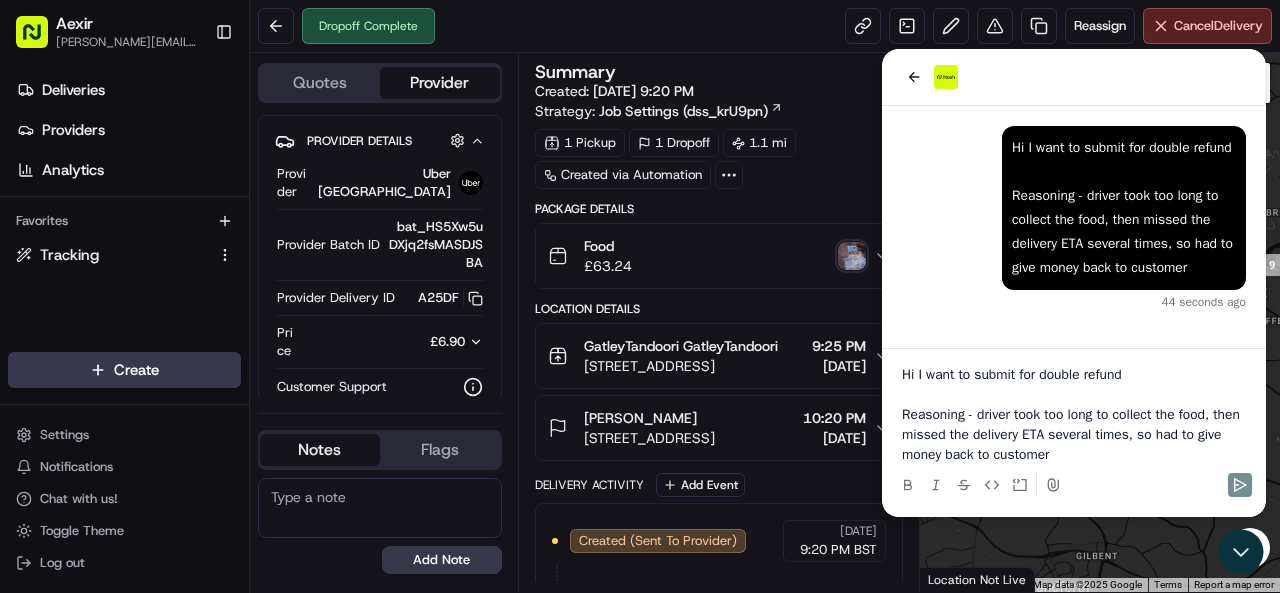 scroll, scrollTop: 0, scrollLeft: 0, axis: both 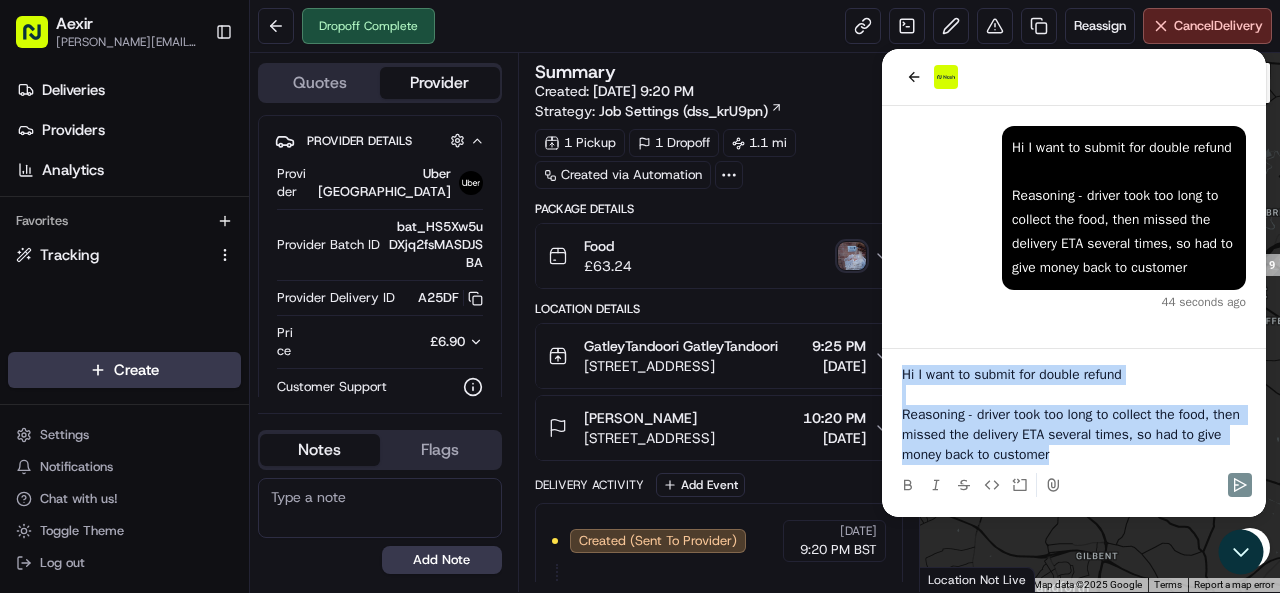 drag, startPoint x: 1085, startPoint y: 461, endPoint x: 893, endPoint y: 375, distance: 210.3806 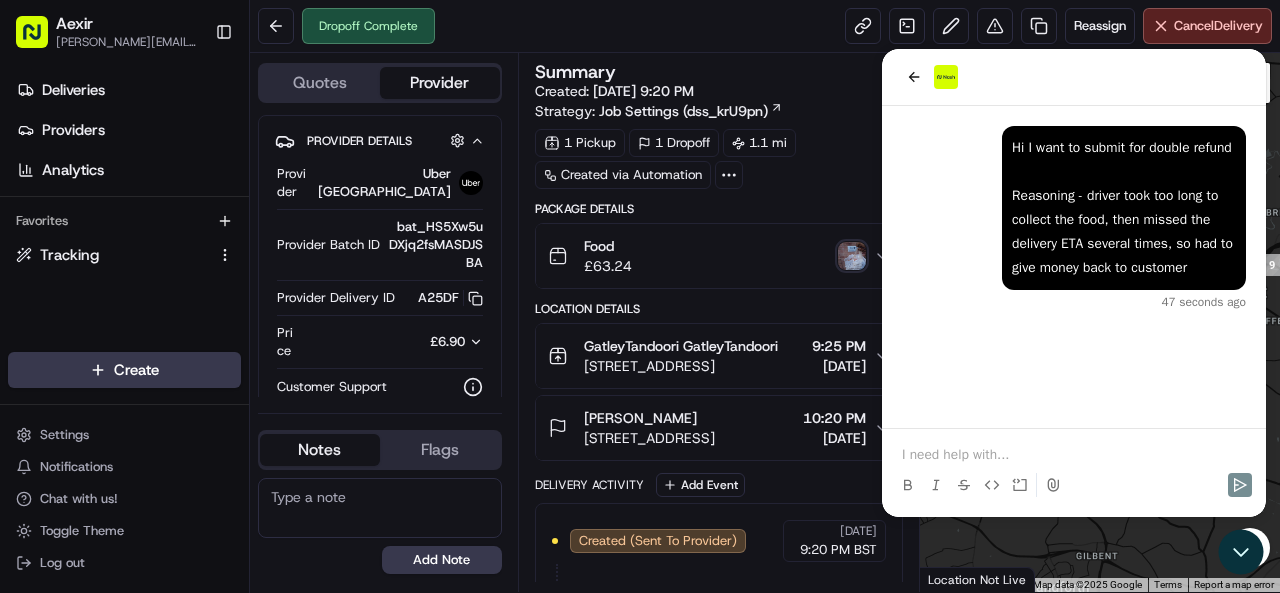 click at bounding box center [1053, 485] 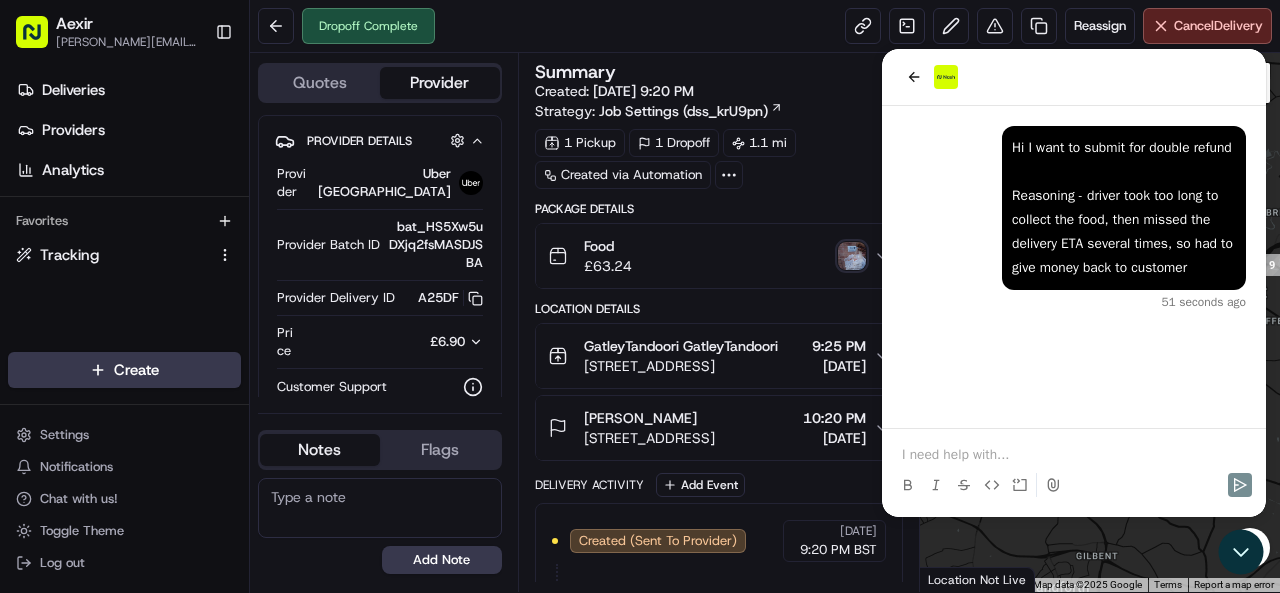click at bounding box center [1074, 455] 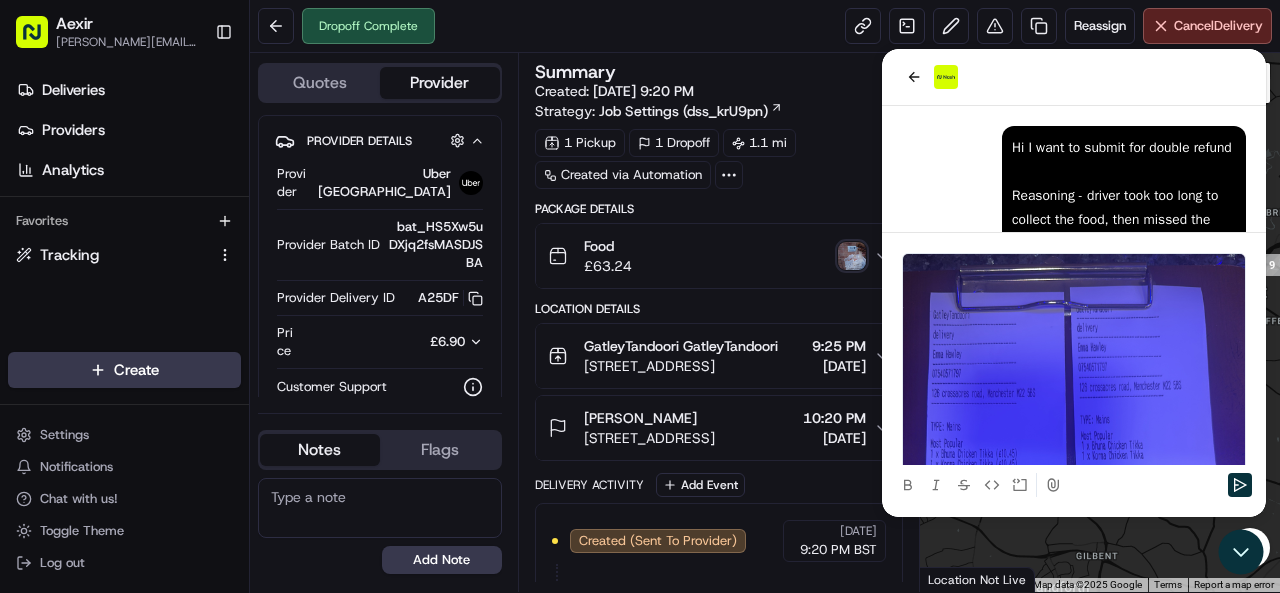 scroll, scrollTop: 0, scrollLeft: 0, axis: both 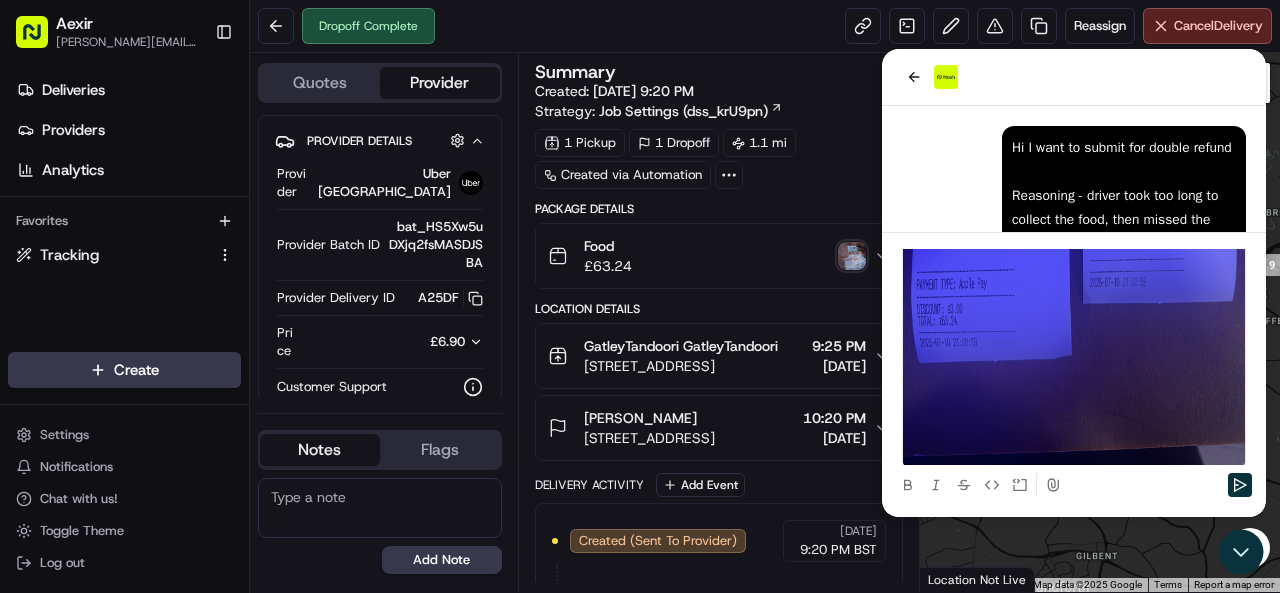 click 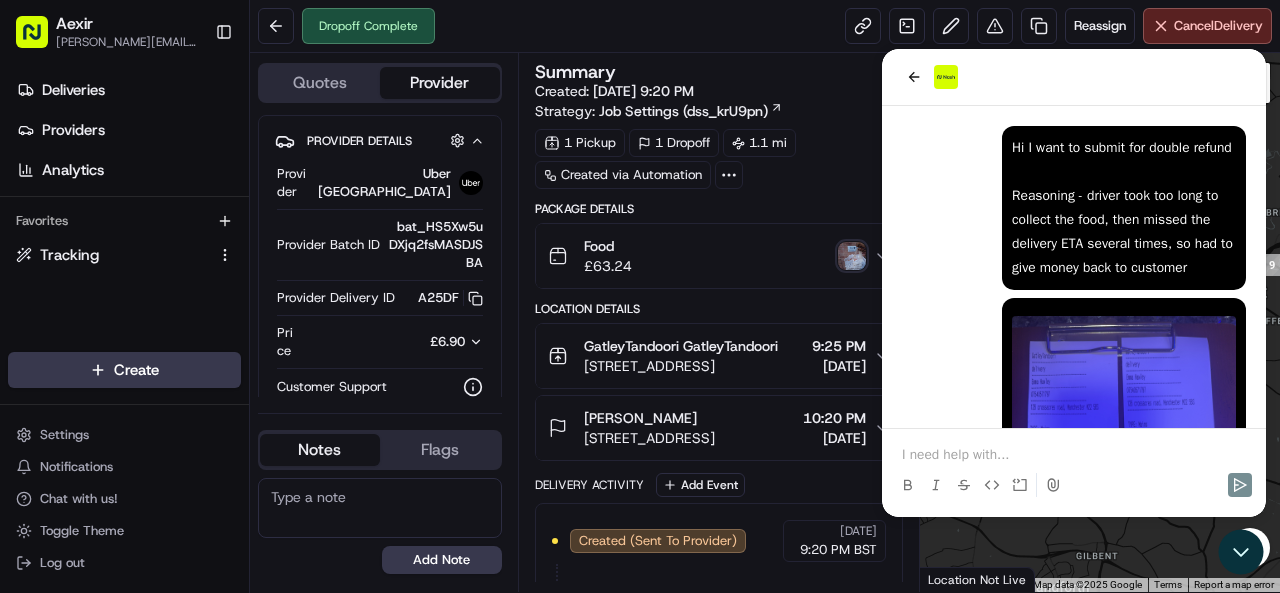 scroll, scrollTop: 0, scrollLeft: 0, axis: both 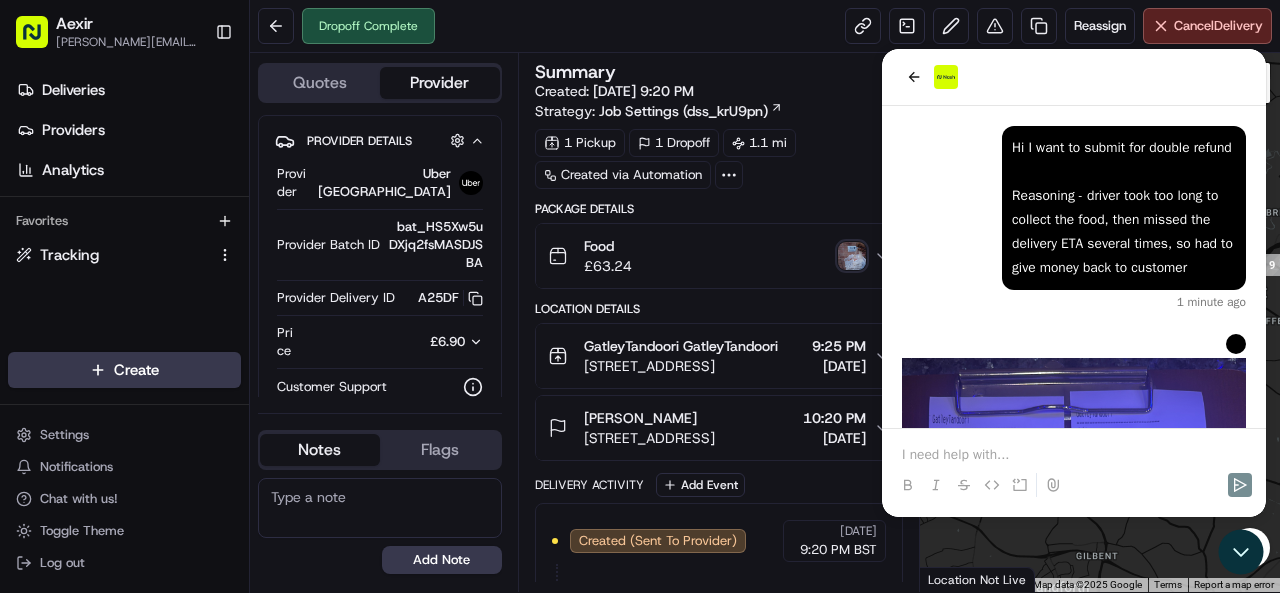 click at bounding box center [1236, 344] 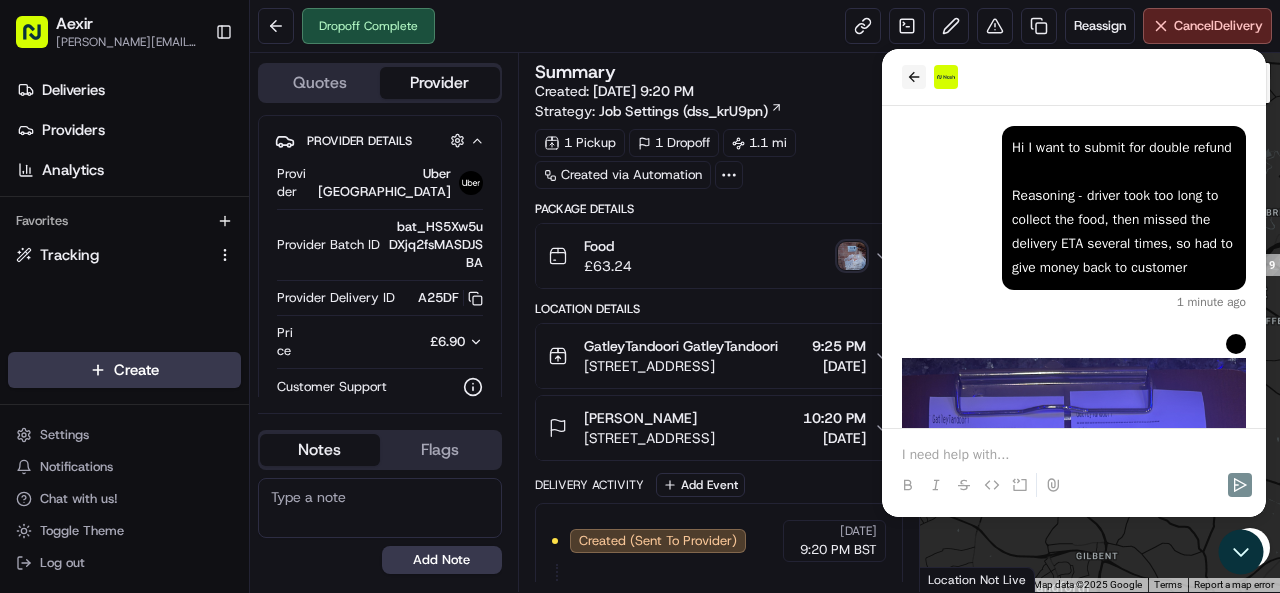 click 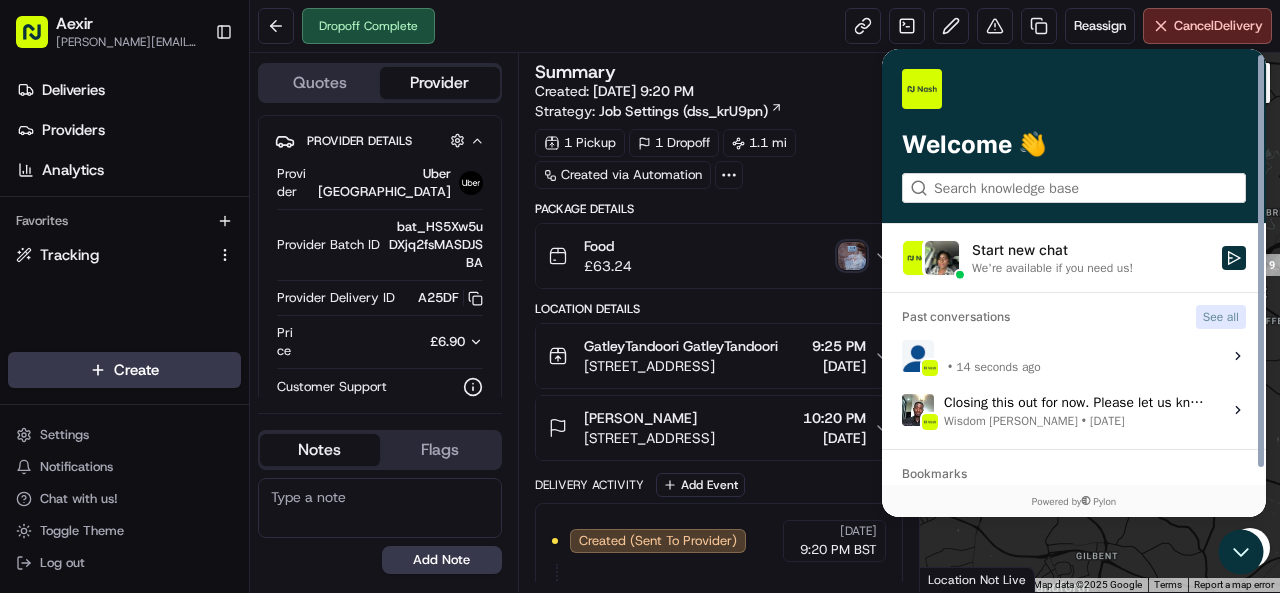 click on "See all" at bounding box center (1221, 317) 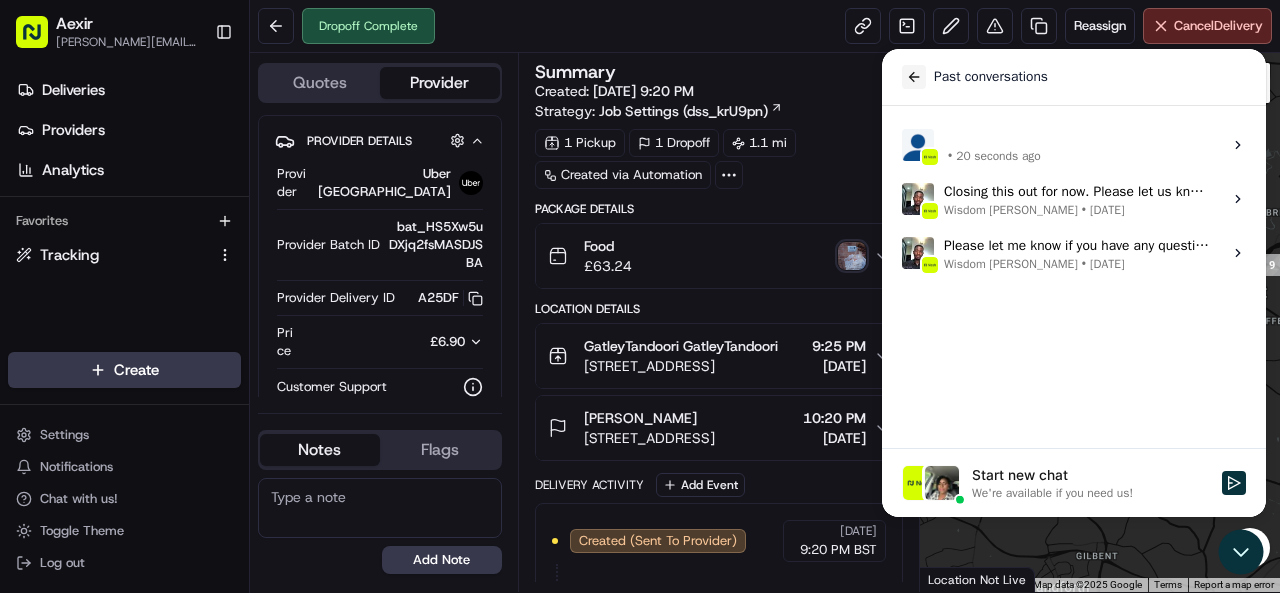 click at bounding box center (914, 77) 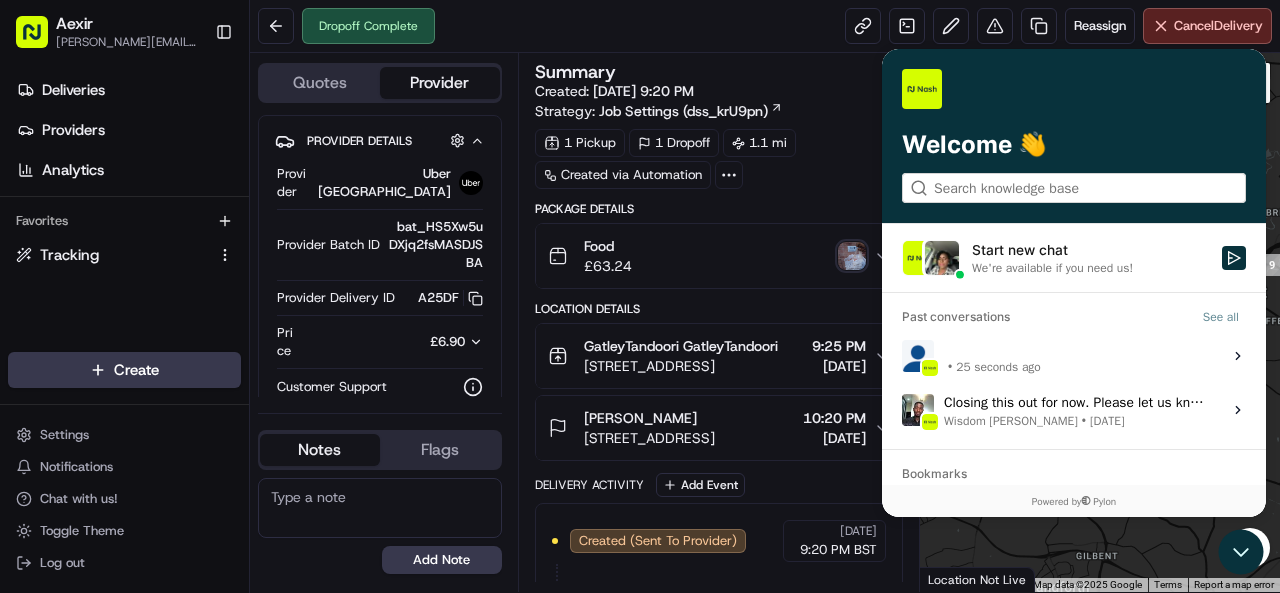 scroll, scrollTop: 0, scrollLeft: 0, axis: both 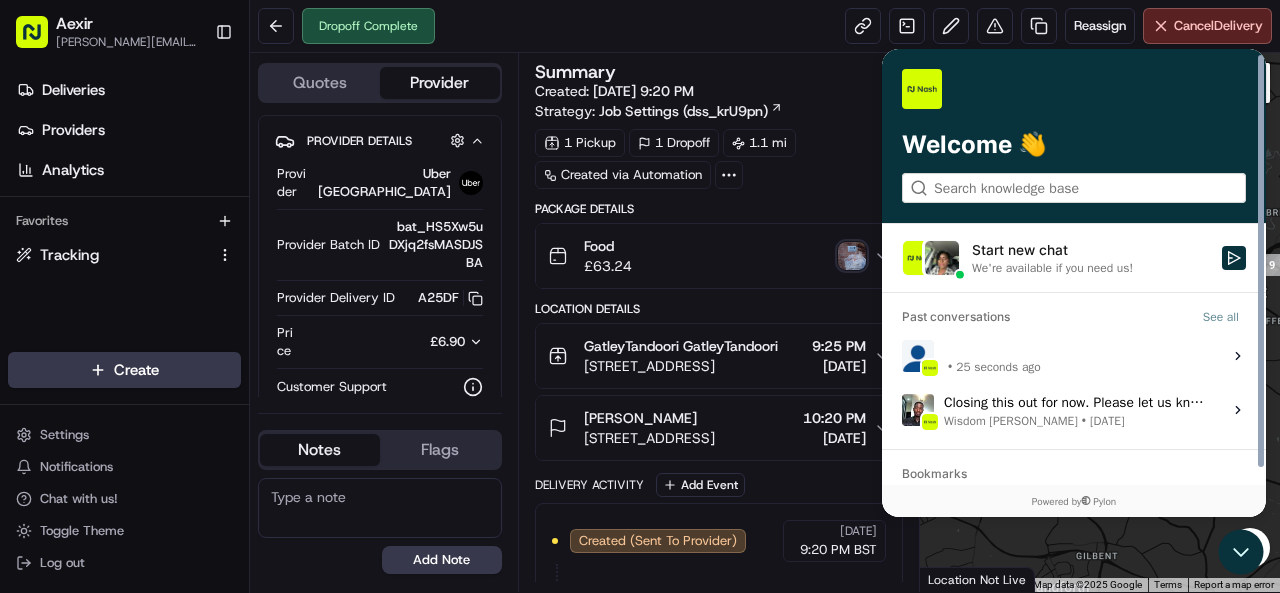 click on "• 25 seconds ago" at bounding box center [992, 356] 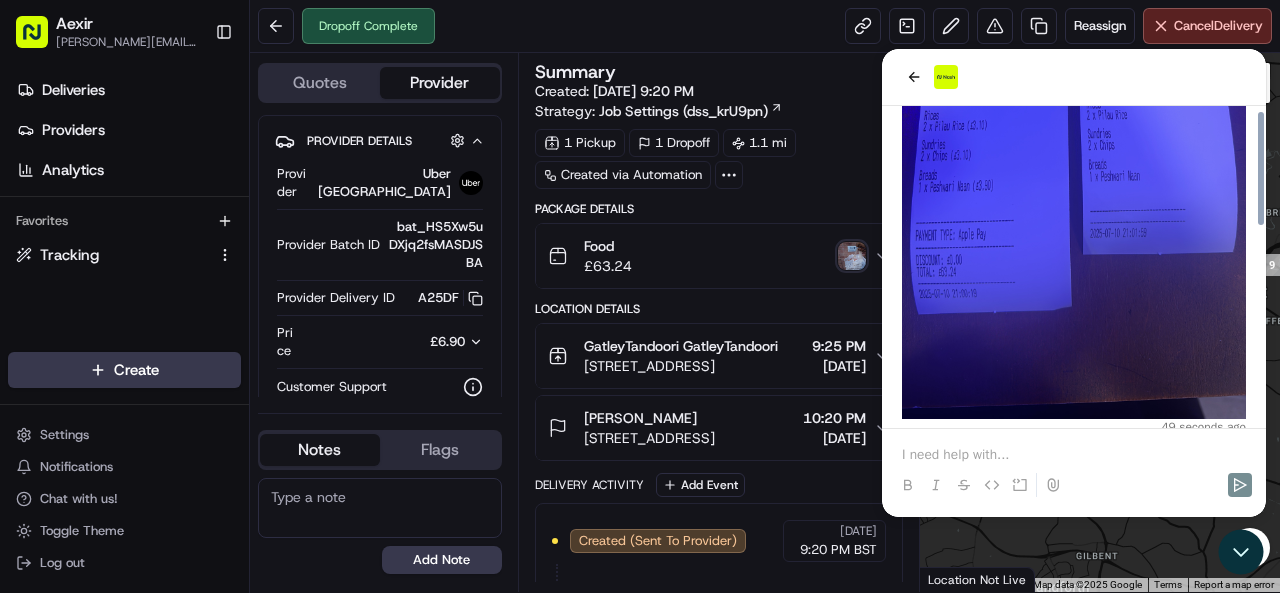 scroll, scrollTop: 564, scrollLeft: 0, axis: vertical 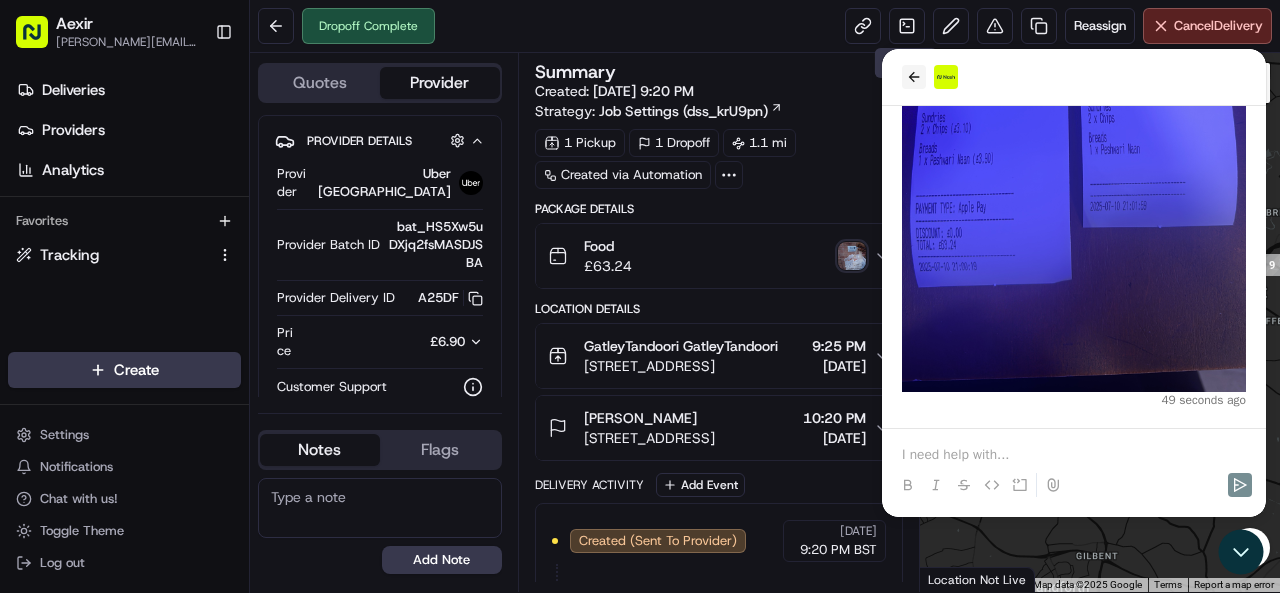 click 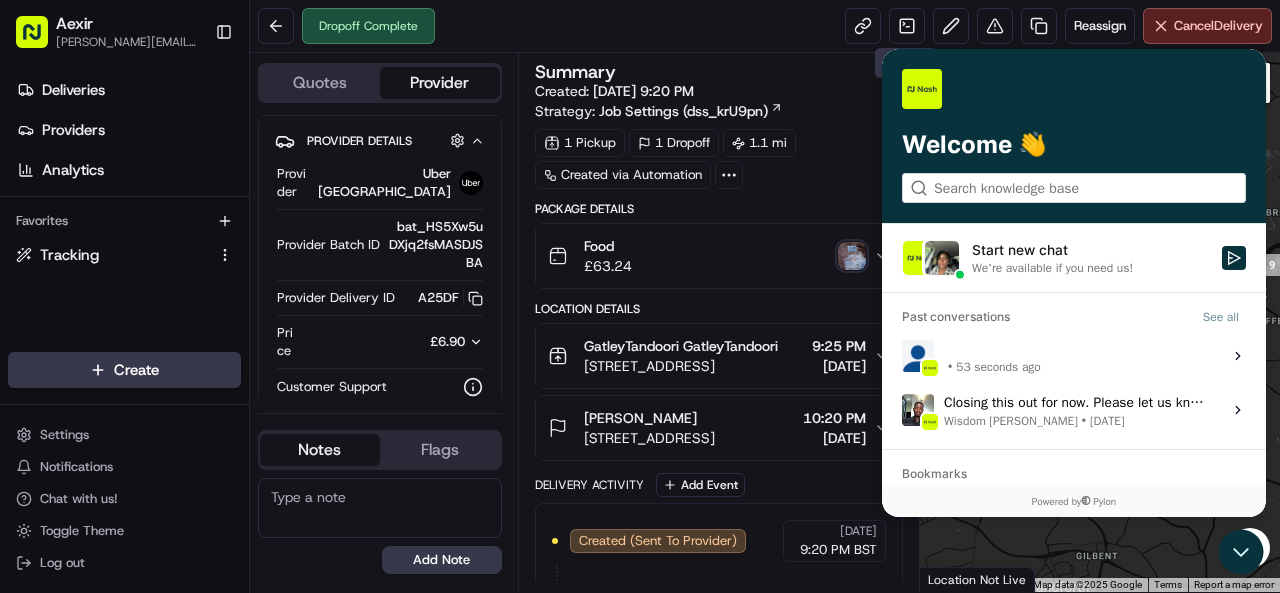 scroll, scrollTop: 0, scrollLeft: 0, axis: both 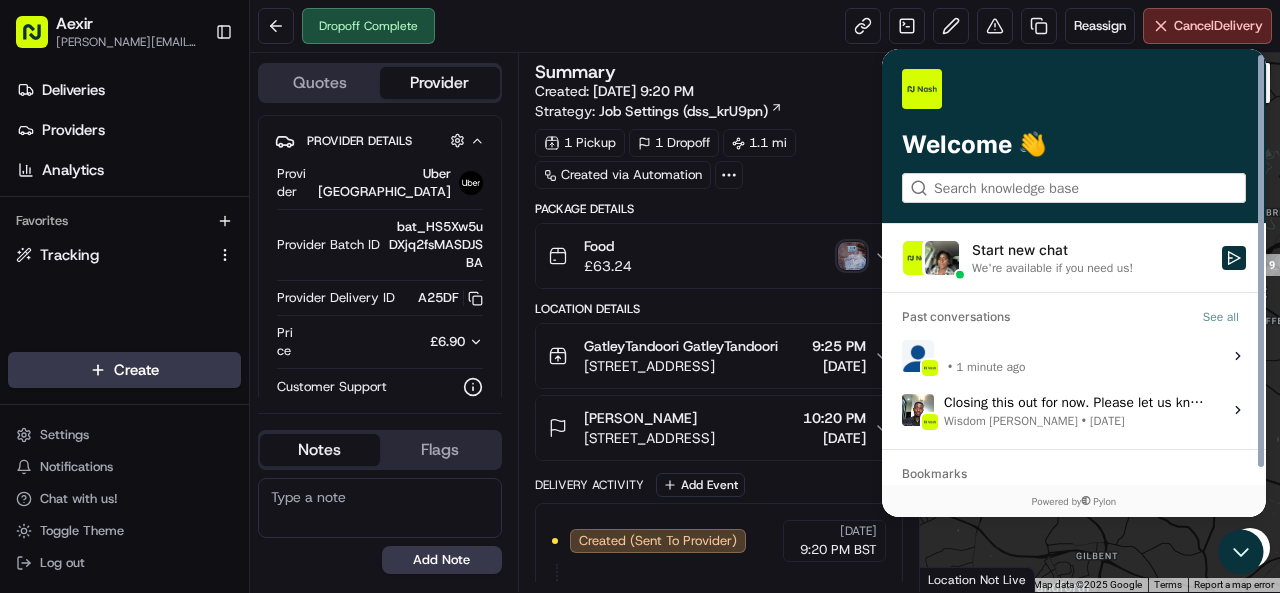 click on "1 minute ago" at bounding box center [990, 367] 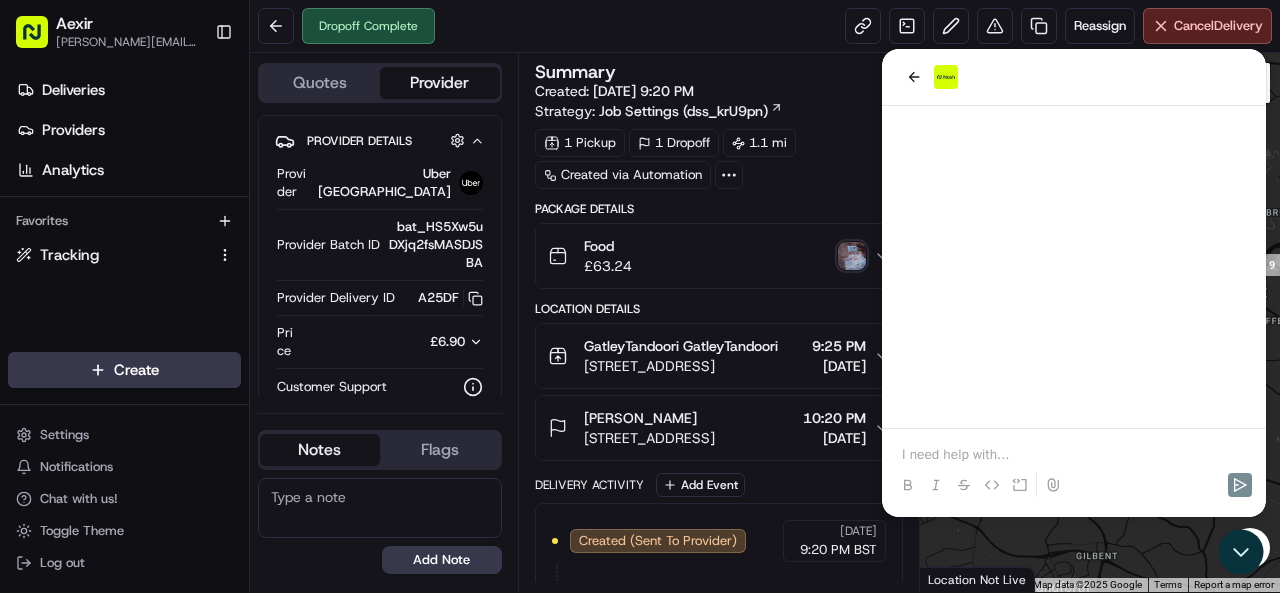 scroll, scrollTop: 564, scrollLeft: 0, axis: vertical 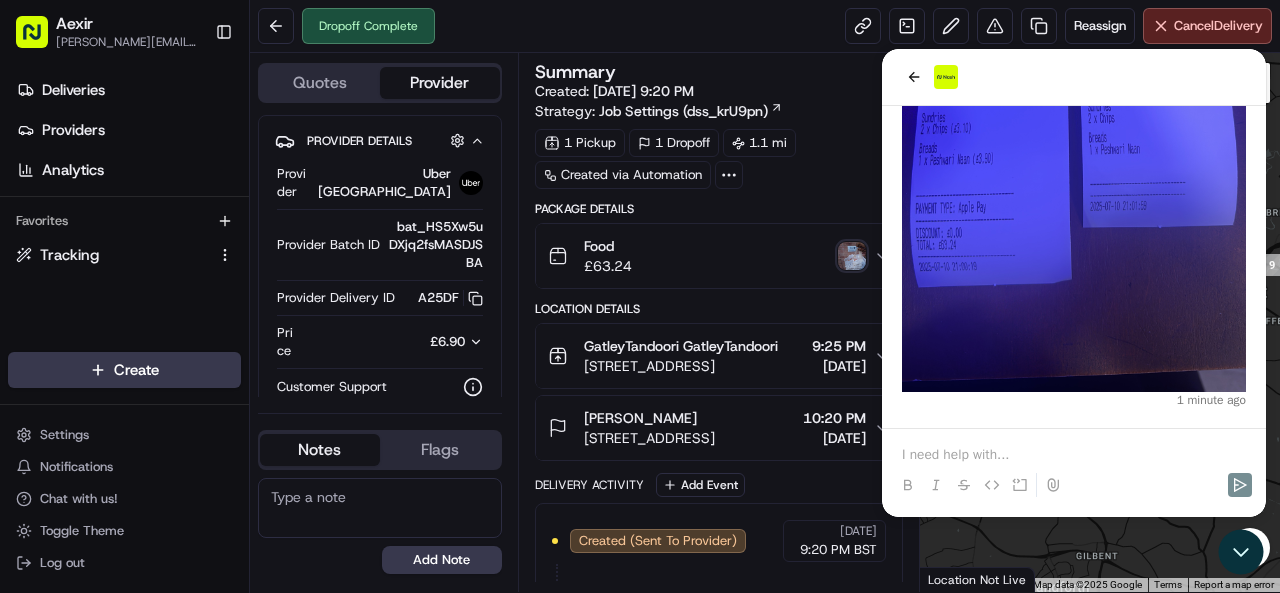 click at bounding box center (1074, 86) 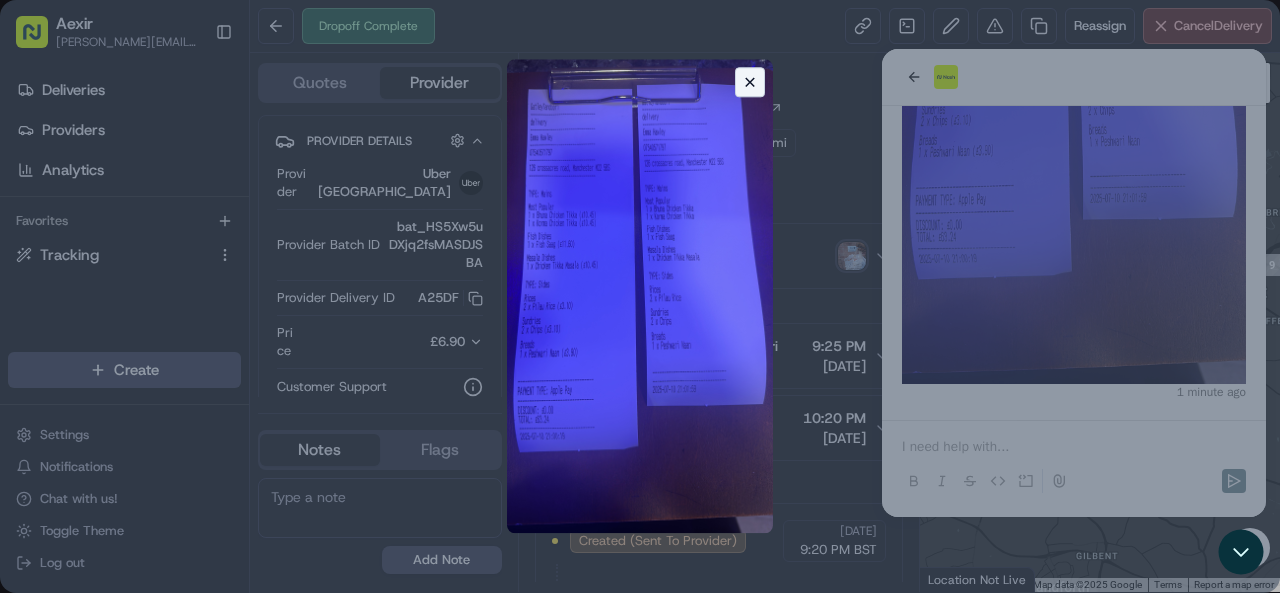 click at bounding box center [640, 296] 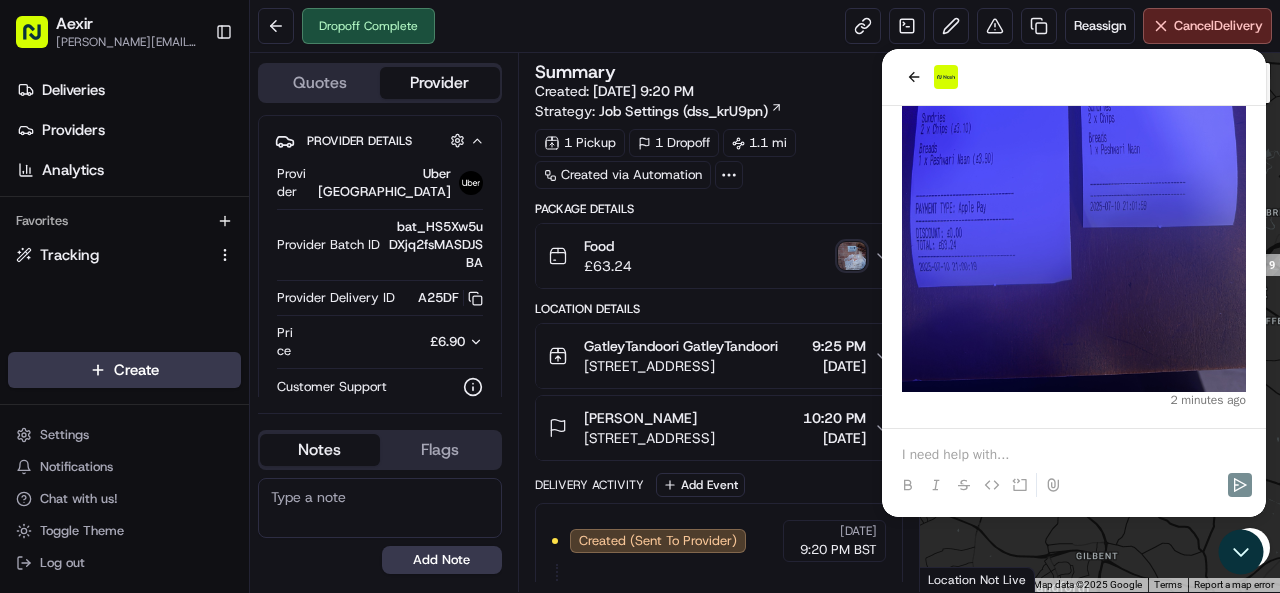 click on "2 minutes ago Hi I want to submit for double refund Reasoning - driver took too long to collect the food, then missed the delivery ETA several times, so had to give money back to customer" at bounding box center [1074, -4] 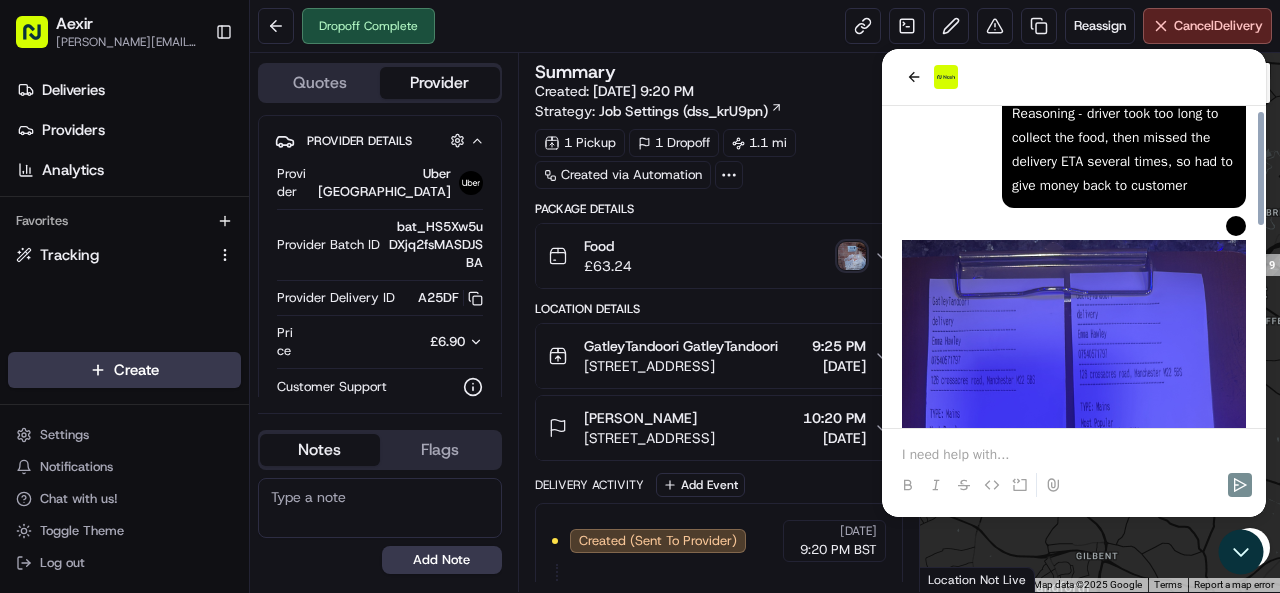 scroll, scrollTop: 0, scrollLeft: 0, axis: both 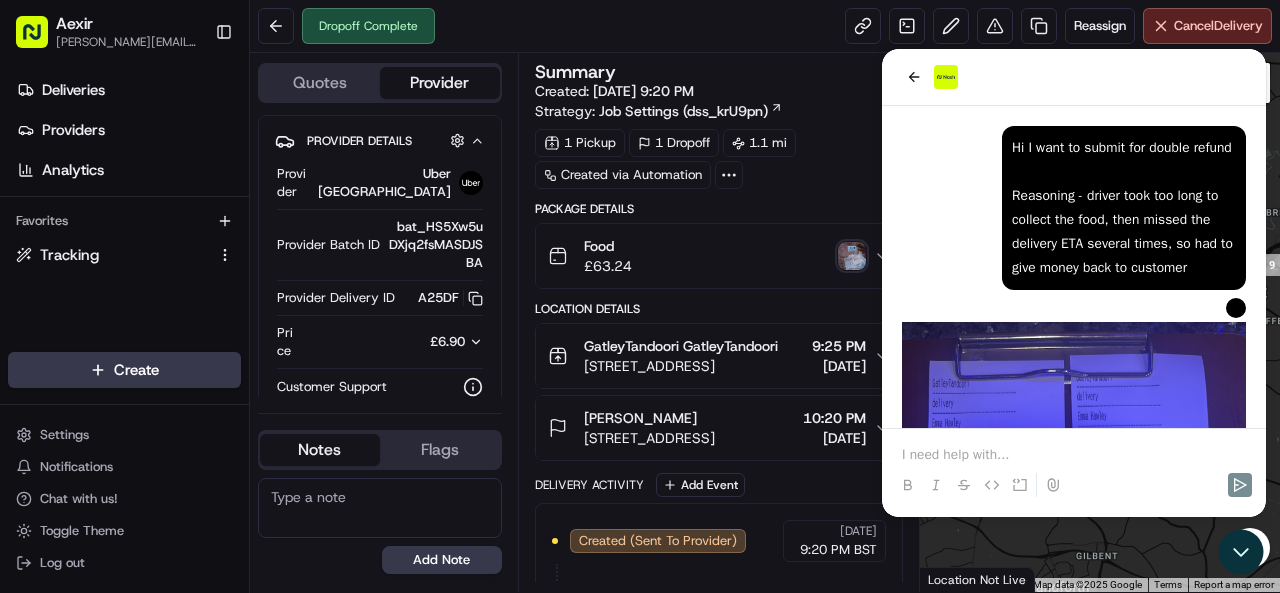 drag, startPoint x: 1010, startPoint y: 140, endPoint x: 1194, endPoint y: 294, distance: 239.94167 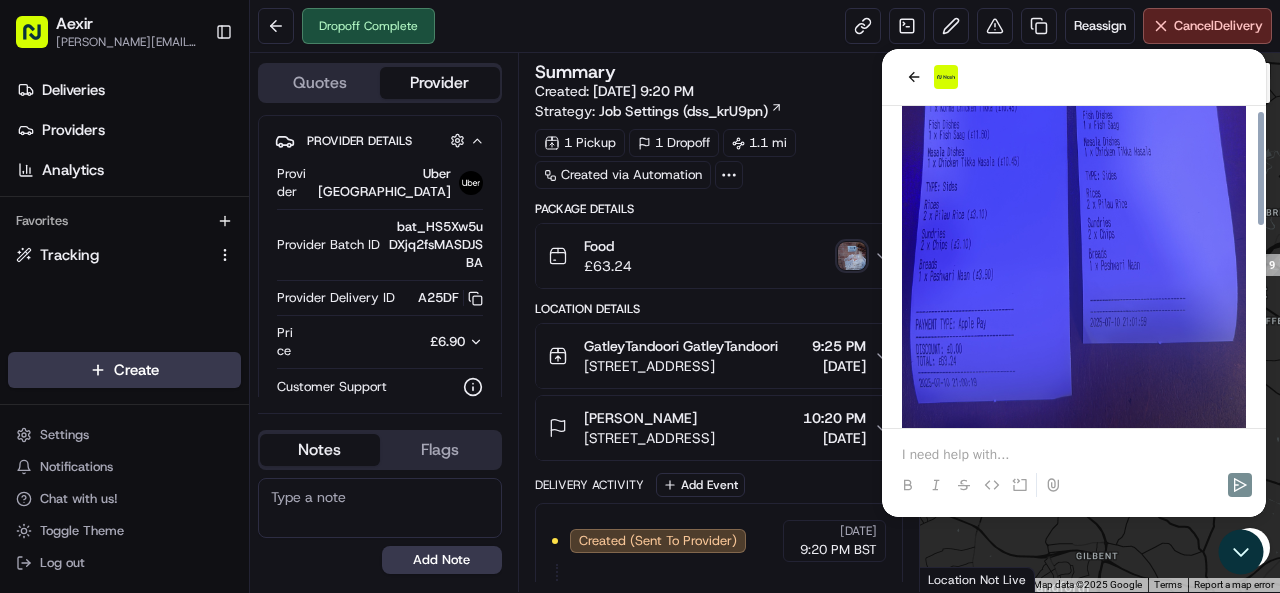 scroll, scrollTop: 564, scrollLeft: 0, axis: vertical 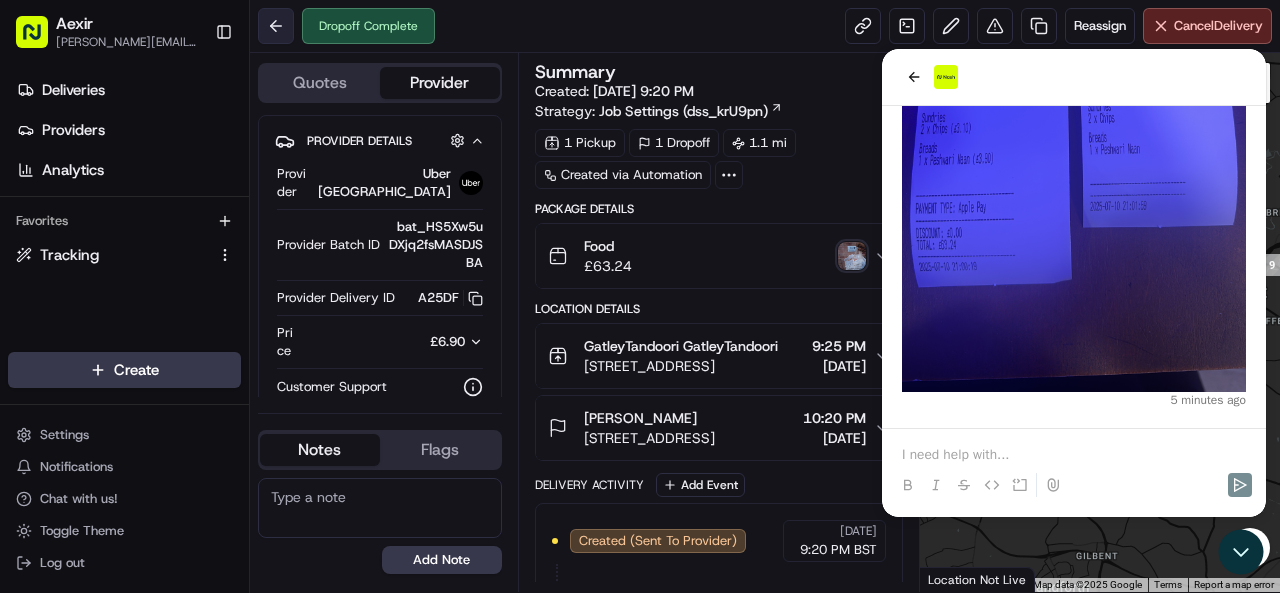 click at bounding box center [276, 26] 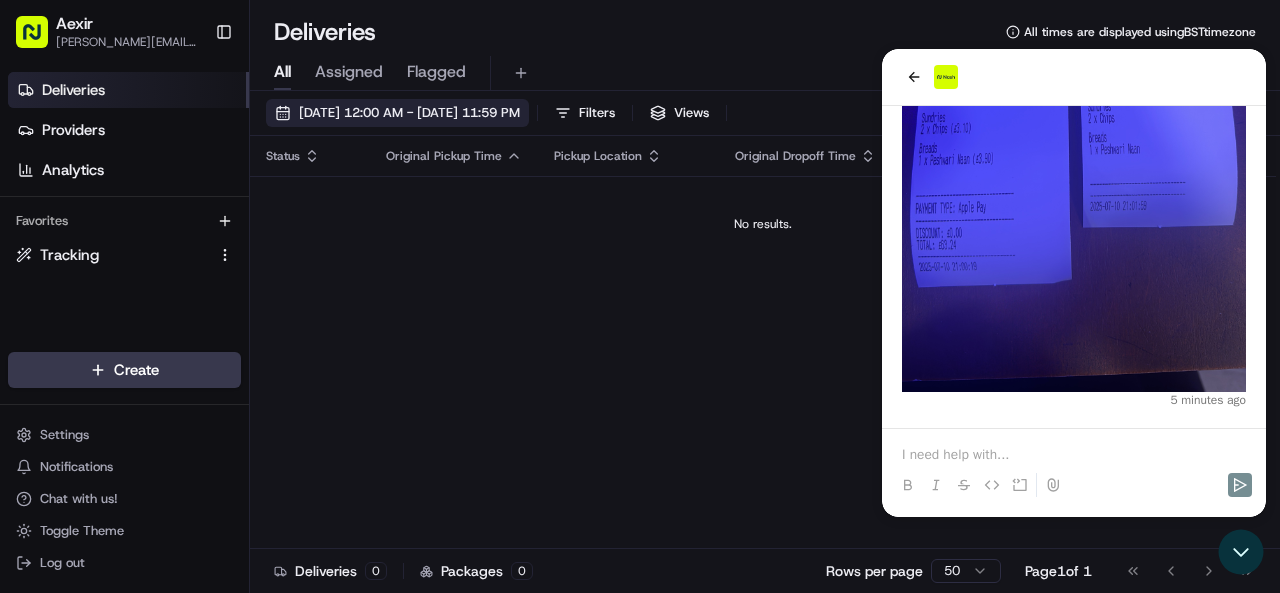click on "07/11/2025 12:00 AM - 07/11/2025 11:59 PM" at bounding box center [409, 113] 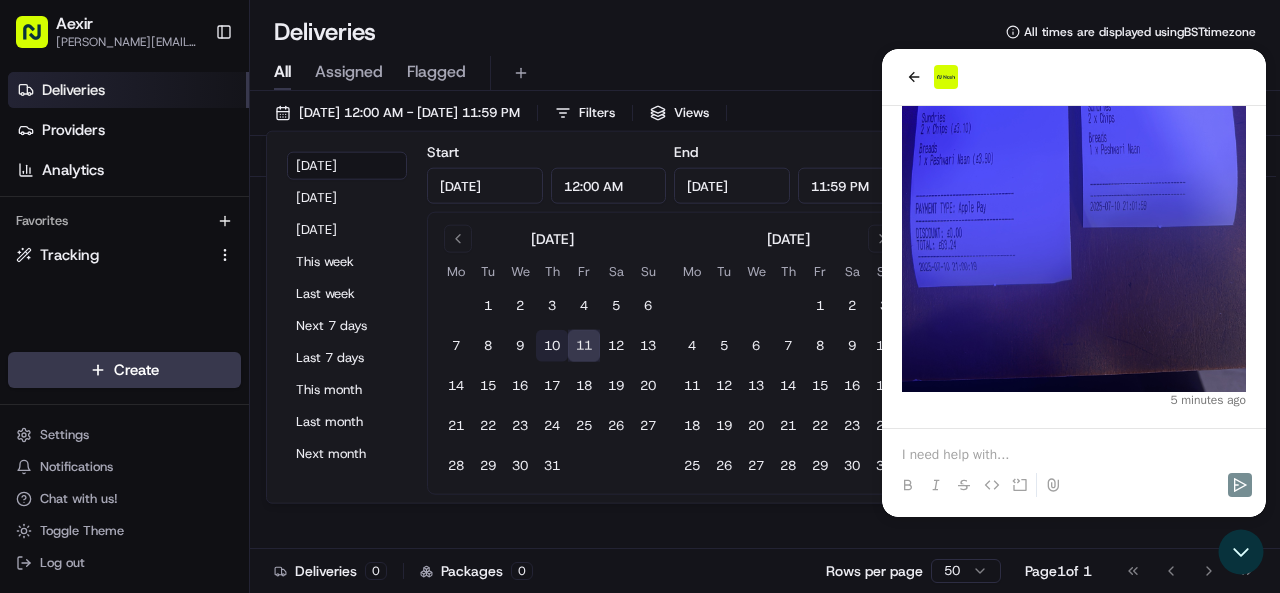 click on "10" at bounding box center (552, 346) 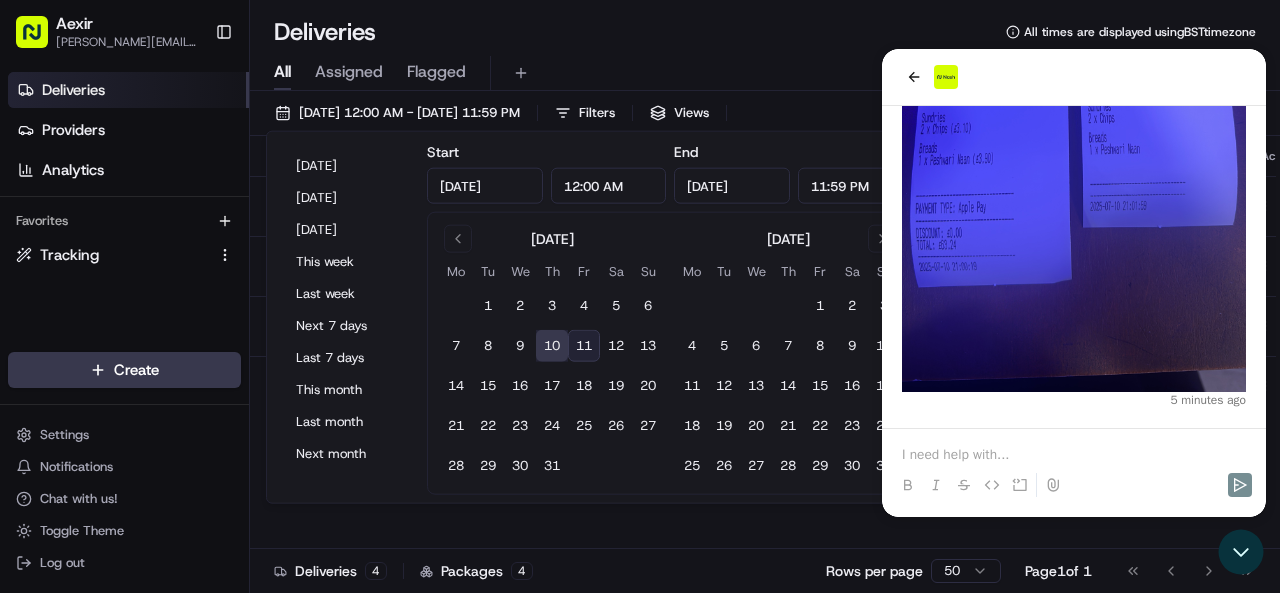 click on "All Assigned Flagged" at bounding box center (765, 73) 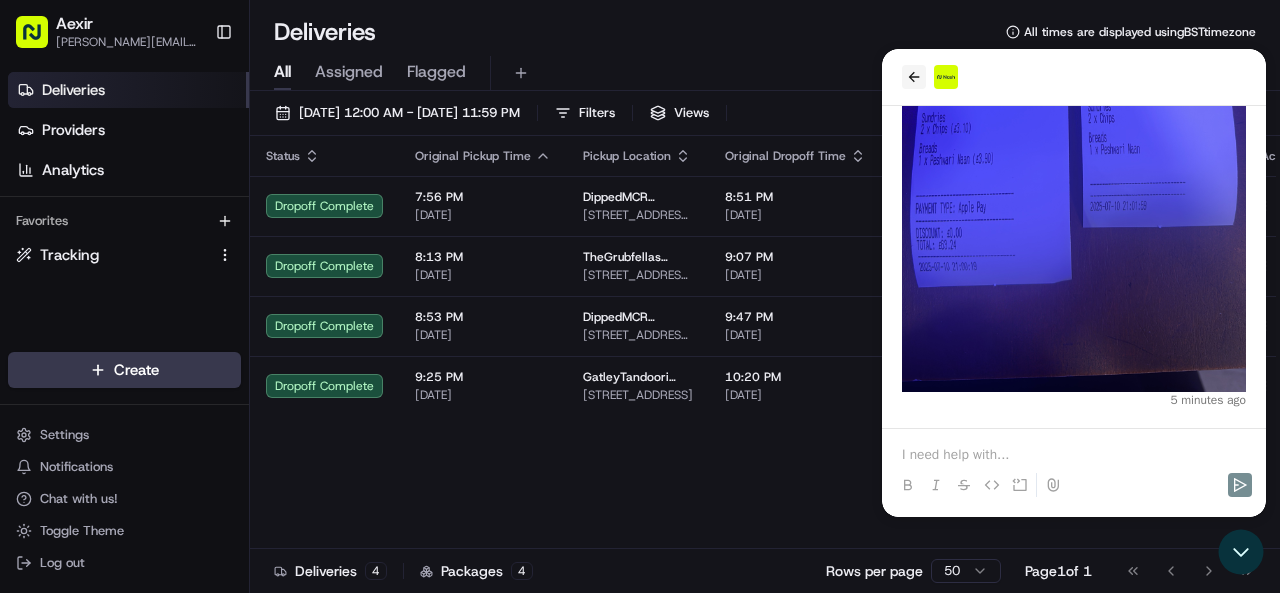 click at bounding box center [914, 77] 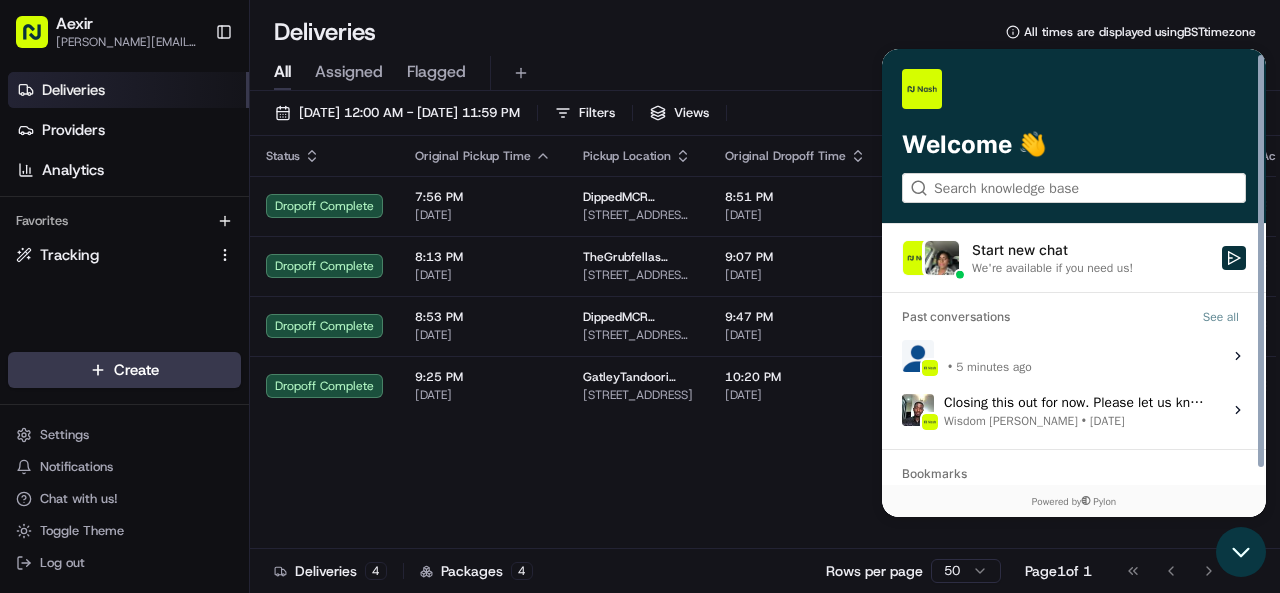 click 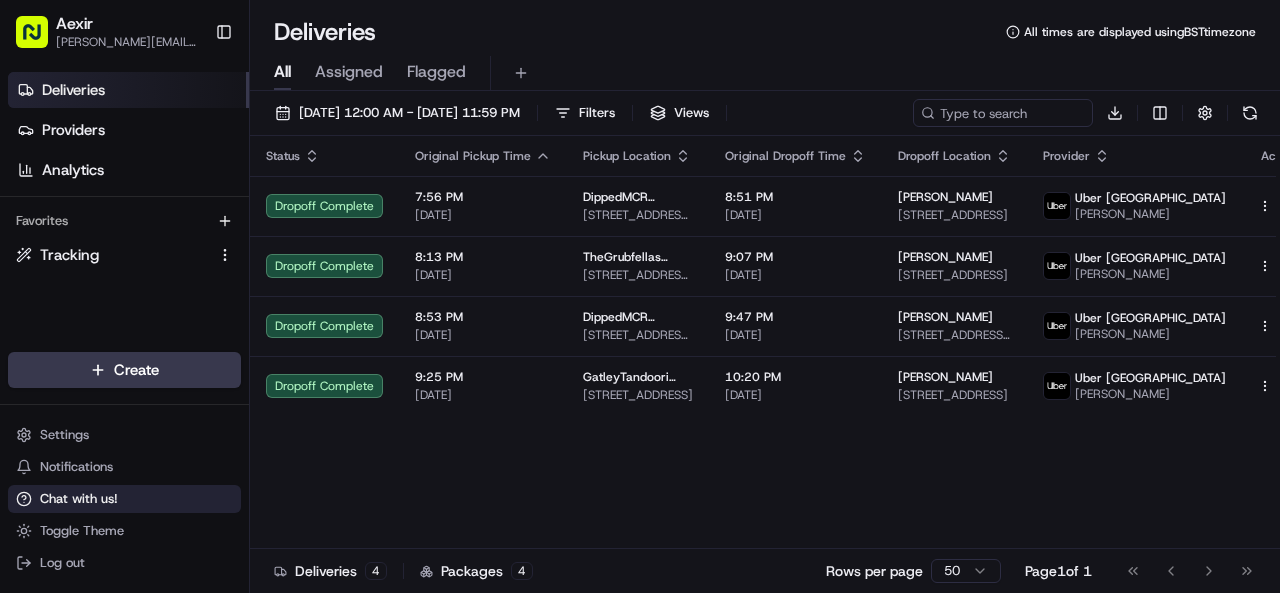 click on "Chat with us!" at bounding box center (124, 499) 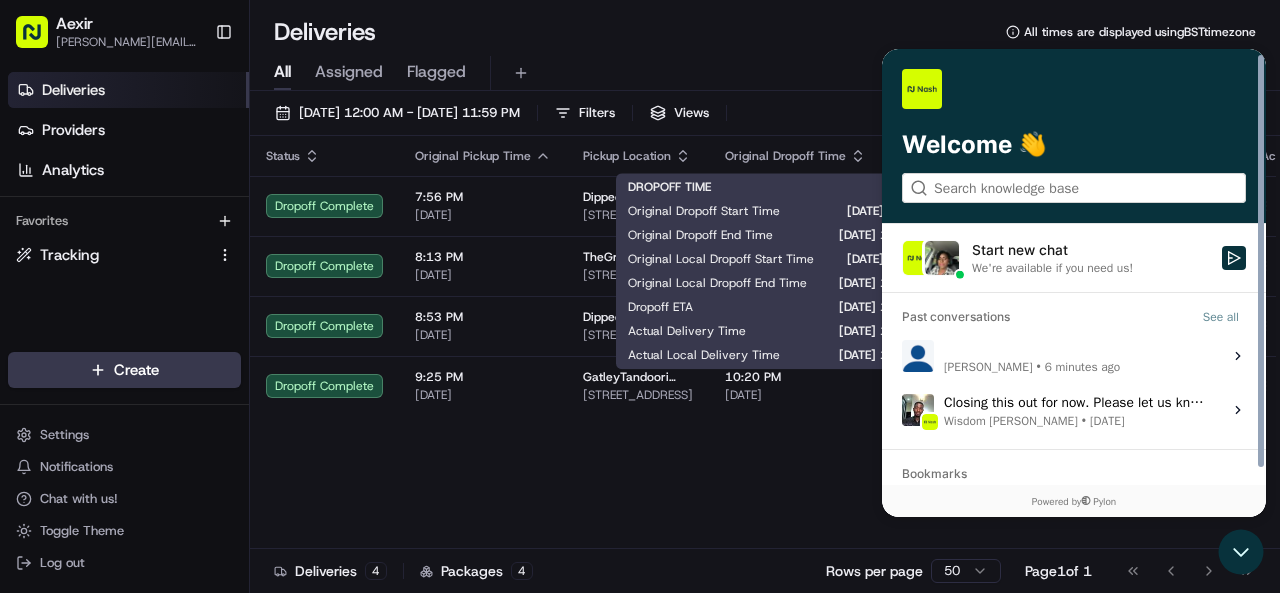 click on "Asad Riaz • 6 minutes ago View issue" at bounding box center (1074, 356) 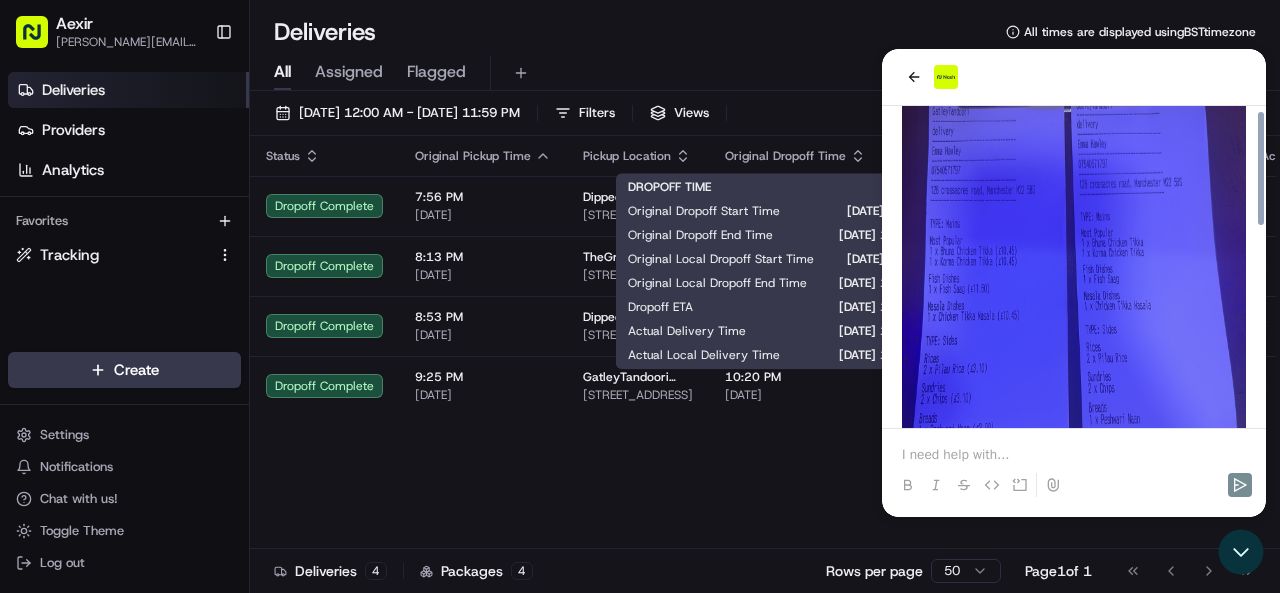 scroll, scrollTop: 564, scrollLeft: 0, axis: vertical 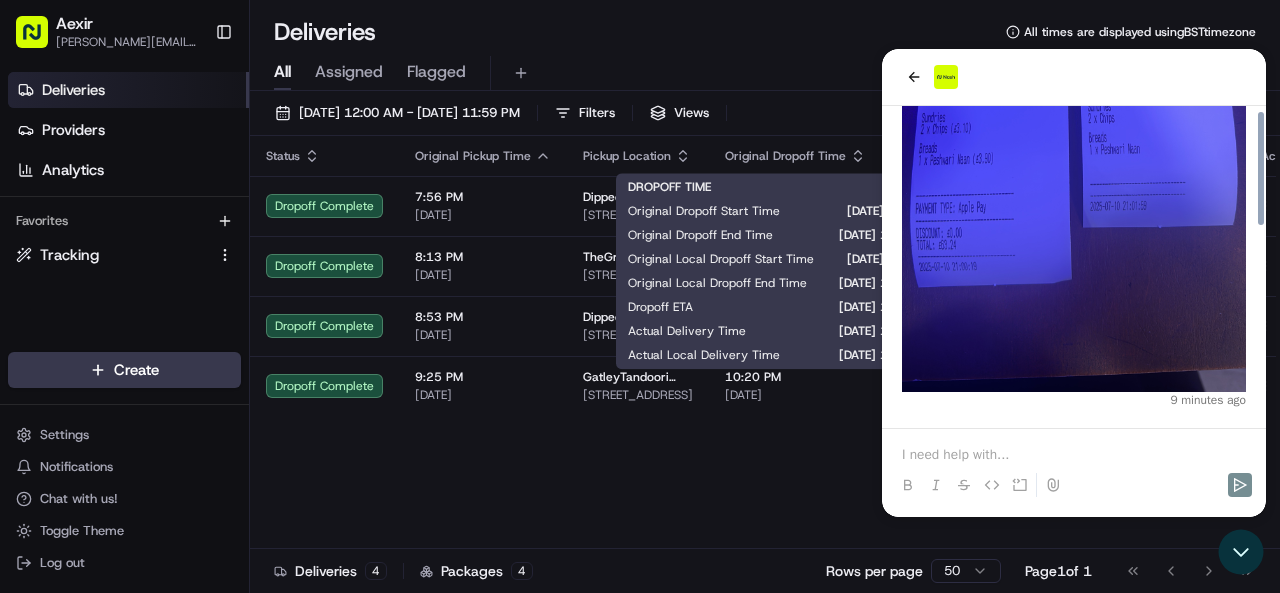 click at bounding box center [1074, 455] 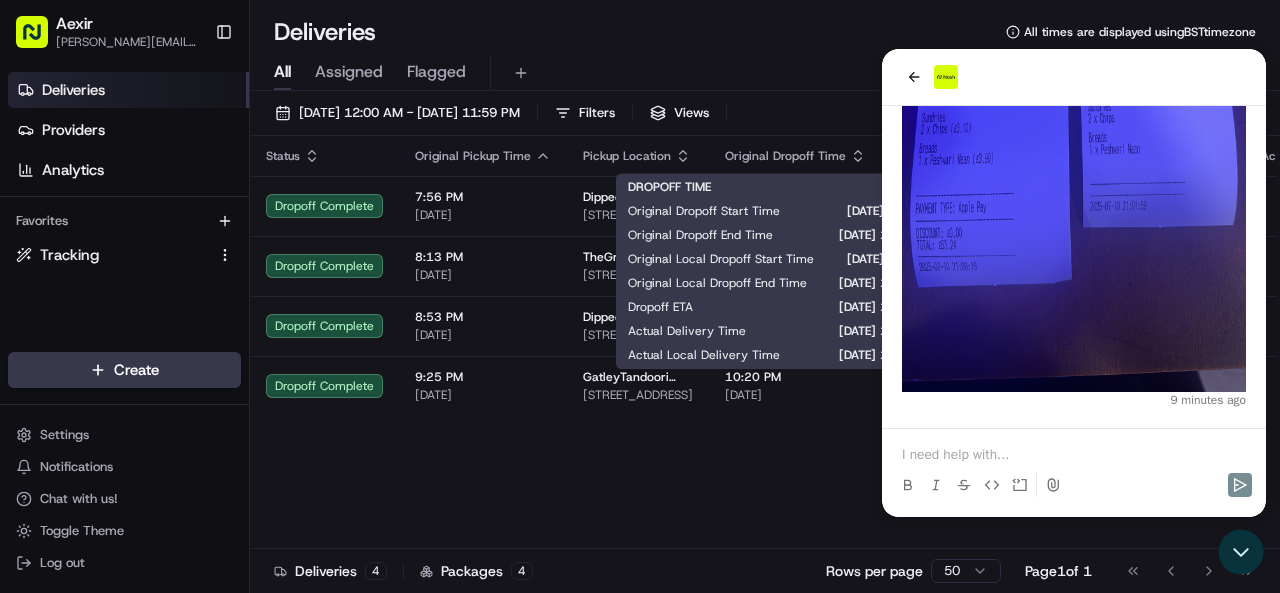 type 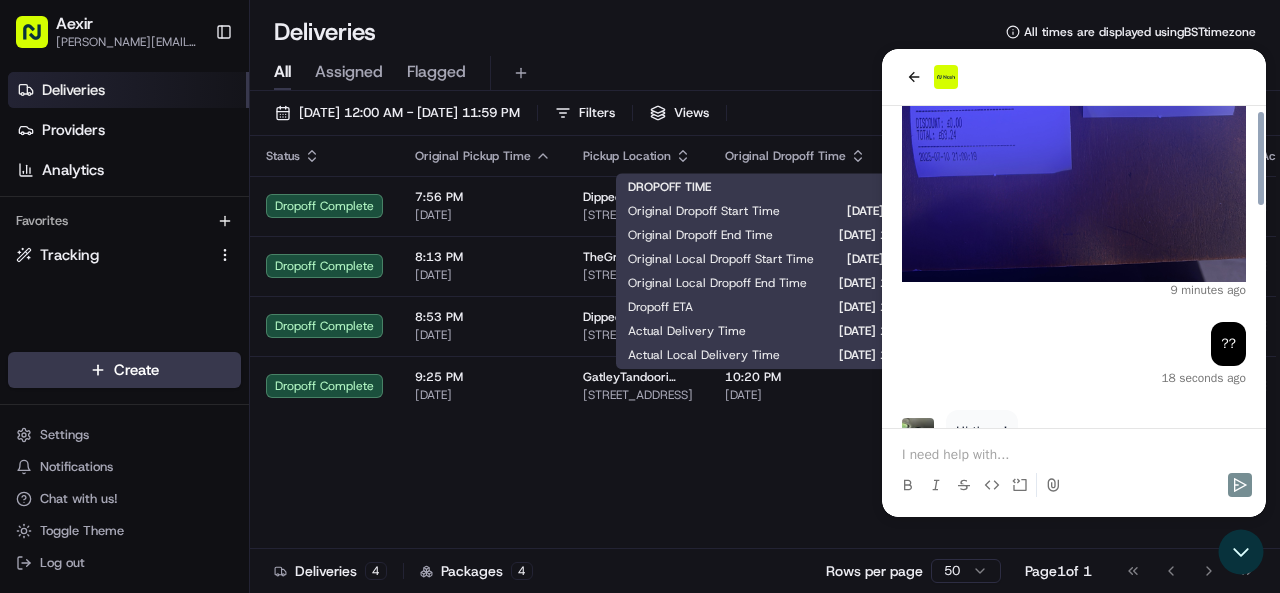 scroll, scrollTop: 748, scrollLeft: 0, axis: vertical 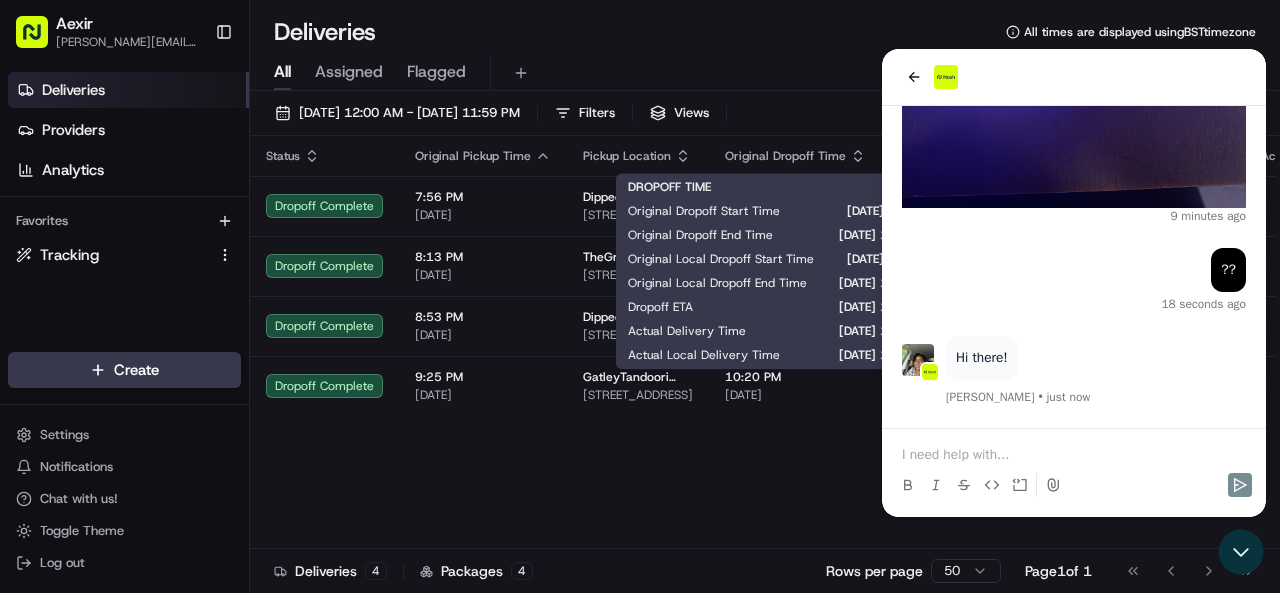 click at bounding box center (1074, 455) 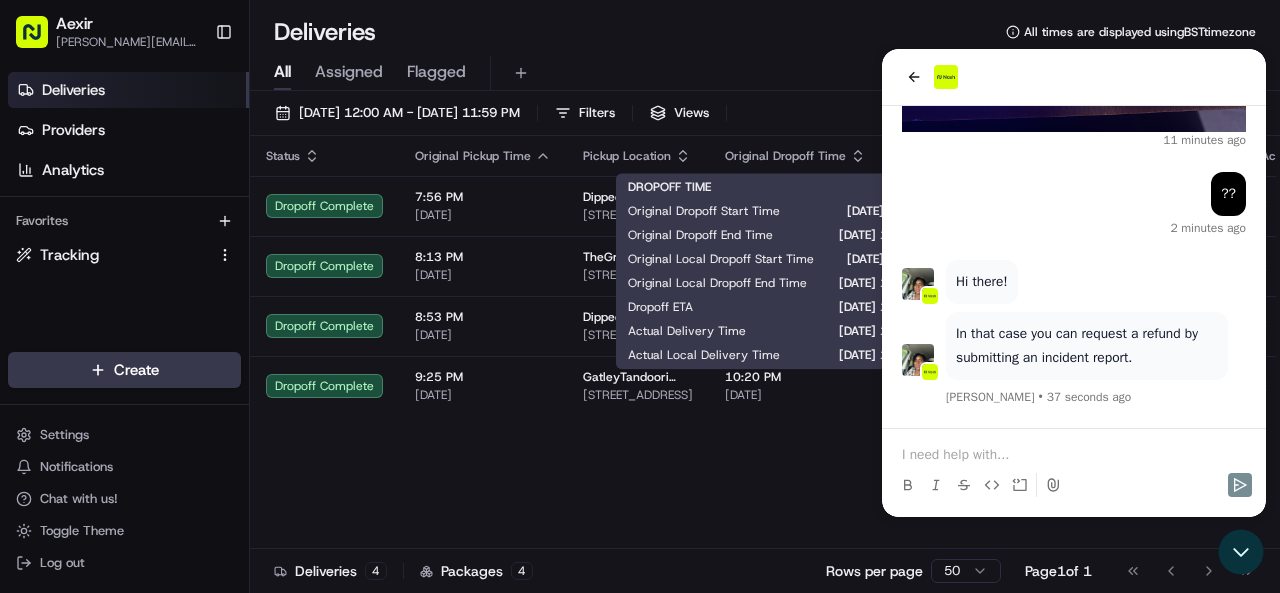scroll, scrollTop: 948, scrollLeft: 0, axis: vertical 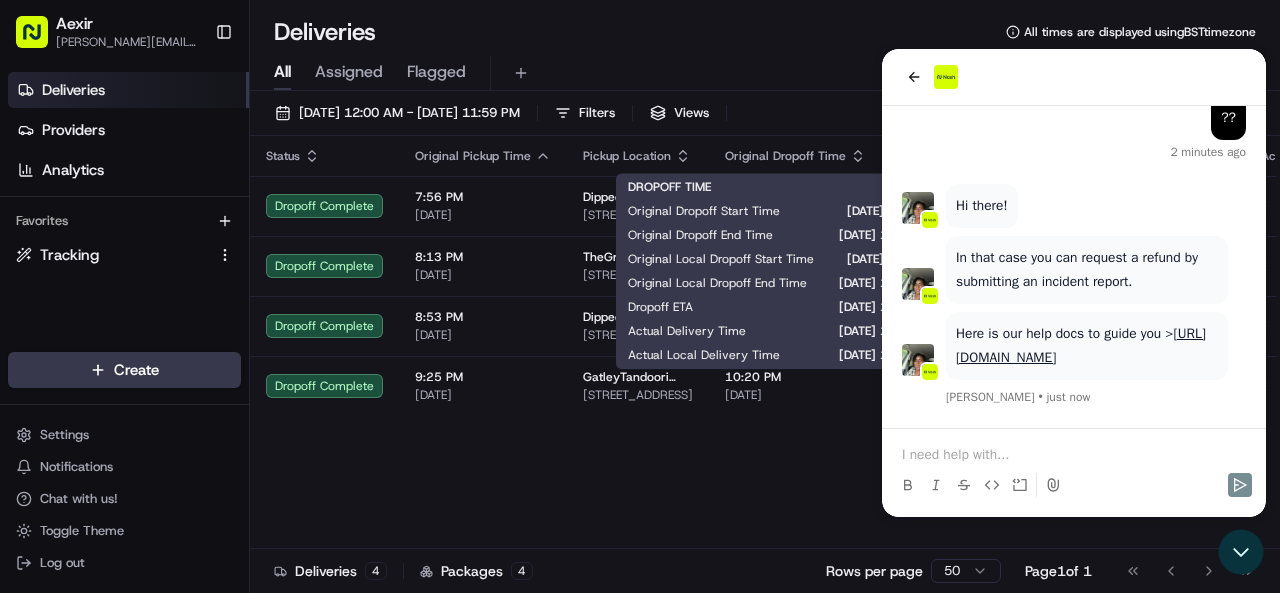 click on "https://help.usenash.com/articles/1249125183-request-a-refund-using-delivery-incident-report" at bounding box center (1081, 345) 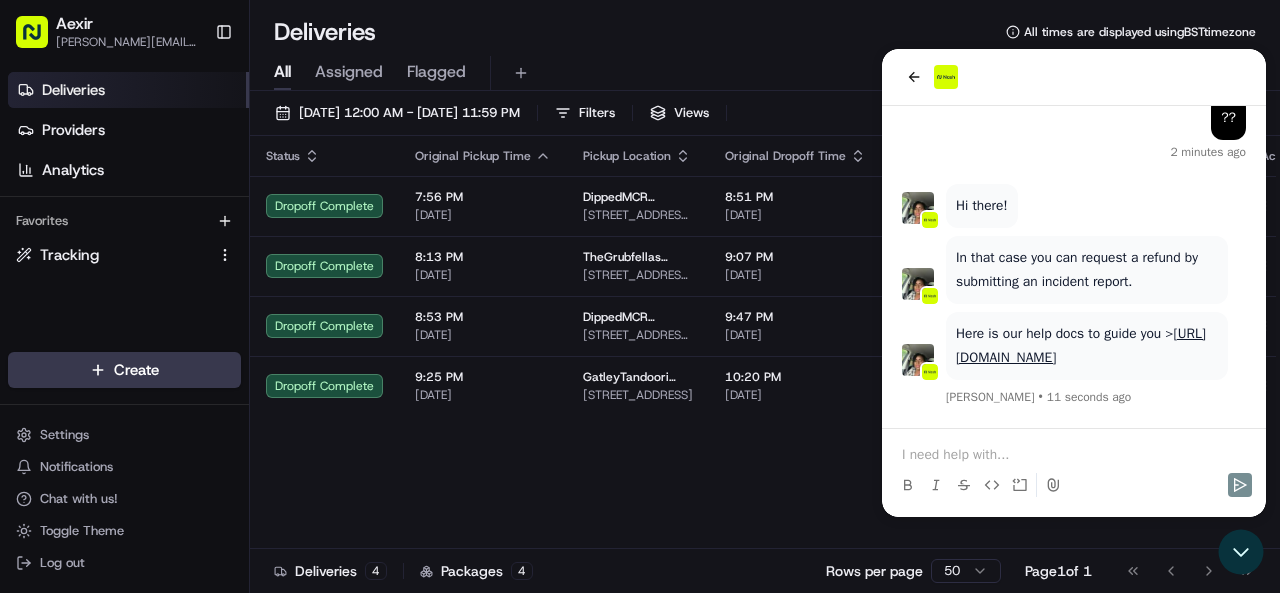 click at bounding box center (1074, 455) 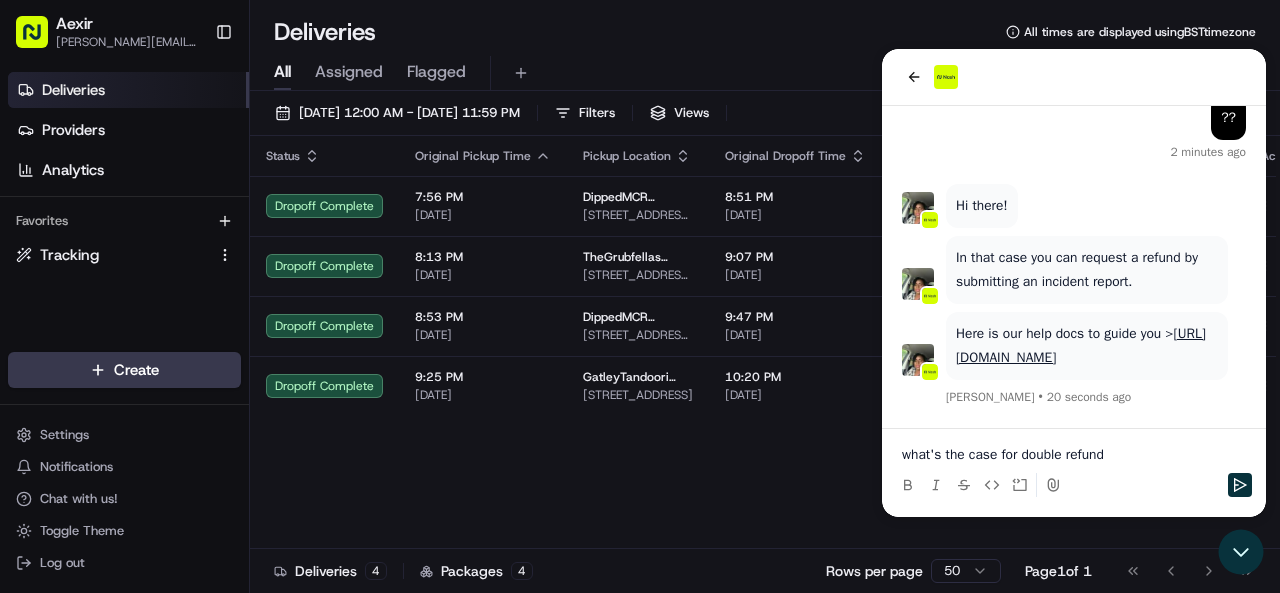 scroll, scrollTop: 1036, scrollLeft: 0, axis: vertical 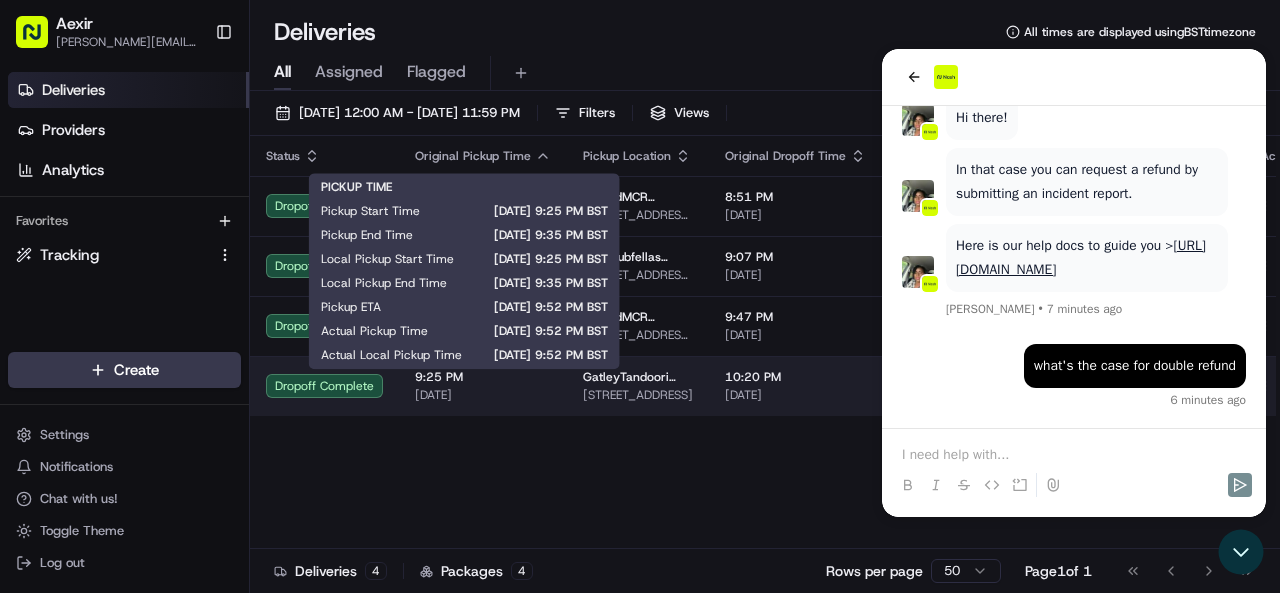 click on "[DATE]" at bounding box center (483, 395) 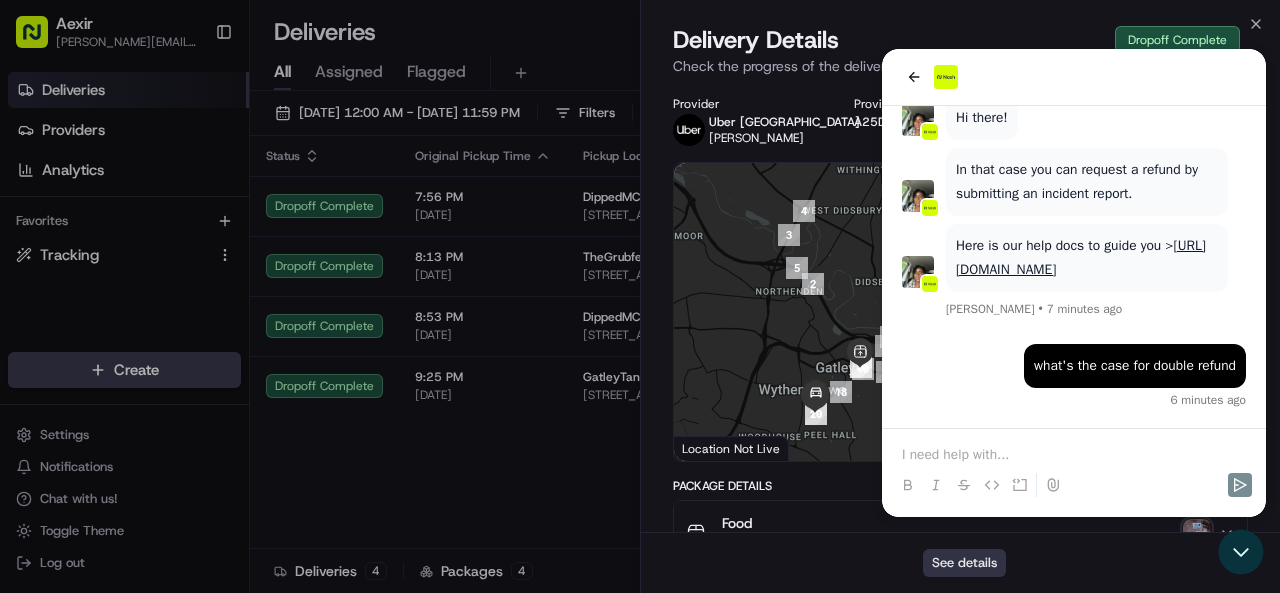 click on "See details" at bounding box center (964, 563) 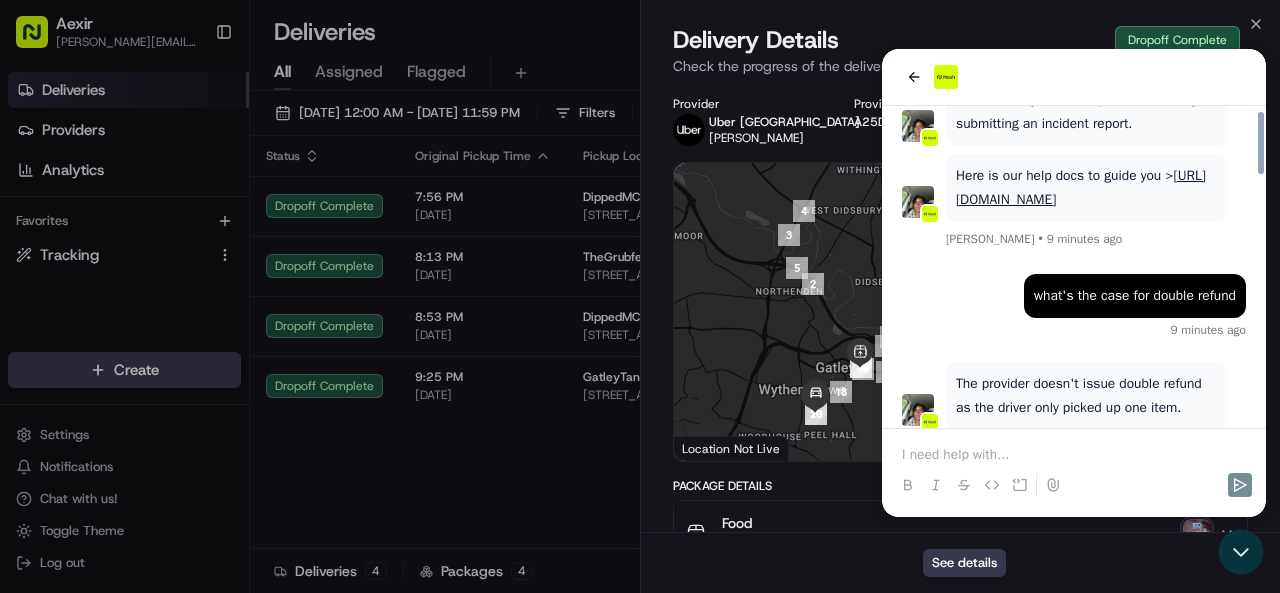 scroll, scrollTop: 1280, scrollLeft: 0, axis: vertical 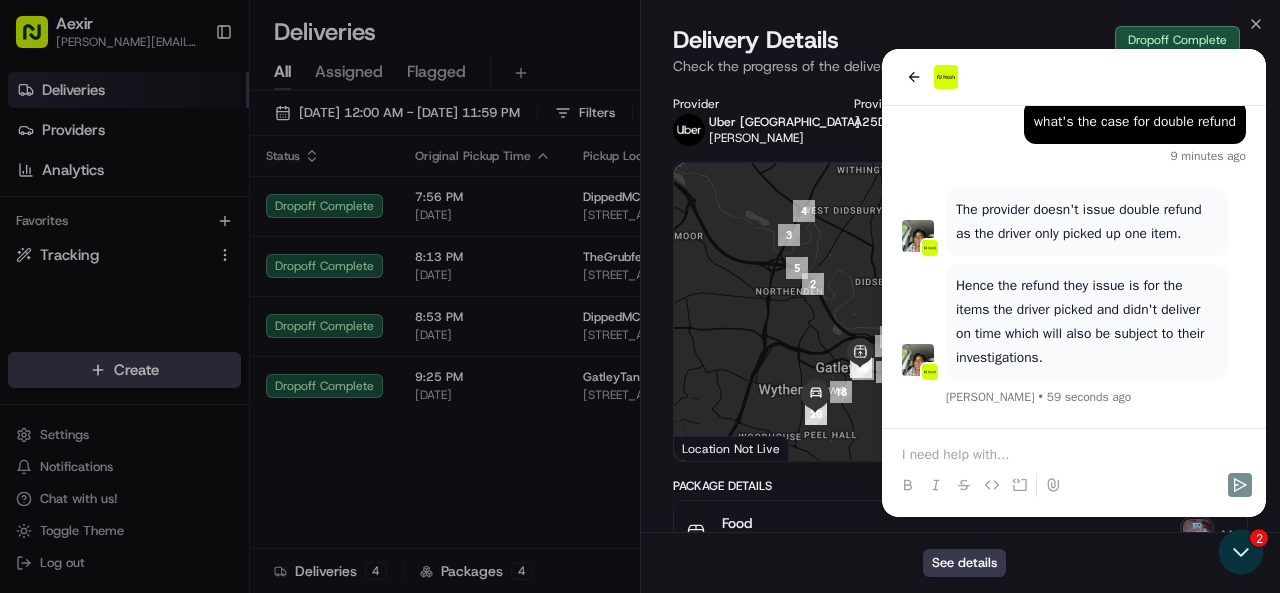 click on "Keyboard shortcuts" at bounding box center [945, 454] 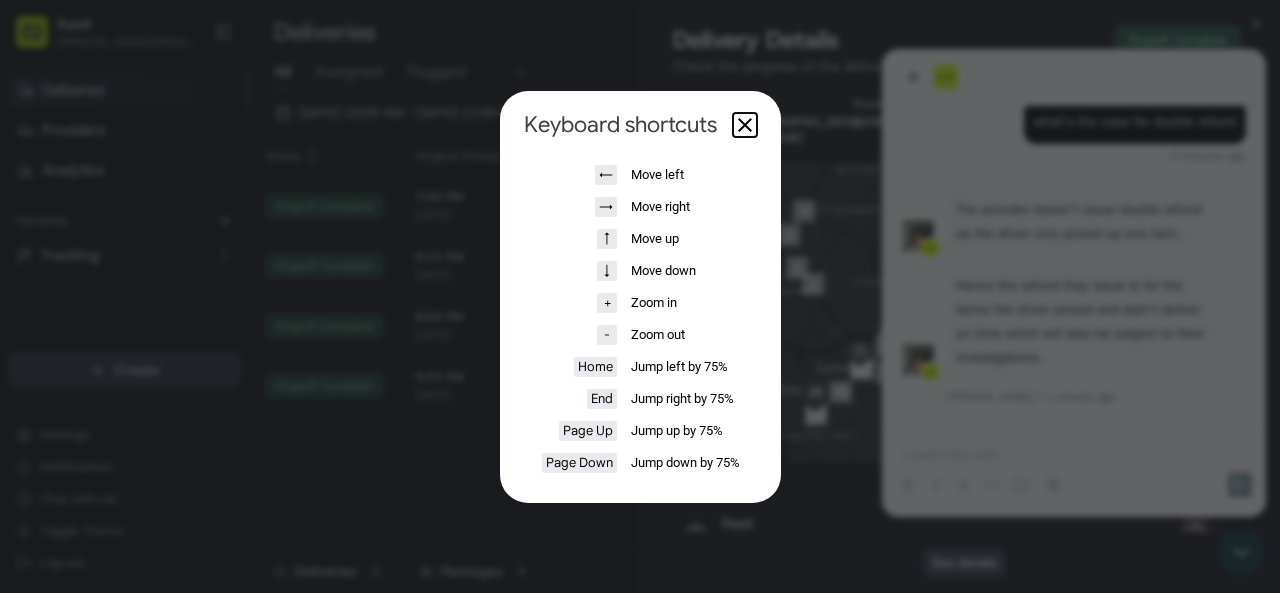 click at bounding box center [745, 125] 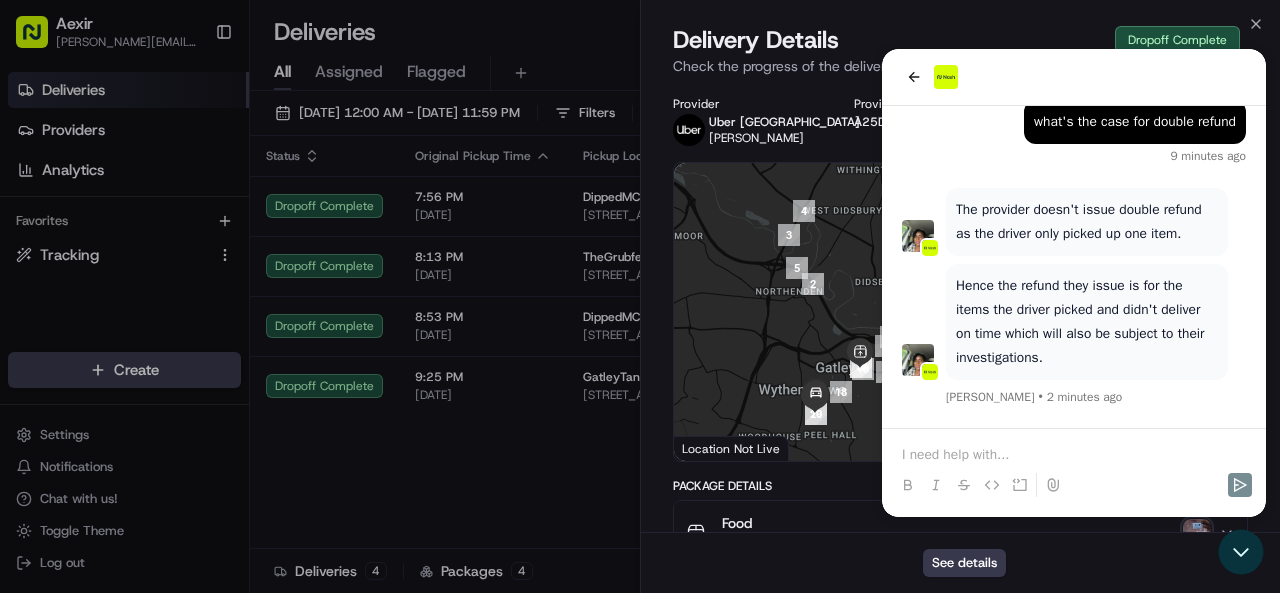 click on "Keyboard shortcuts" at bounding box center [945, 454] 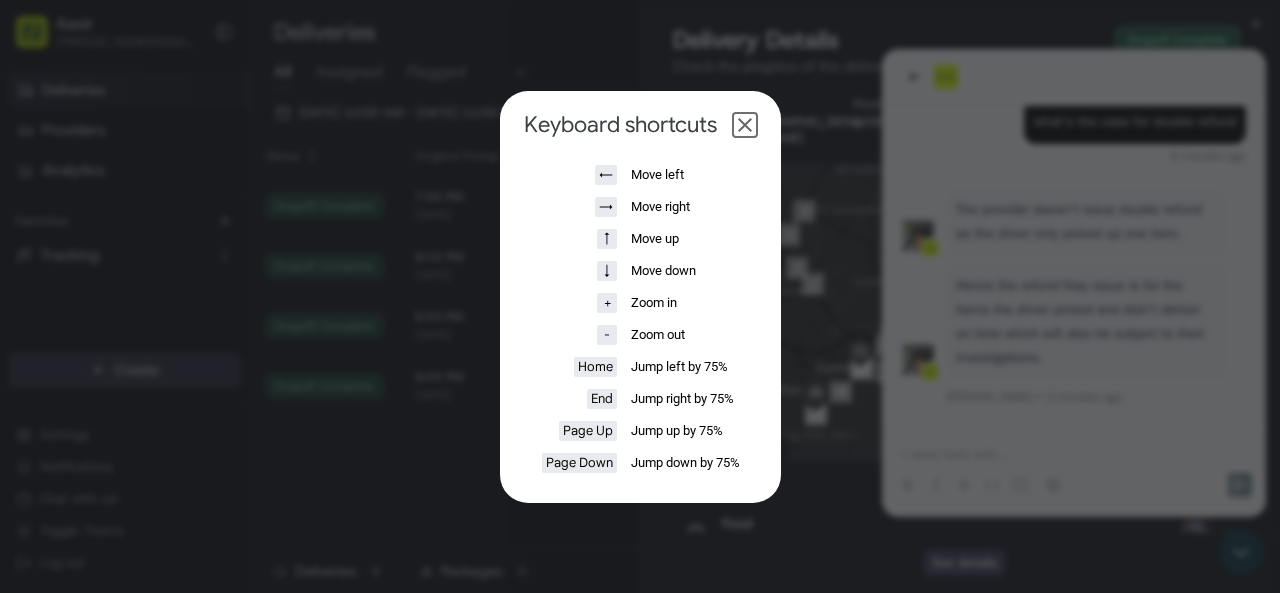 click on "Keyboard shortcuts" at bounding box center [640, 125] 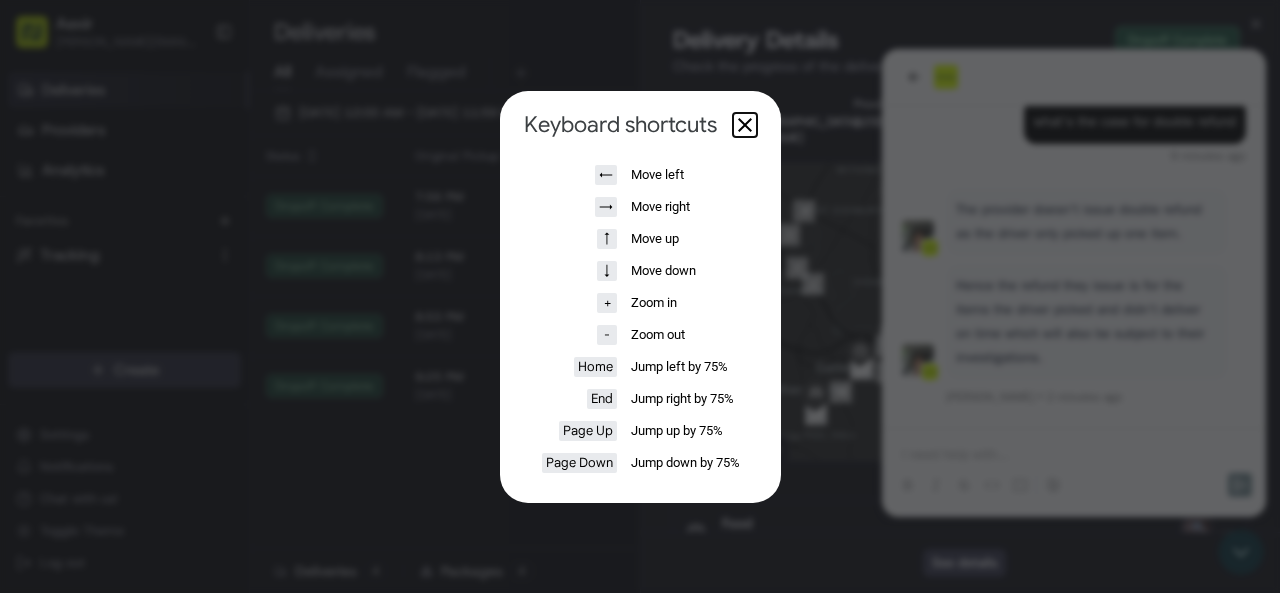 click at bounding box center (745, 125) 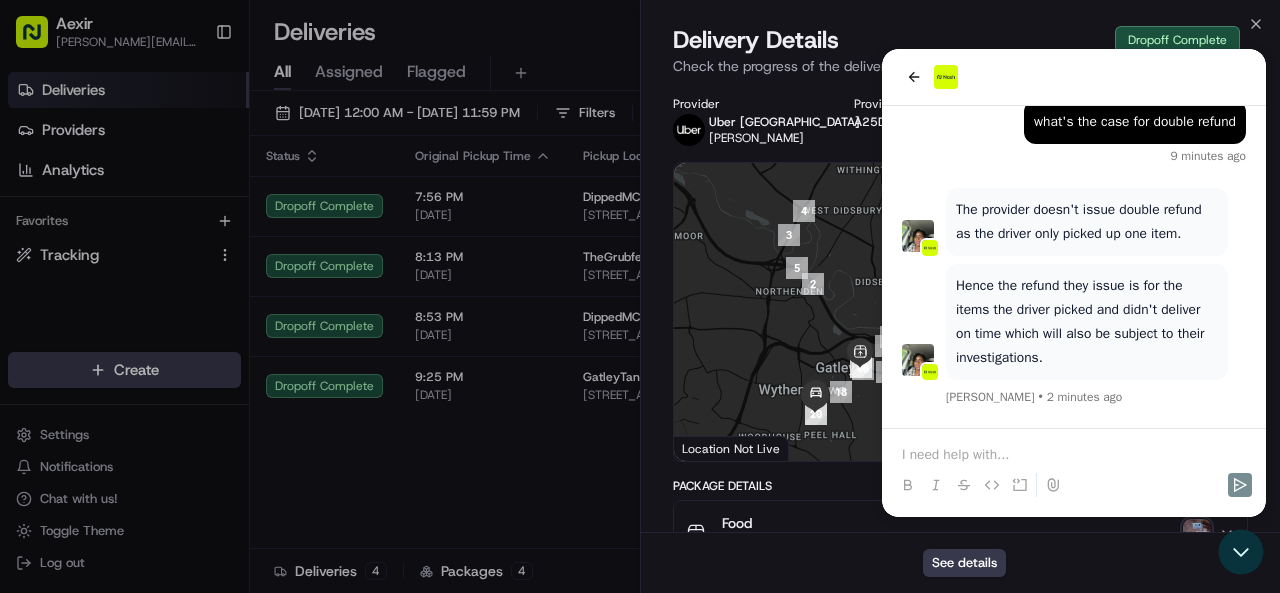 click on "Keyboard shortcuts" at bounding box center [945, 454] 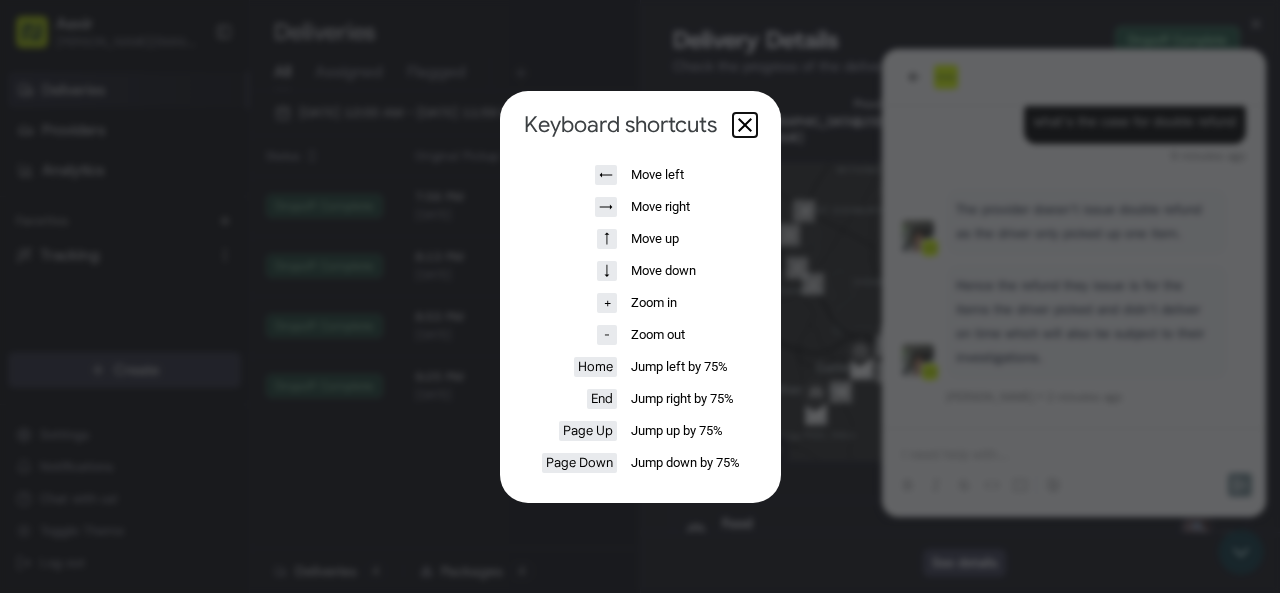 click at bounding box center [745, 125] 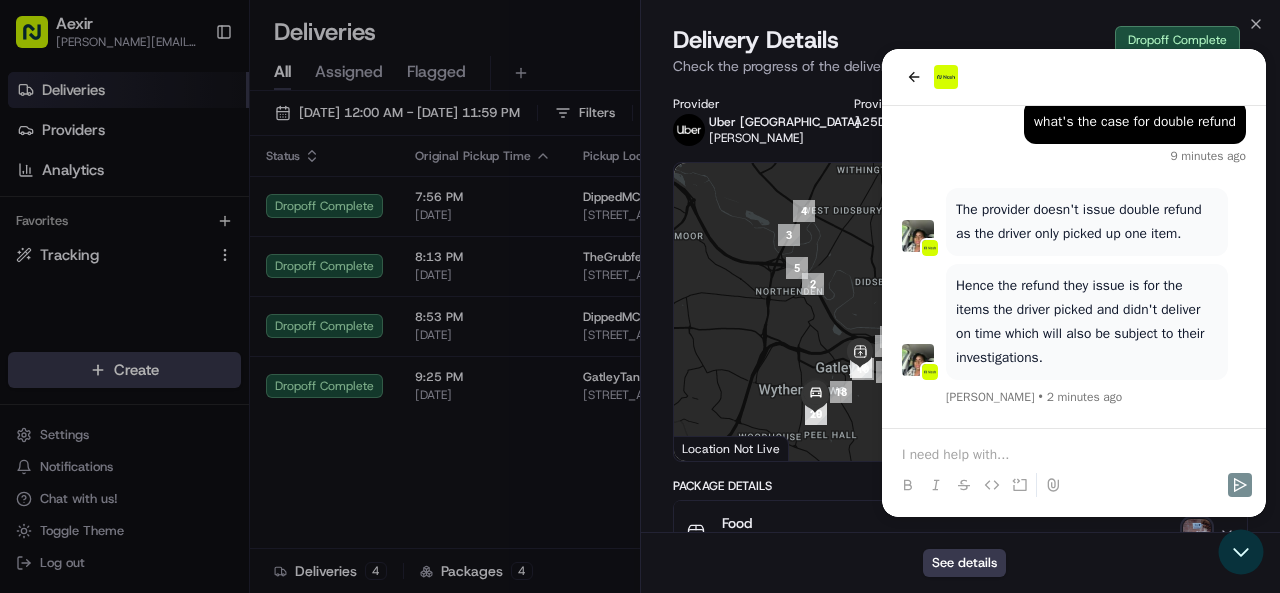 click on "Report a map error" at bounding box center [1201, 454] 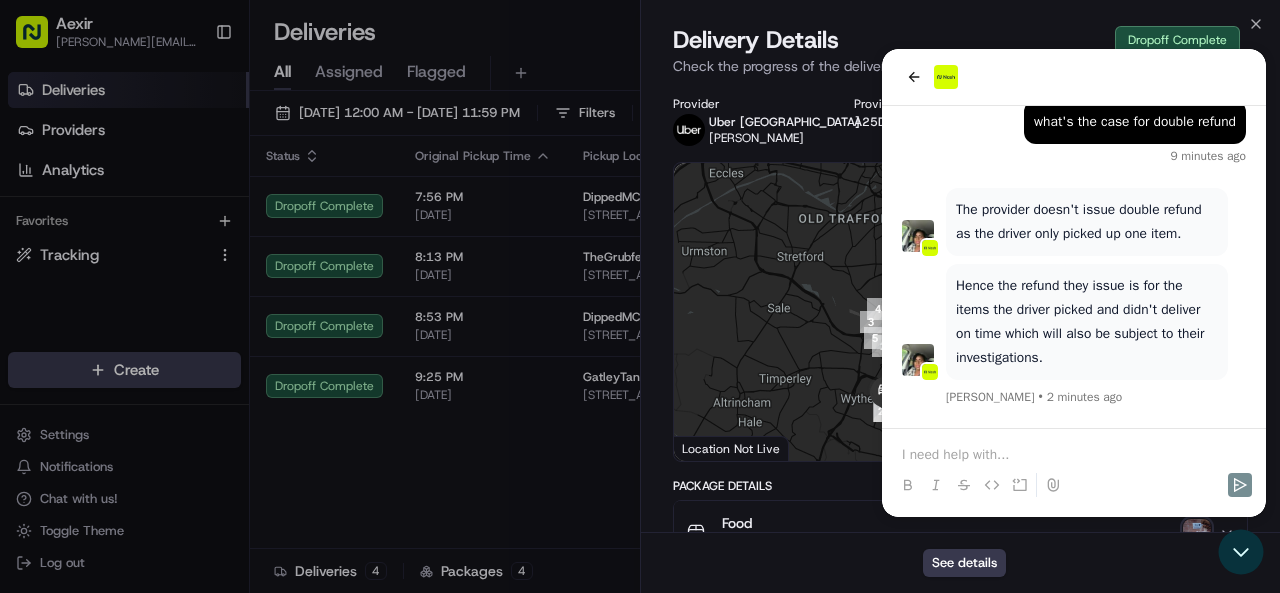 click on "Delivery Details Dropoff Complete Check the progress of the delivery." at bounding box center (960, 54) 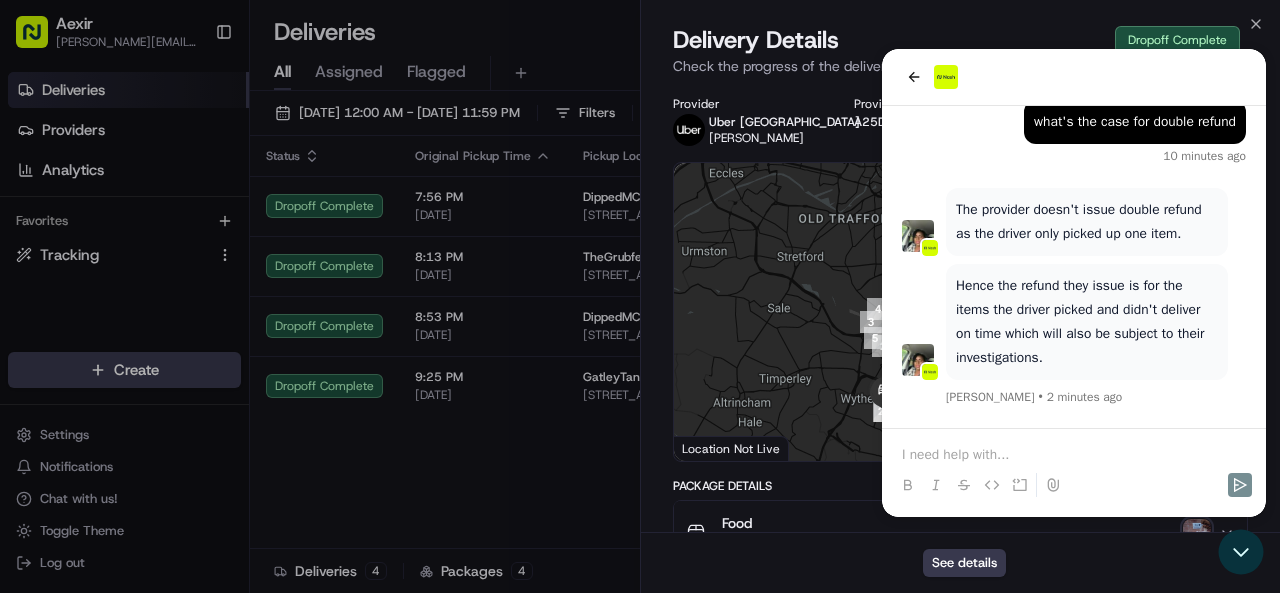 click at bounding box center (945, 454) 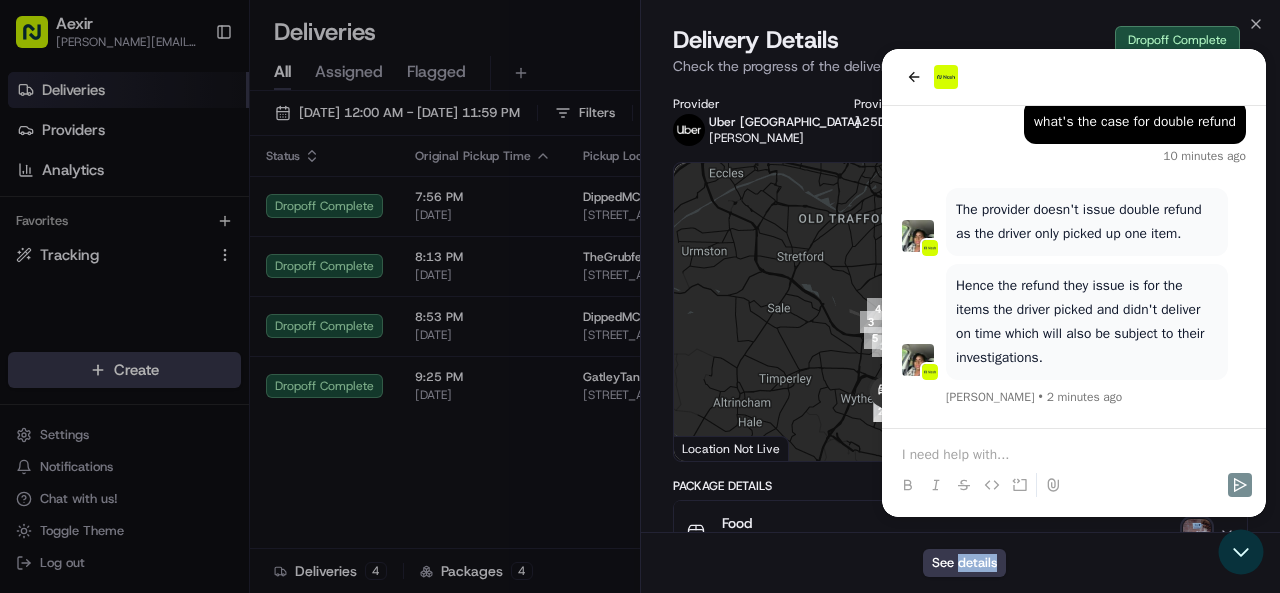 click on "See details" at bounding box center (960, 562) 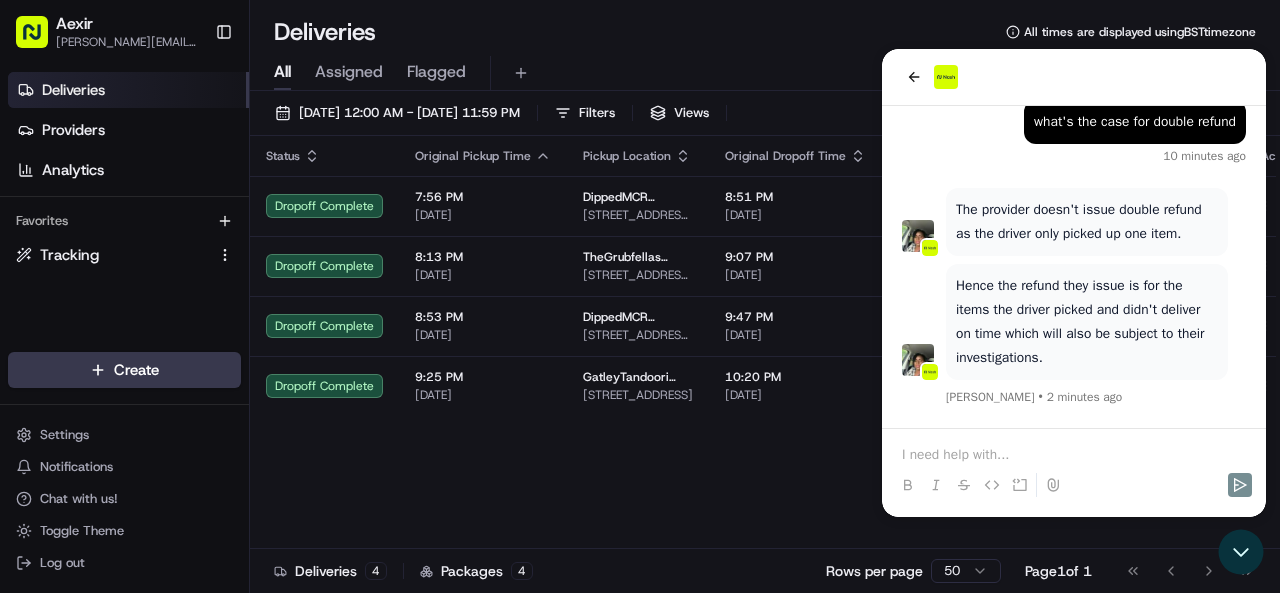 click at bounding box center (1074, 455) 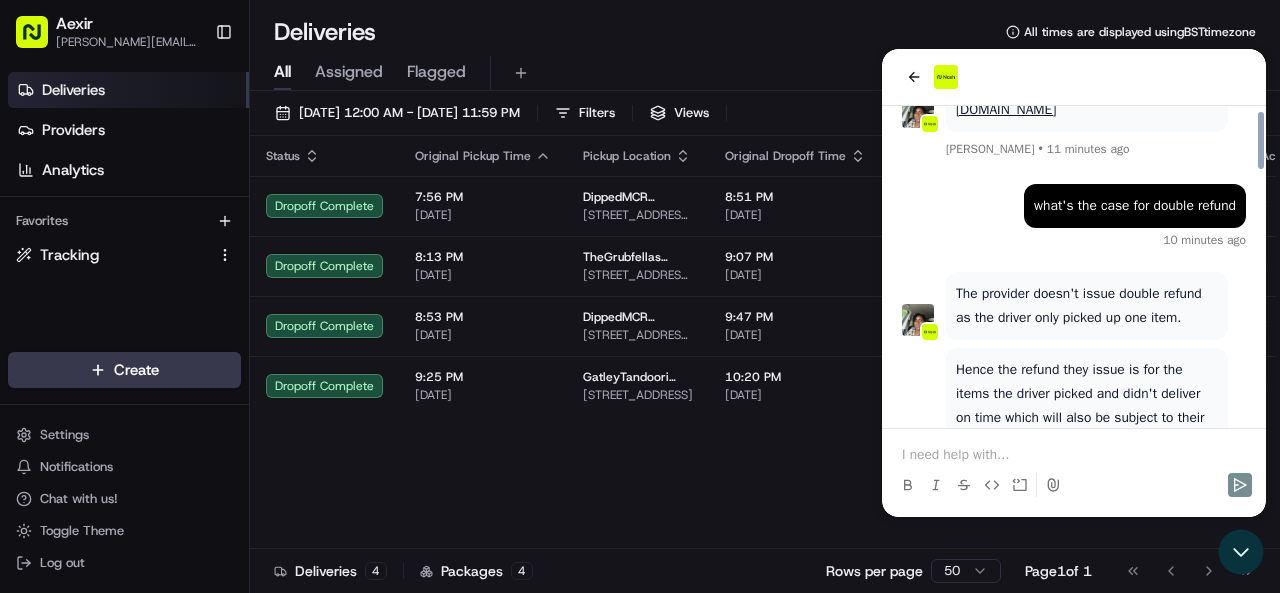 scroll, scrollTop: 1368, scrollLeft: 0, axis: vertical 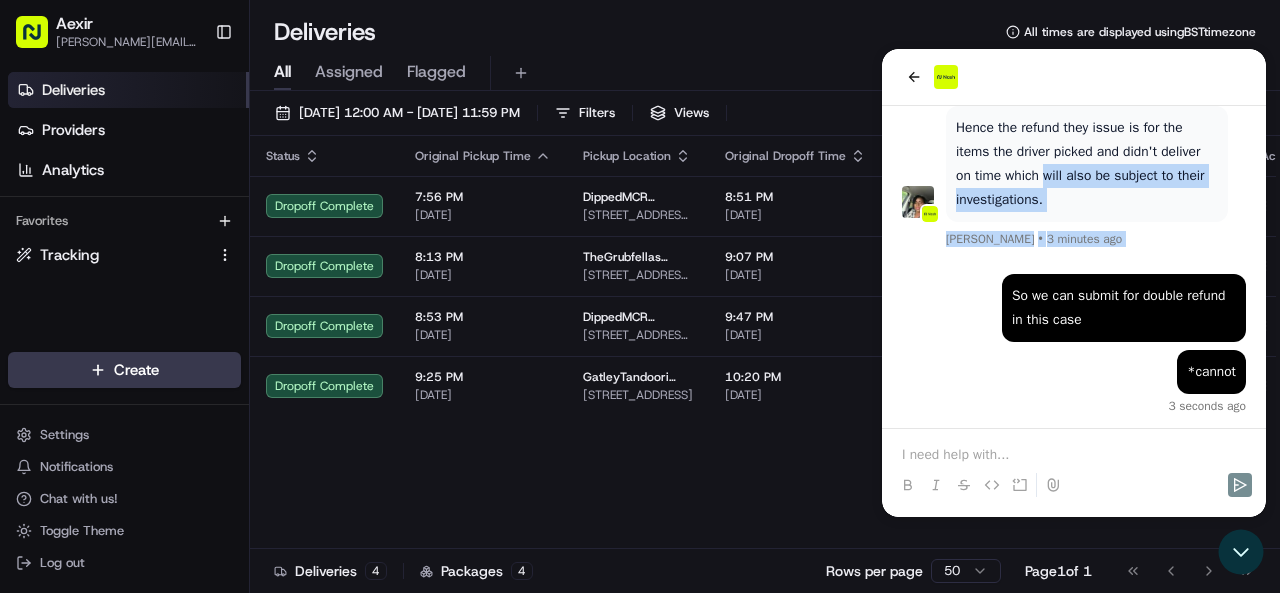 drag, startPoint x: 956, startPoint y: 115, endPoint x: 1044, endPoint y: 238, distance: 151.23822 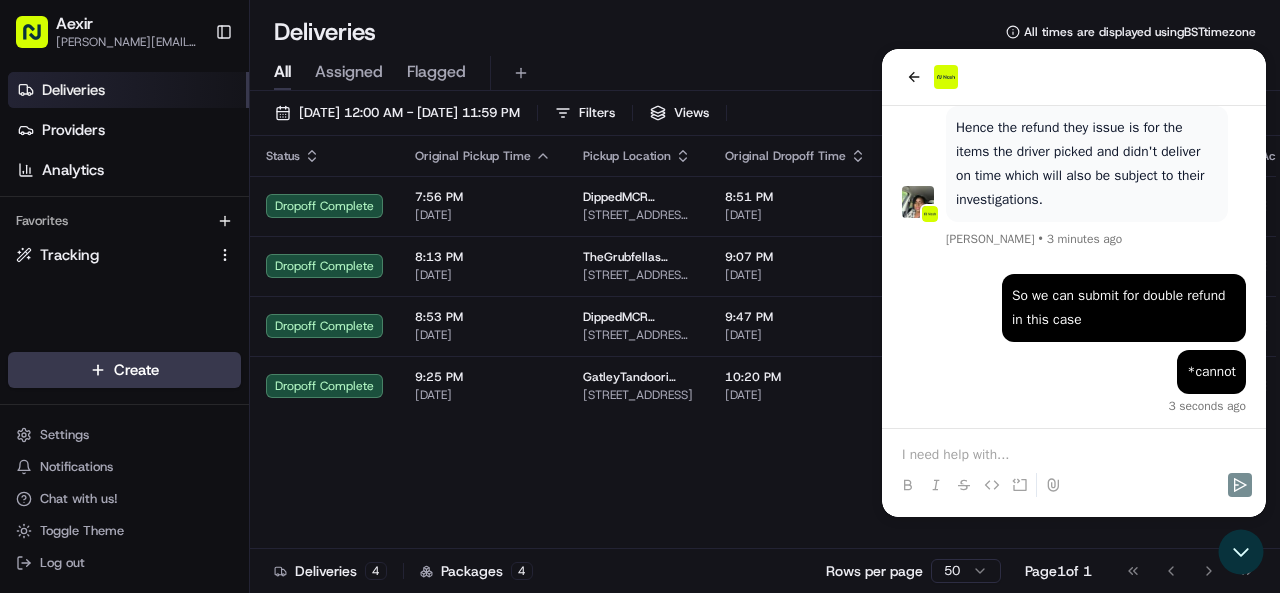 drag, startPoint x: 957, startPoint y: 125, endPoint x: 970, endPoint y: 145, distance: 23.853722 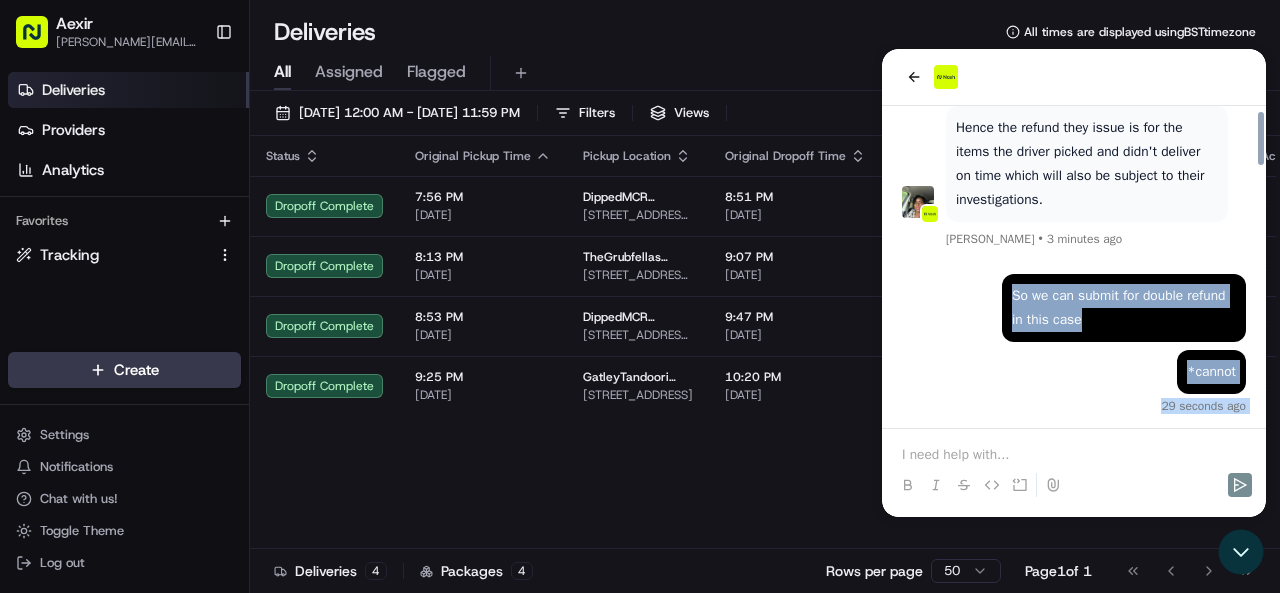 scroll, scrollTop: 1564, scrollLeft: 0, axis: vertical 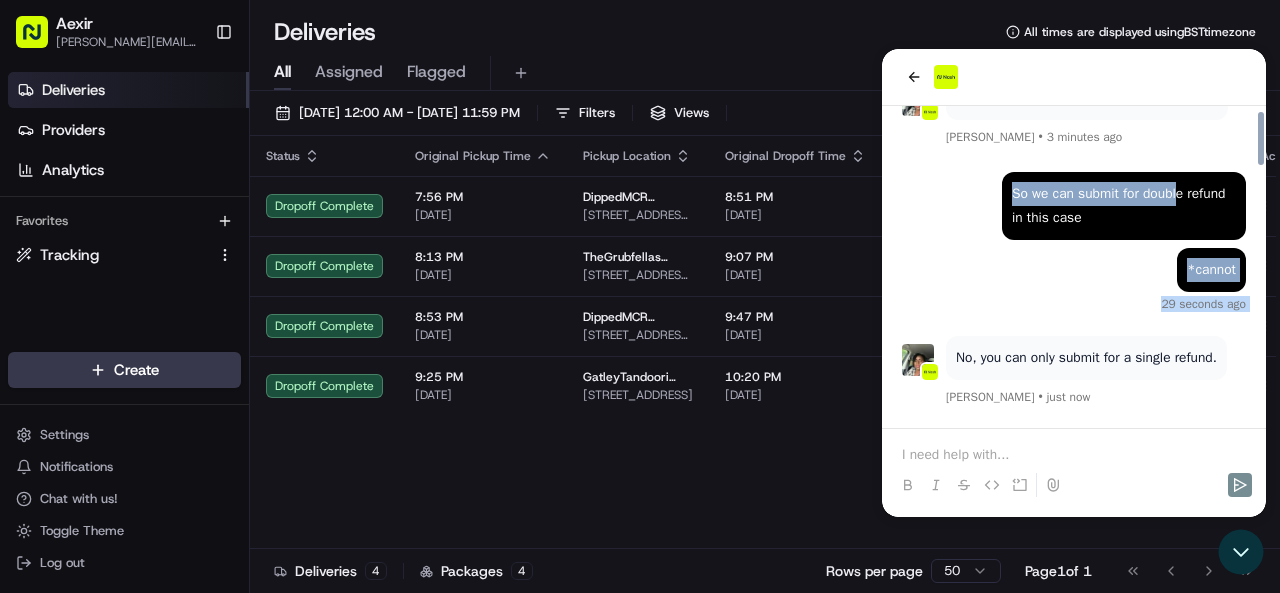 drag, startPoint x: 956, startPoint y: 123, endPoint x: 1179, endPoint y: 176, distance: 229.21169 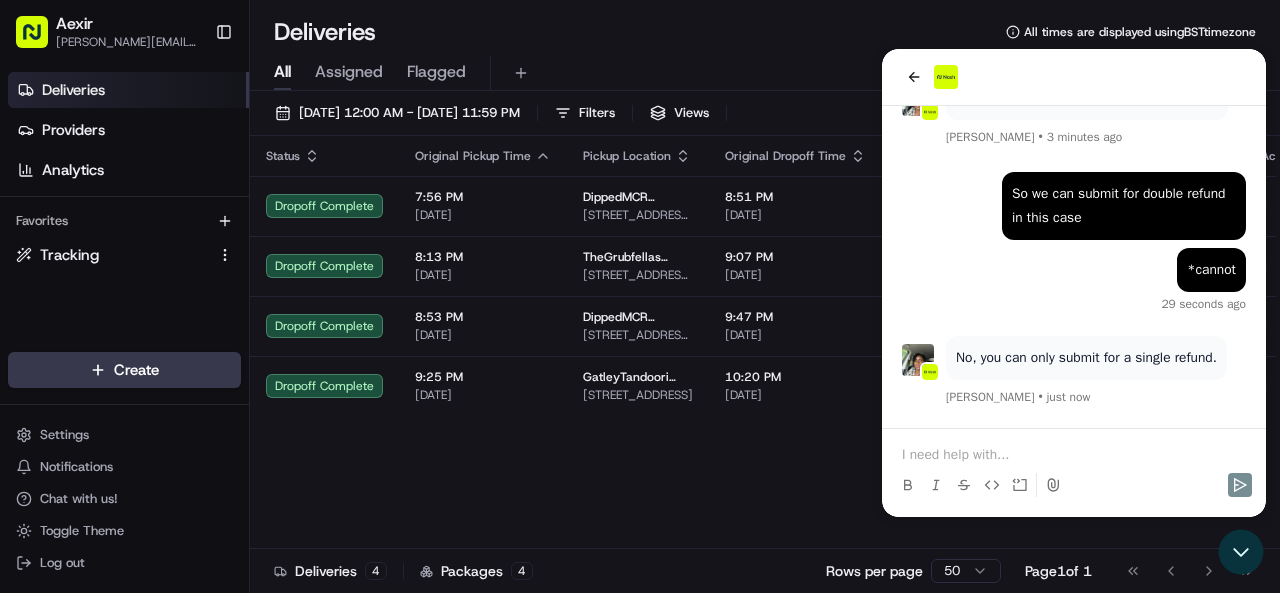 click at bounding box center (1074, 455) 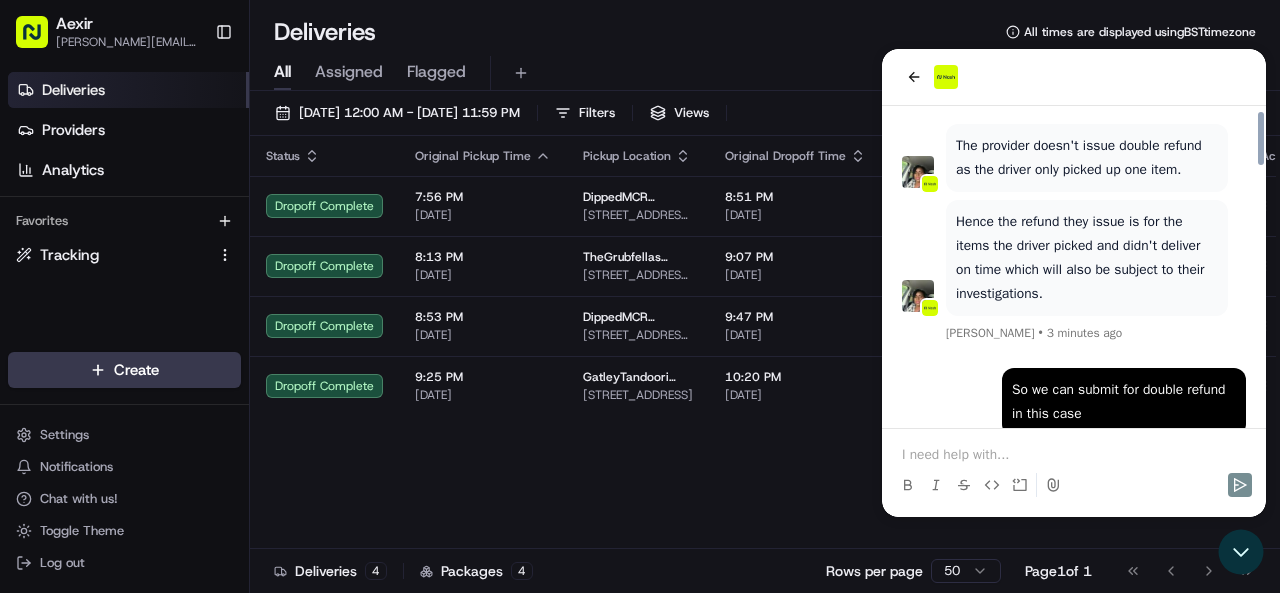 scroll, scrollTop: 1274, scrollLeft: 0, axis: vertical 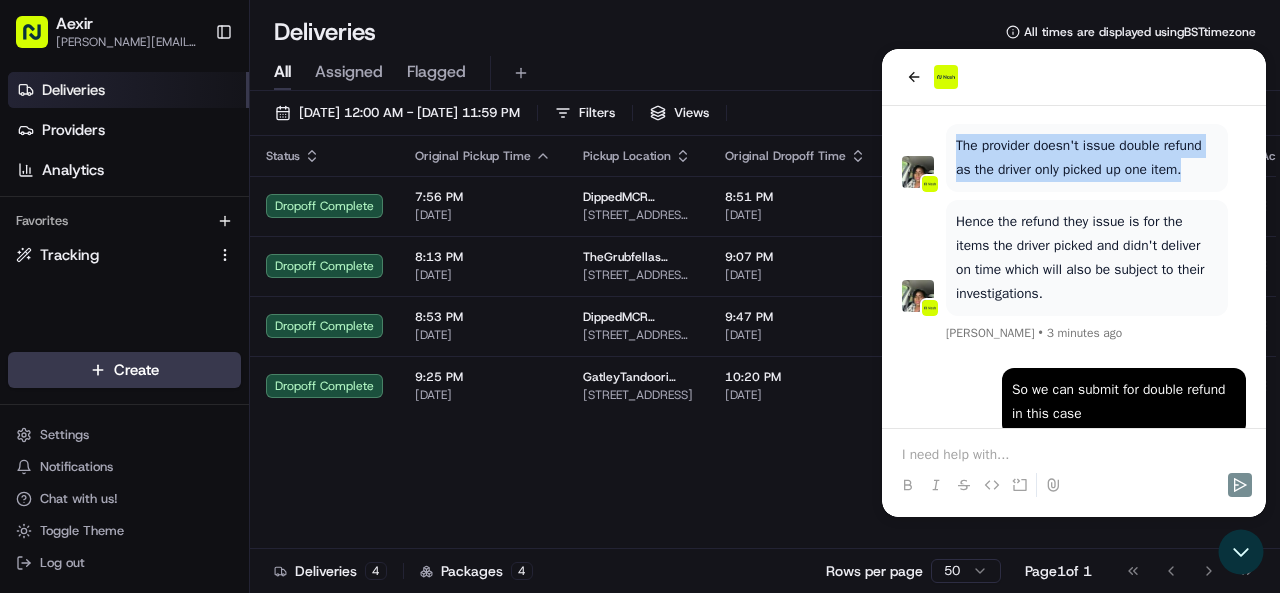 drag, startPoint x: 956, startPoint y: 212, endPoint x: 1192, endPoint y: 239, distance: 237.53947 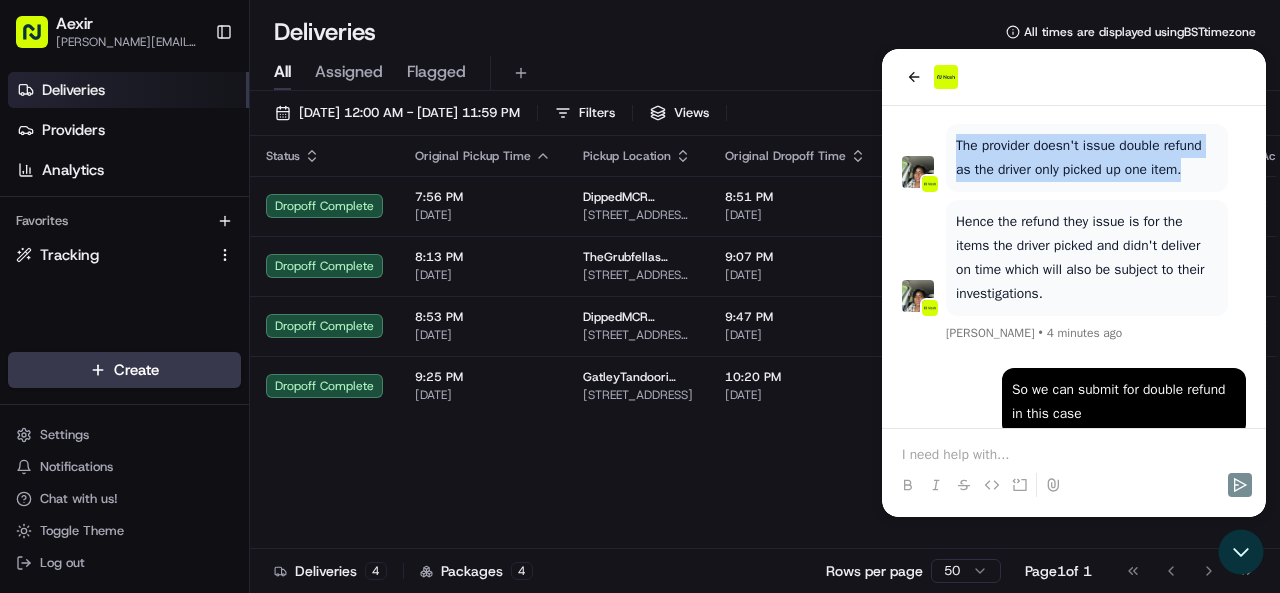click on "Hence the refund they issue is for the items the driver picked and didn't deliver on time which will also be subject to their investigations." at bounding box center (1087, 258) 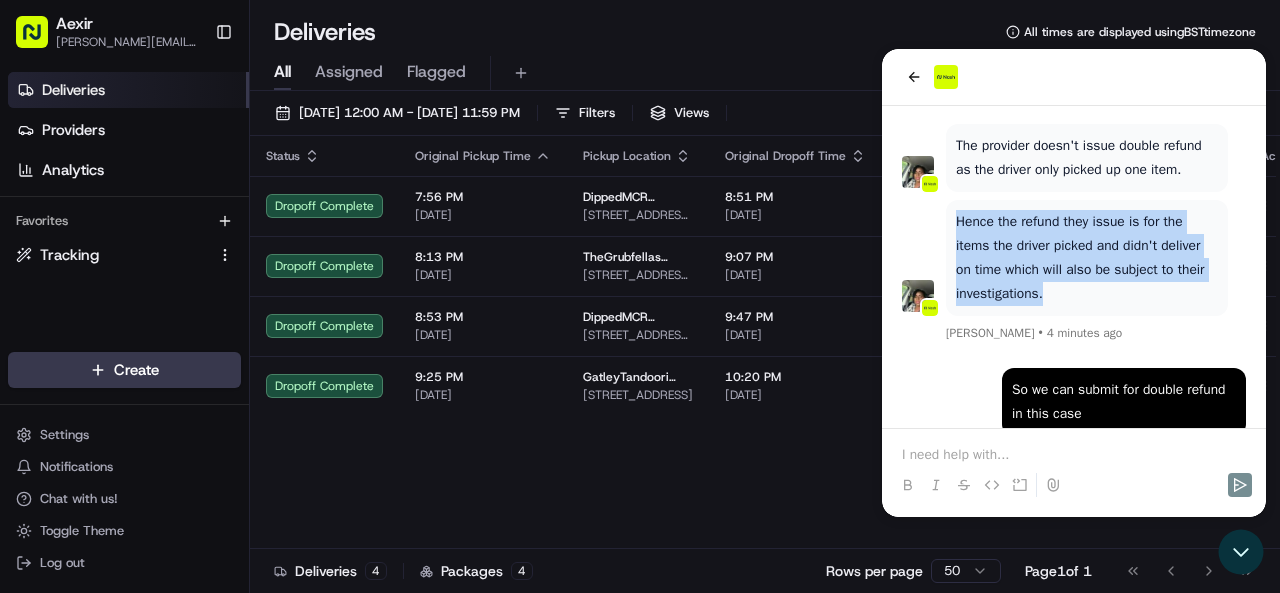 drag, startPoint x: 951, startPoint y: 292, endPoint x: 1060, endPoint y: 357, distance: 126.90942 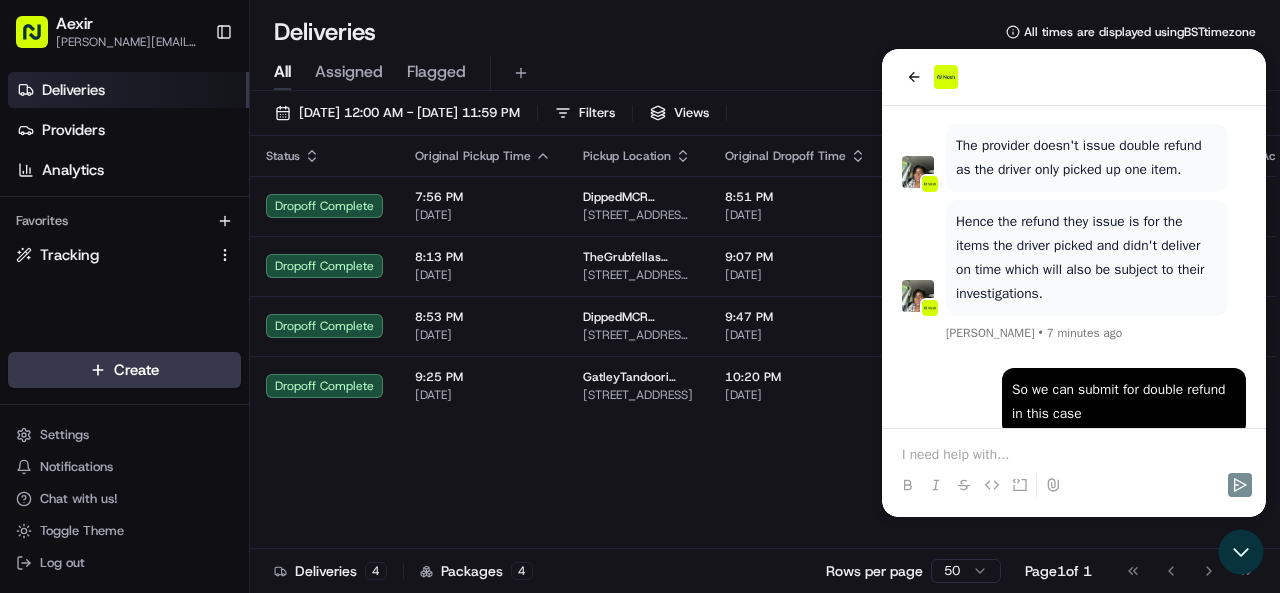 click on "Grace Nketiah • 7 minutes ago" at bounding box center [1096, 332] 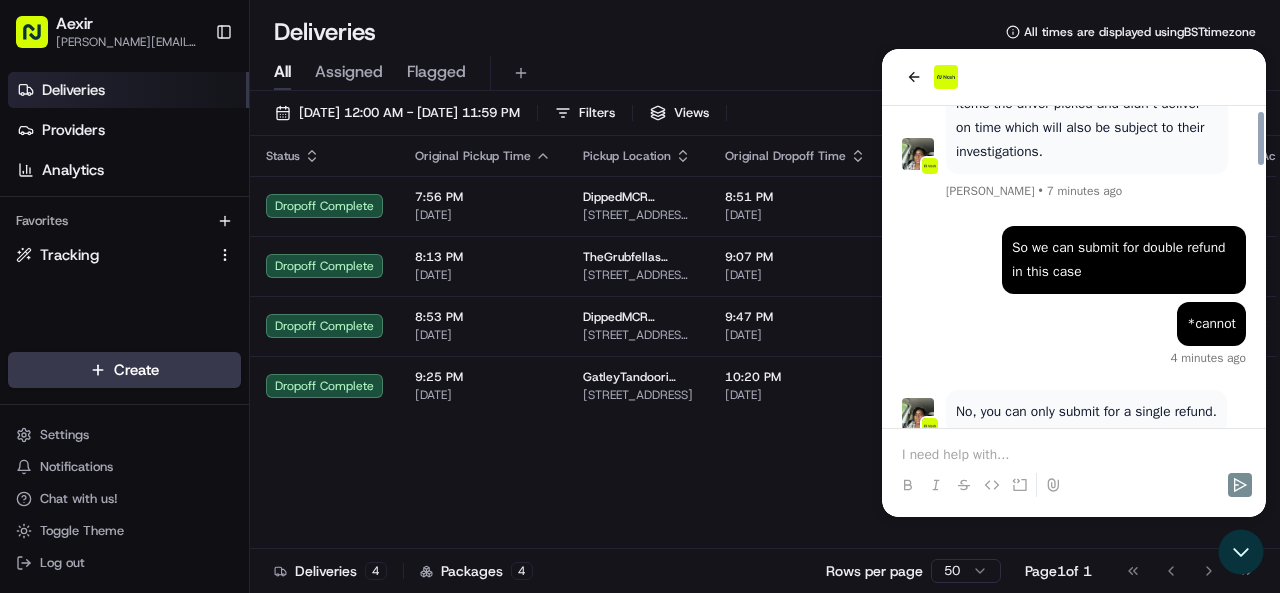 scroll, scrollTop: 1564, scrollLeft: 0, axis: vertical 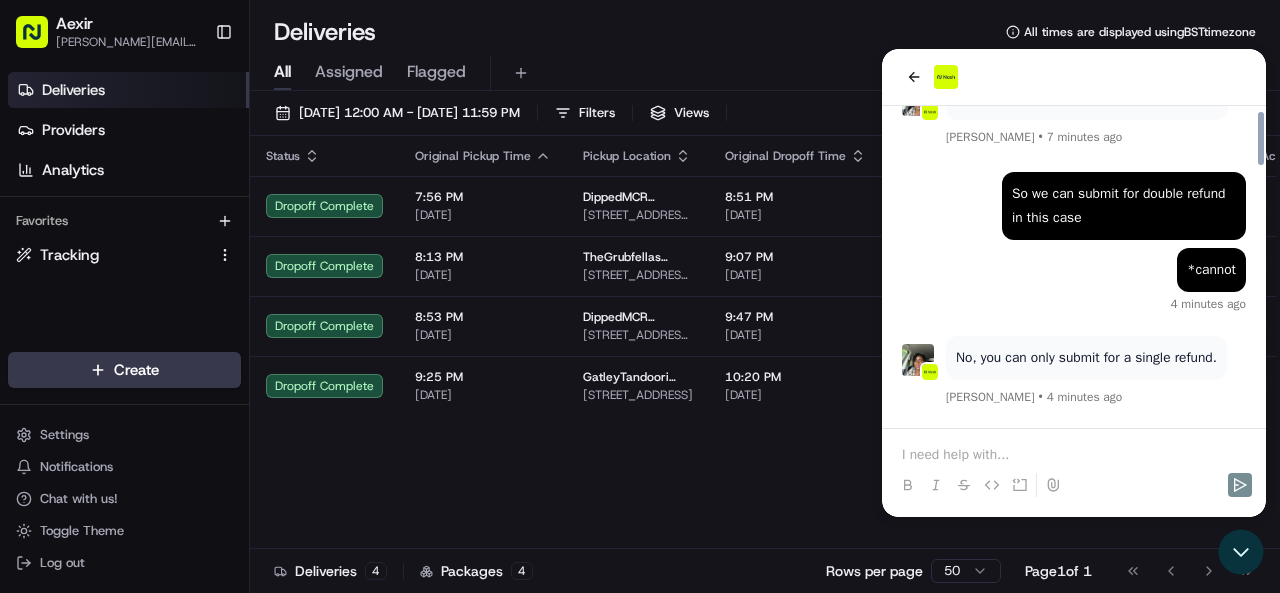 click at bounding box center (1074, 455) 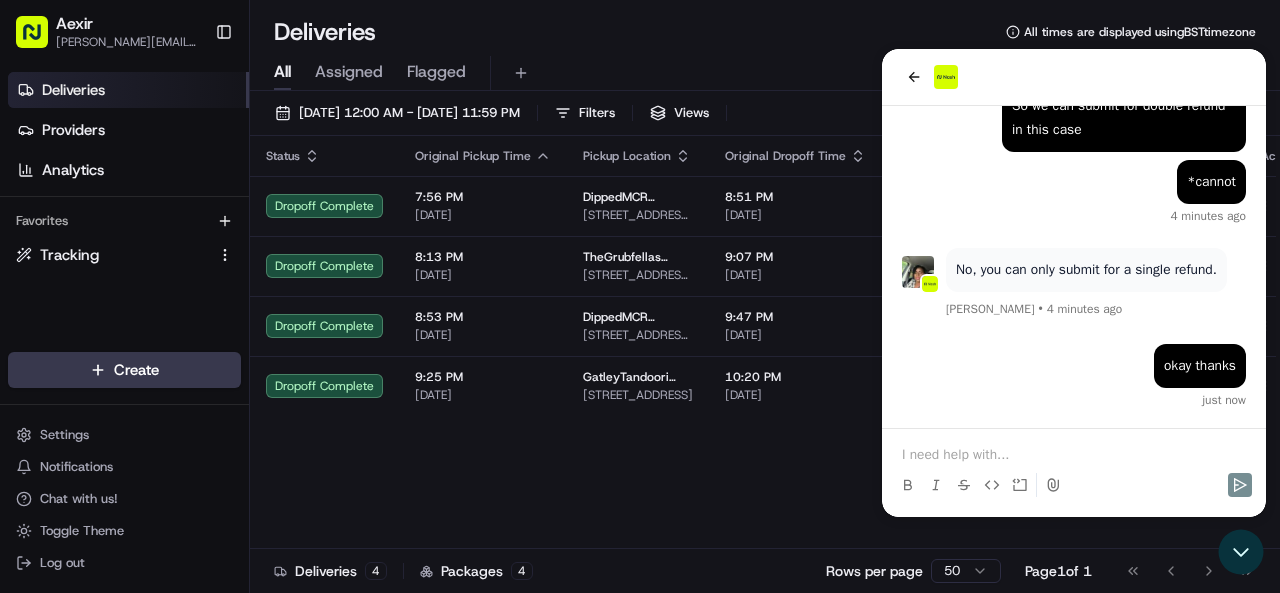 scroll, scrollTop: 1652, scrollLeft: 0, axis: vertical 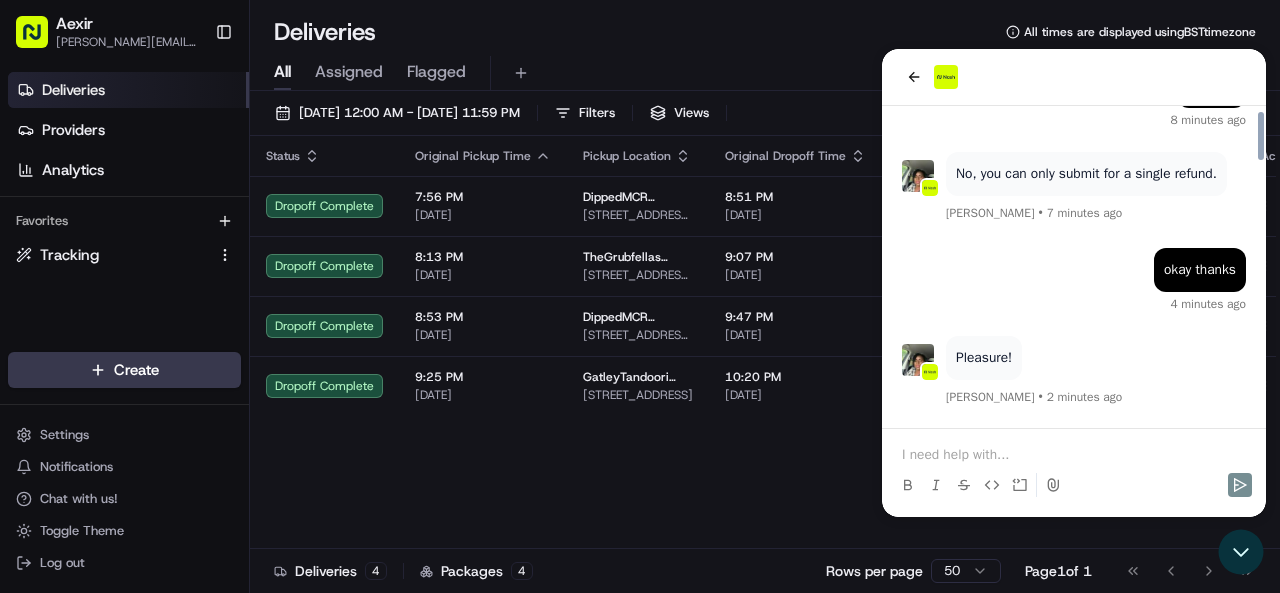 click at bounding box center (1074, 455) 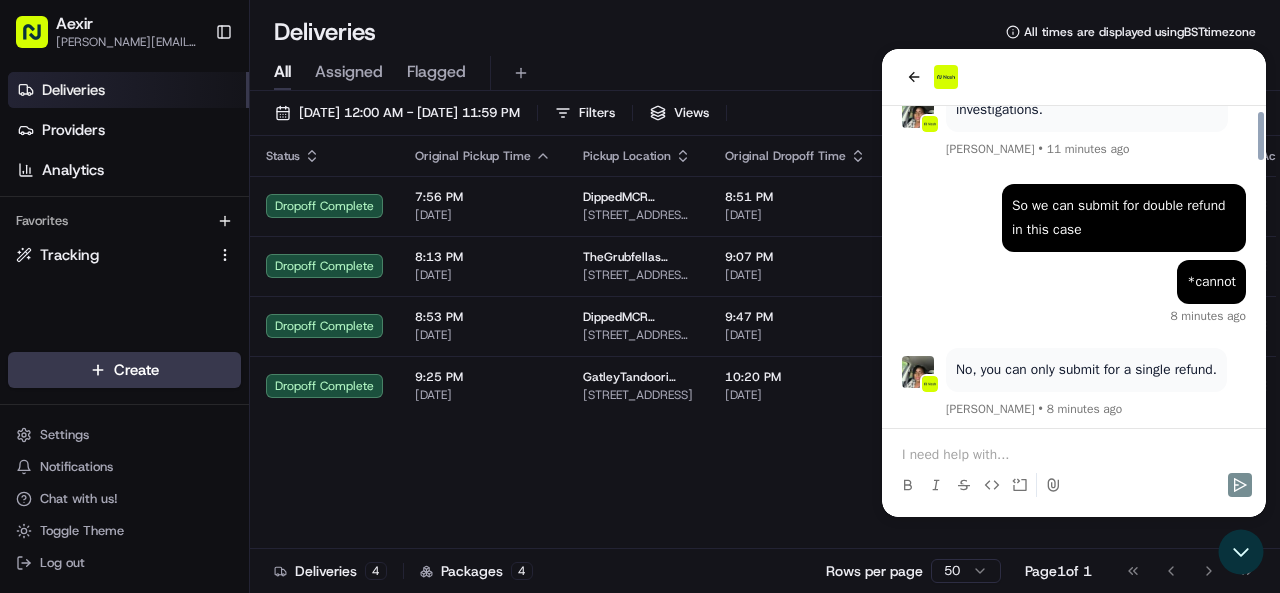 scroll, scrollTop: 1748, scrollLeft: 0, axis: vertical 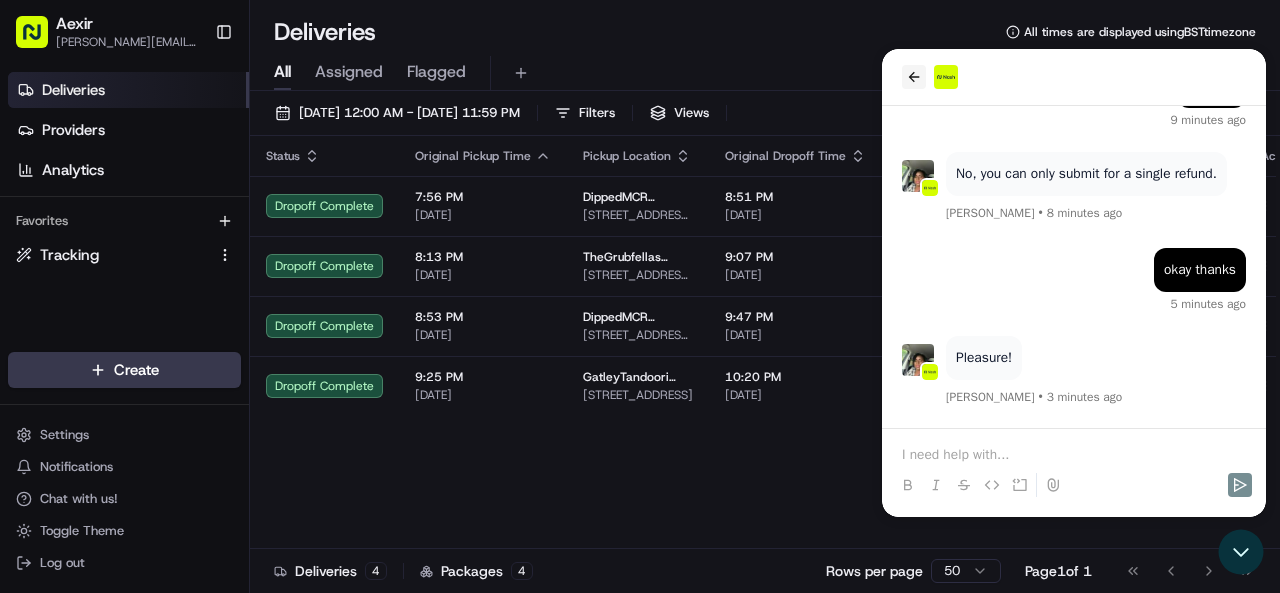 click at bounding box center [914, 77] 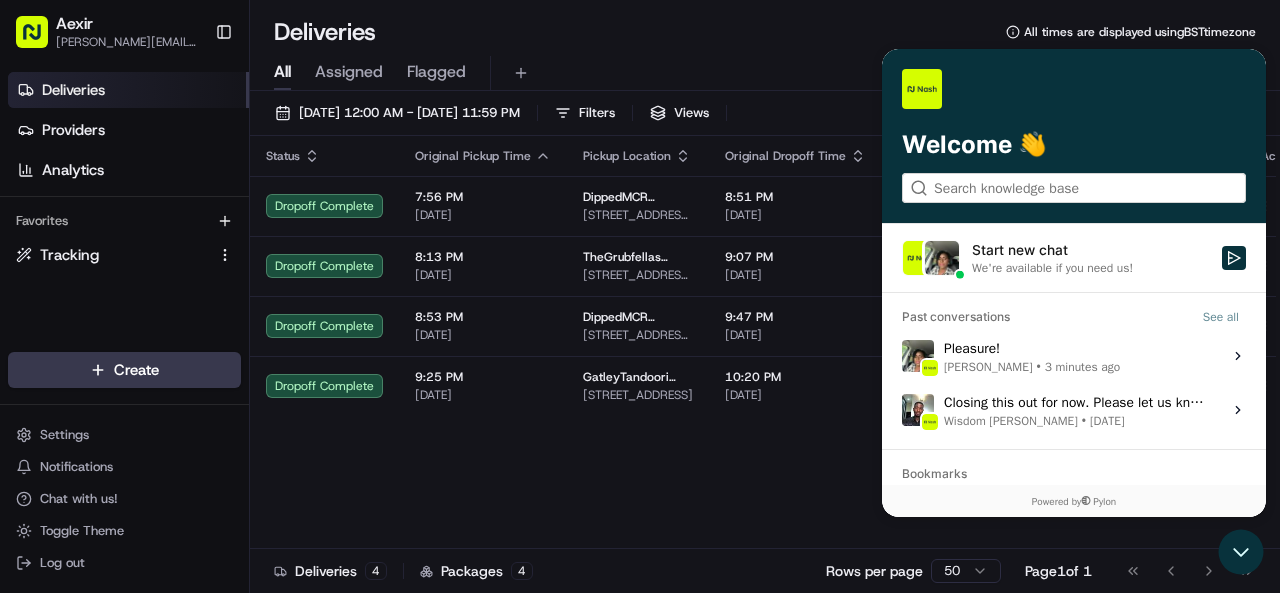 scroll, scrollTop: 0, scrollLeft: 0, axis: both 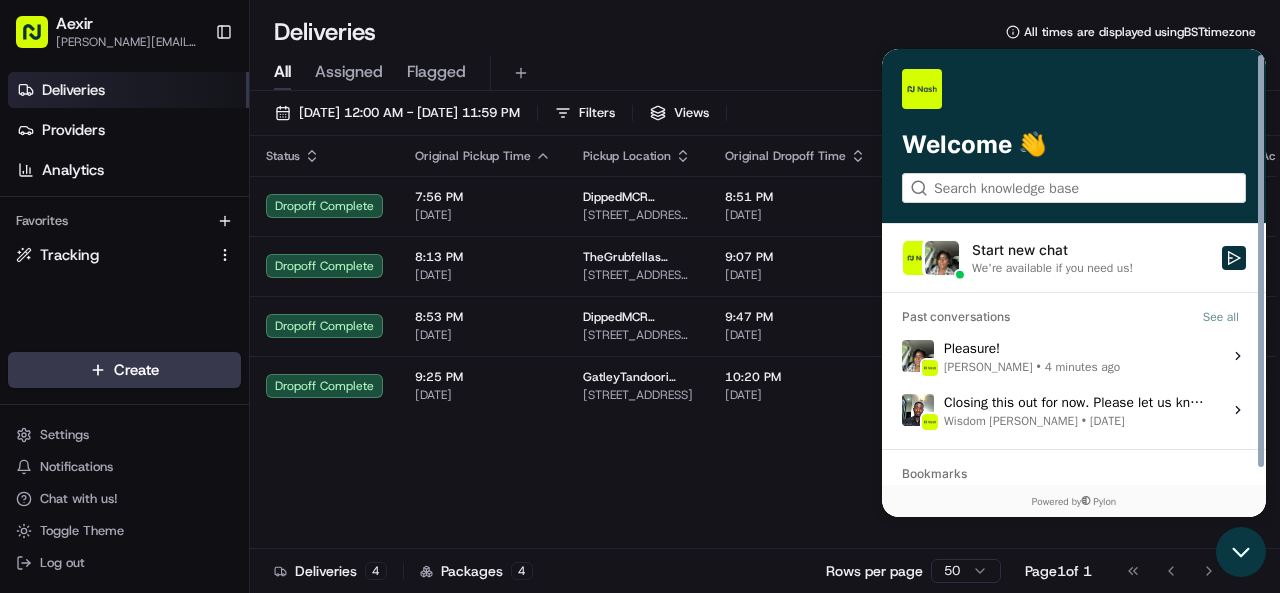 click 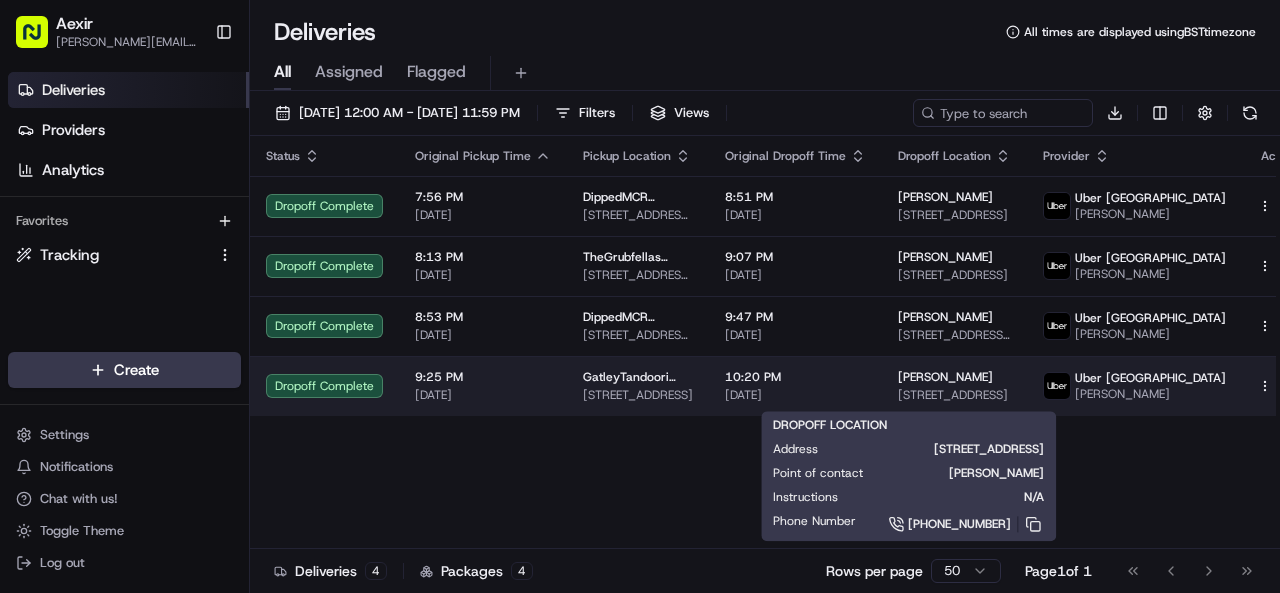 click on "[PERSON_NAME]" at bounding box center (945, 377) 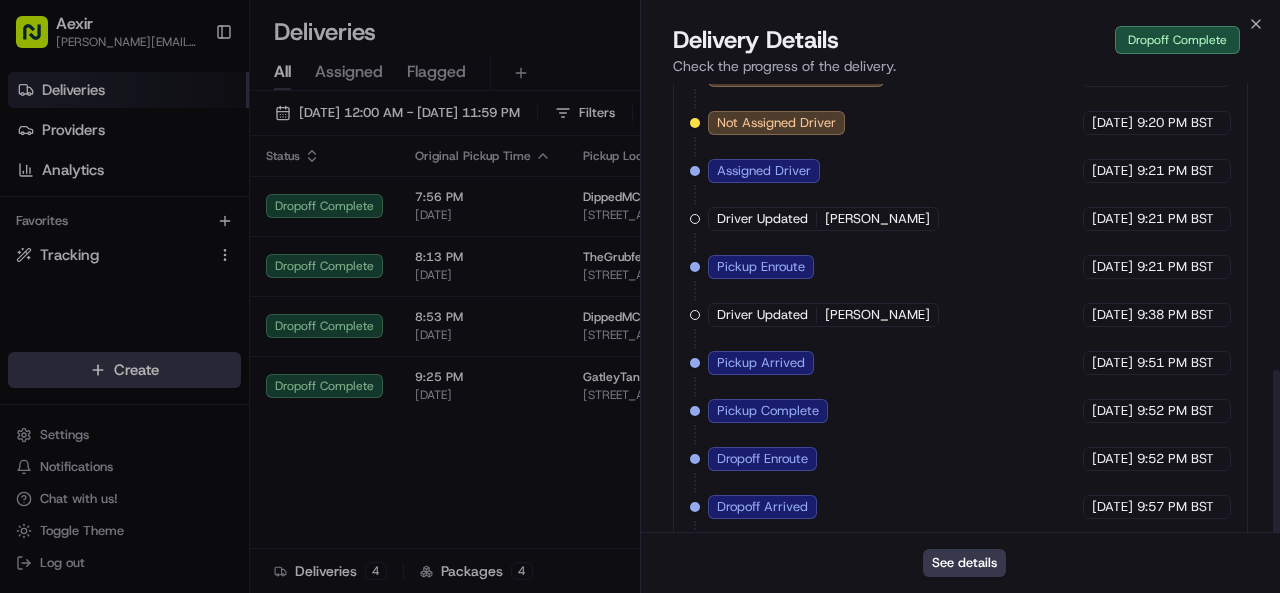 scroll, scrollTop: 787, scrollLeft: 0, axis: vertical 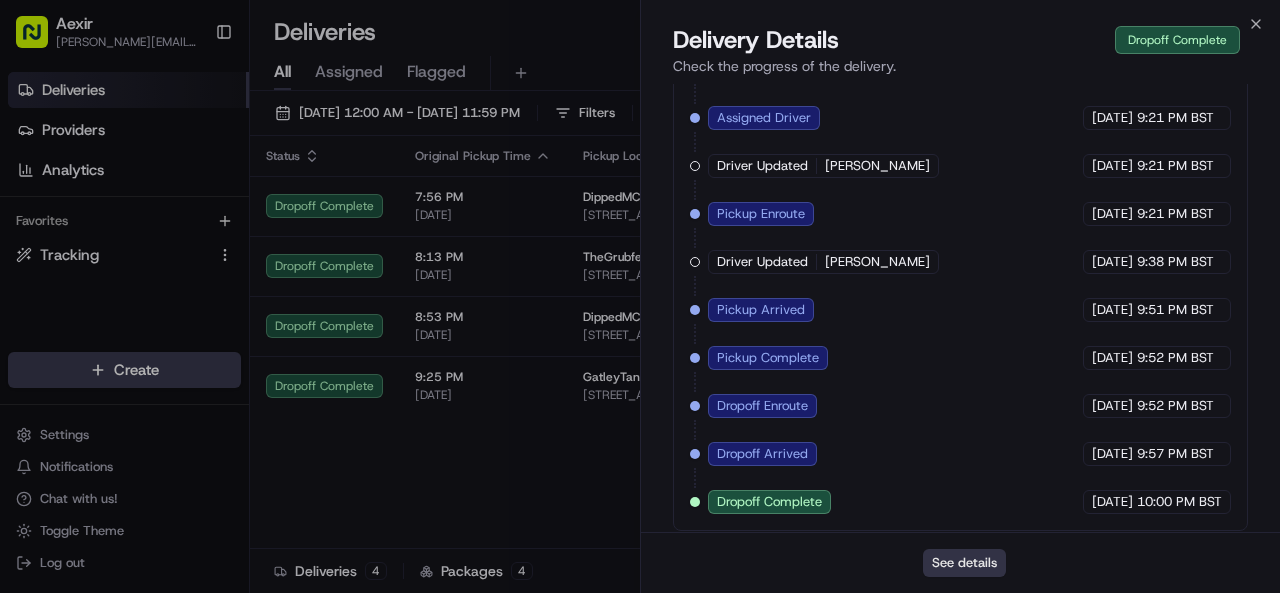 click on "See details" at bounding box center (964, 563) 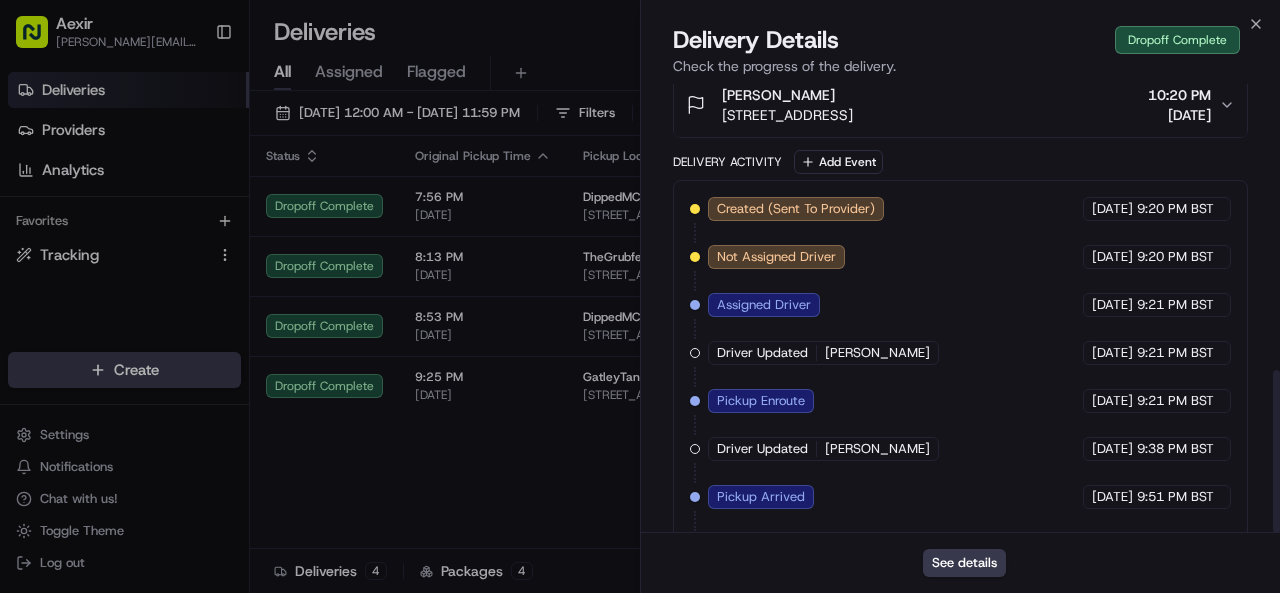 scroll, scrollTop: 787, scrollLeft: 0, axis: vertical 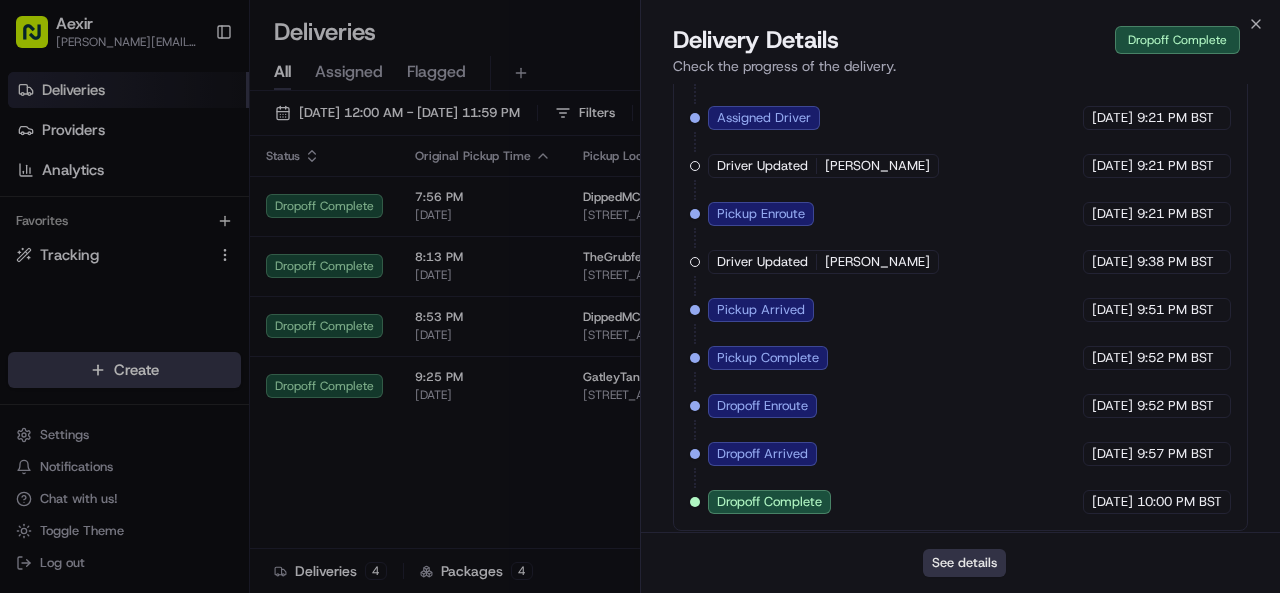 click on "See details" at bounding box center (964, 563) 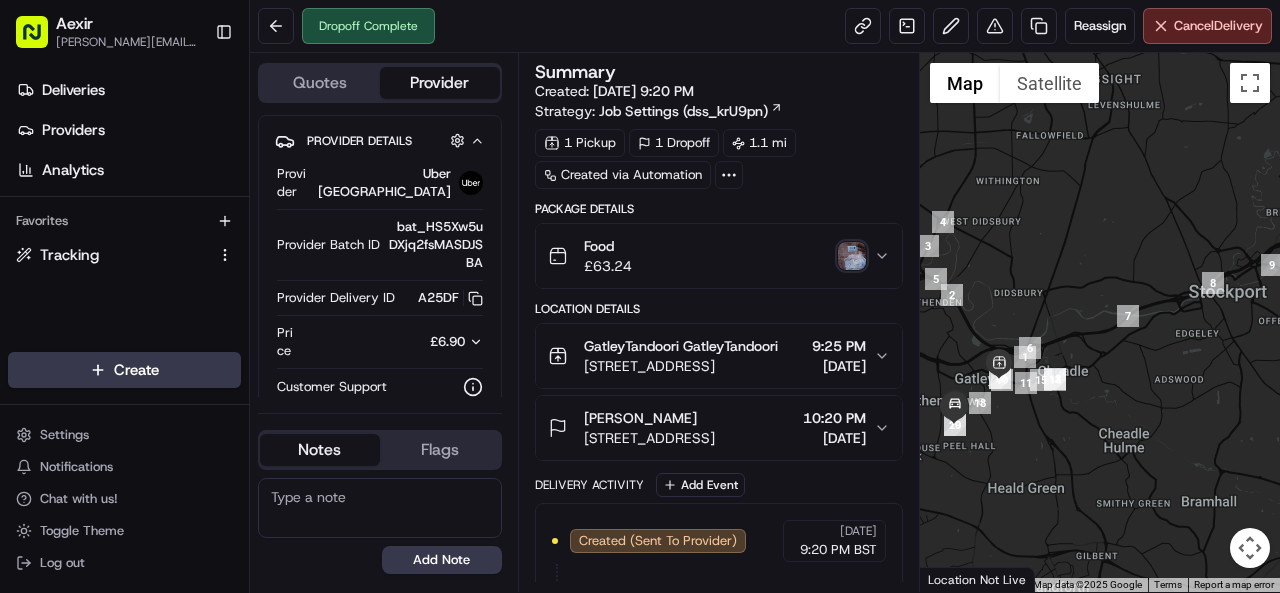 scroll, scrollTop: 0, scrollLeft: 0, axis: both 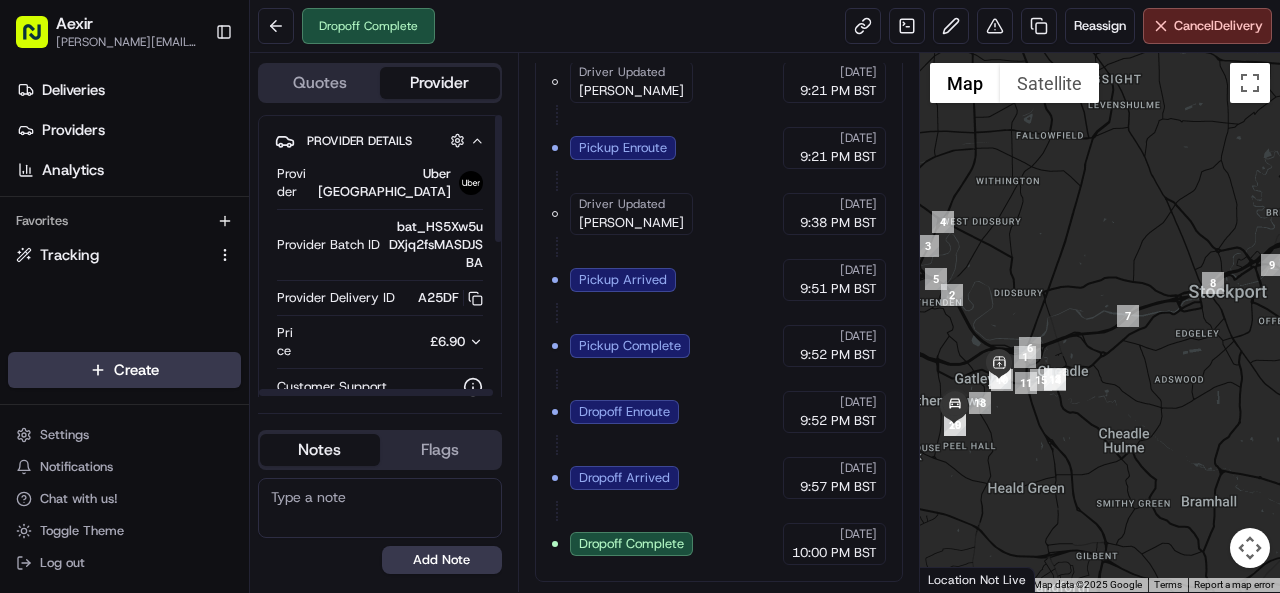 click on "£6.90" at bounding box center (447, 341) 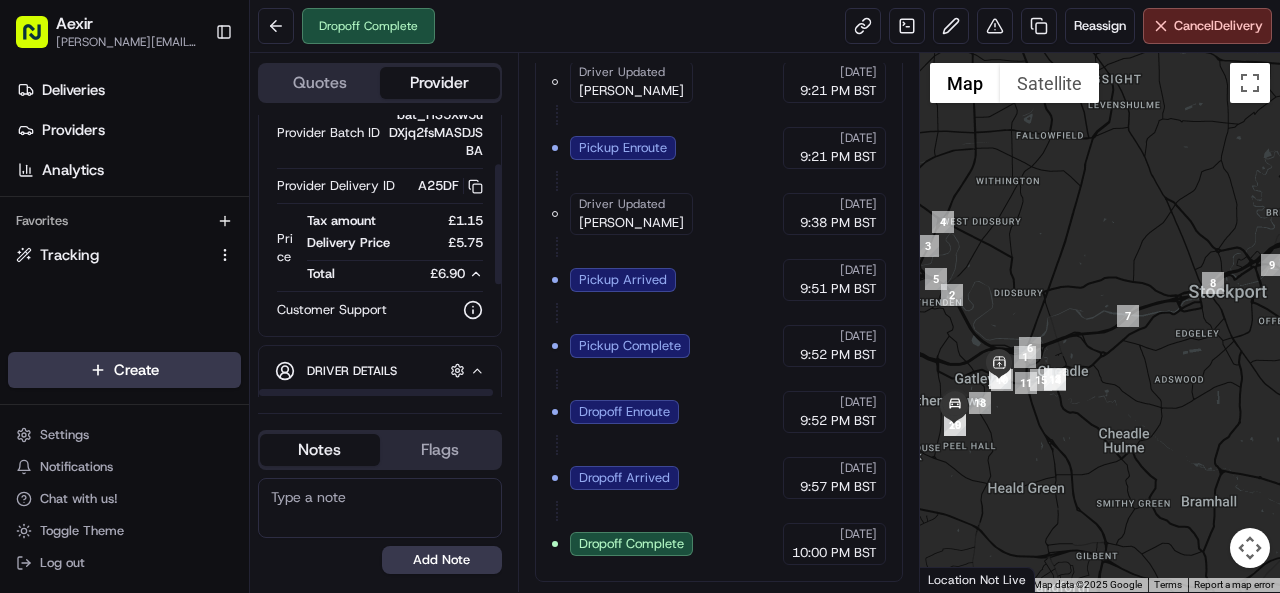 scroll, scrollTop: 116, scrollLeft: 0, axis: vertical 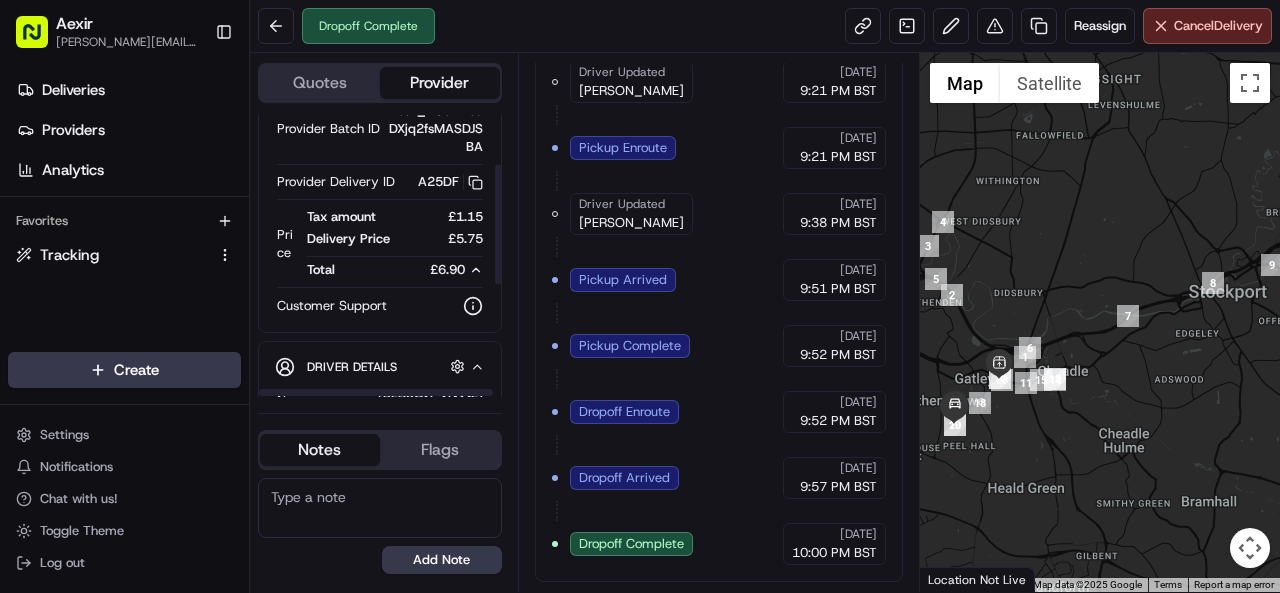 drag, startPoint x: 425, startPoint y: 251, endPoint x: 473, endPoint y: 248, distance: 48.09366 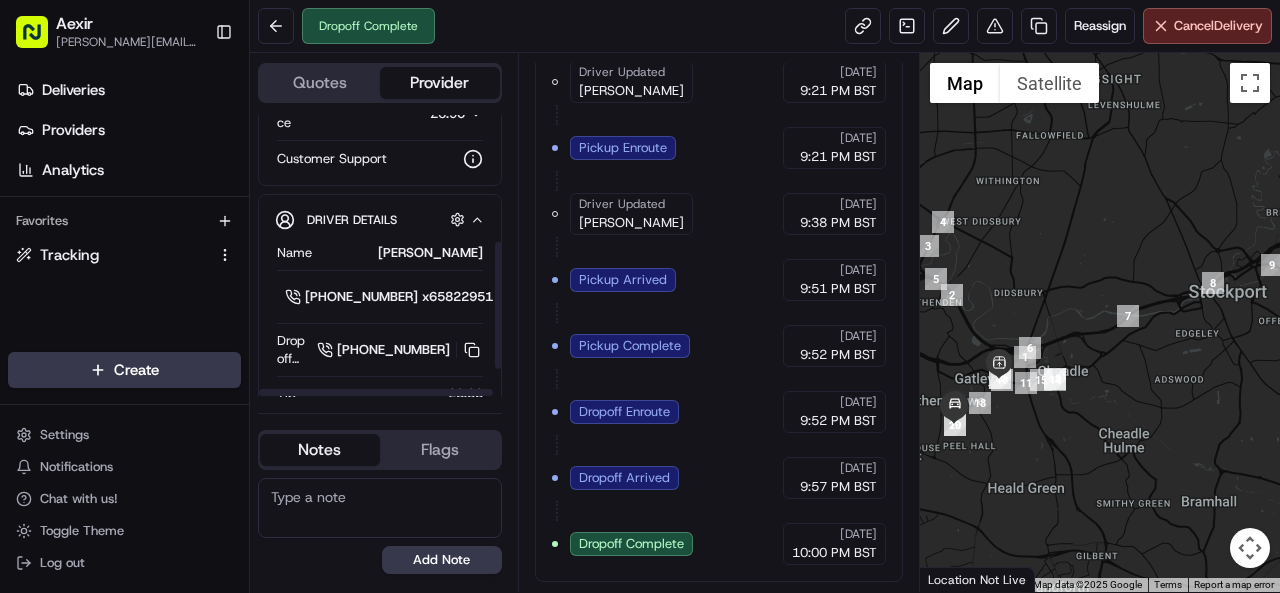 scroll, scrollTop: 344, scrollLeft: 0, axis: vertical 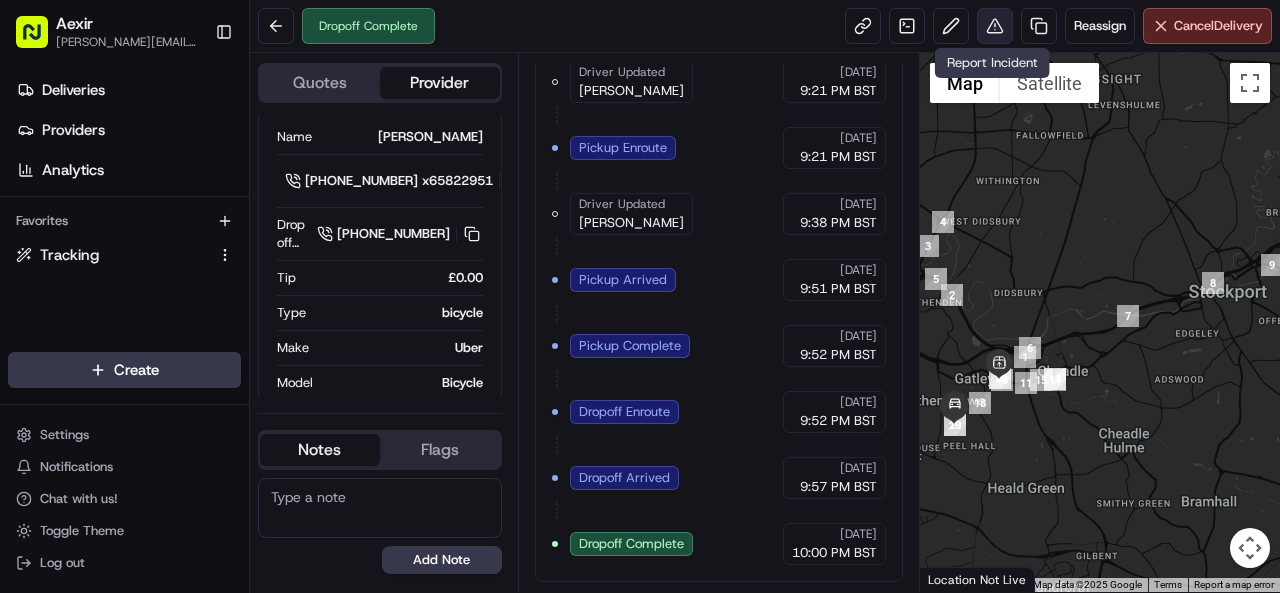 click at bounding box center [995, 26] 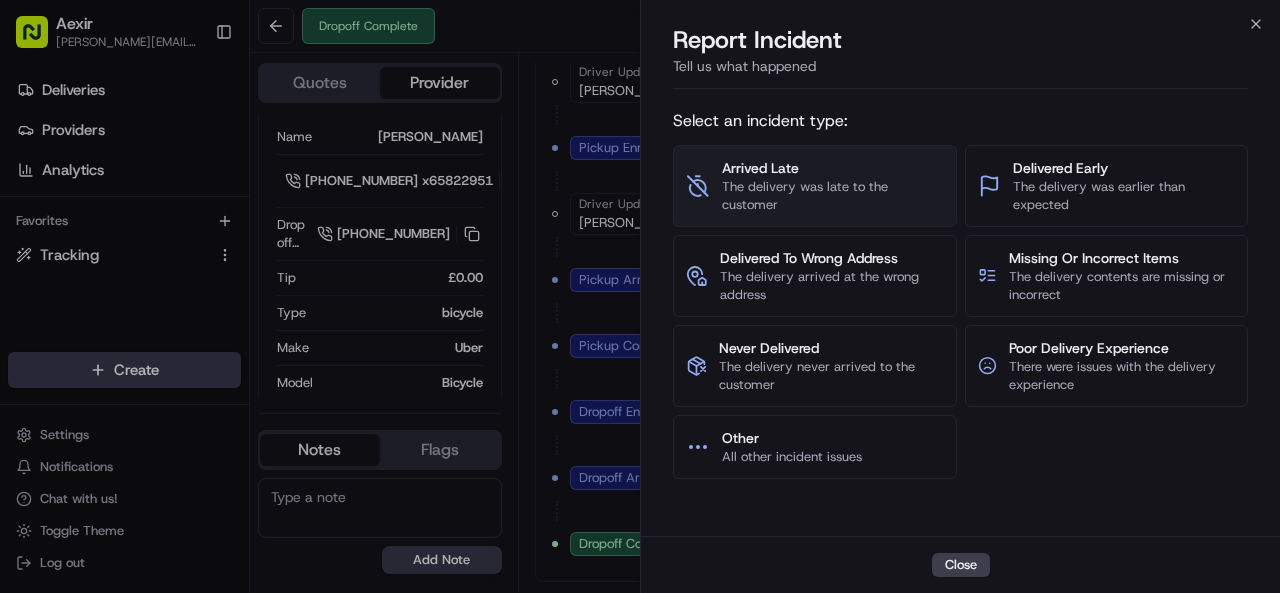 click on "The delivery was late to the customer" at bounding box center [833, 196] 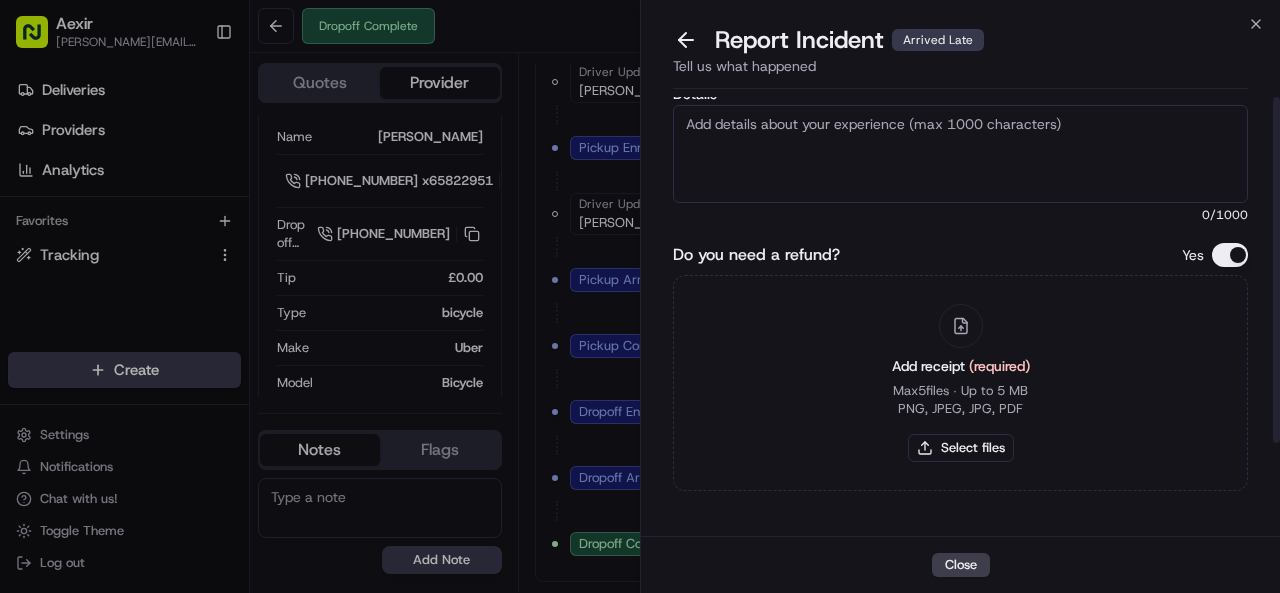 scroll, scrollTop: 0, scrollLeft: 0, axis: both 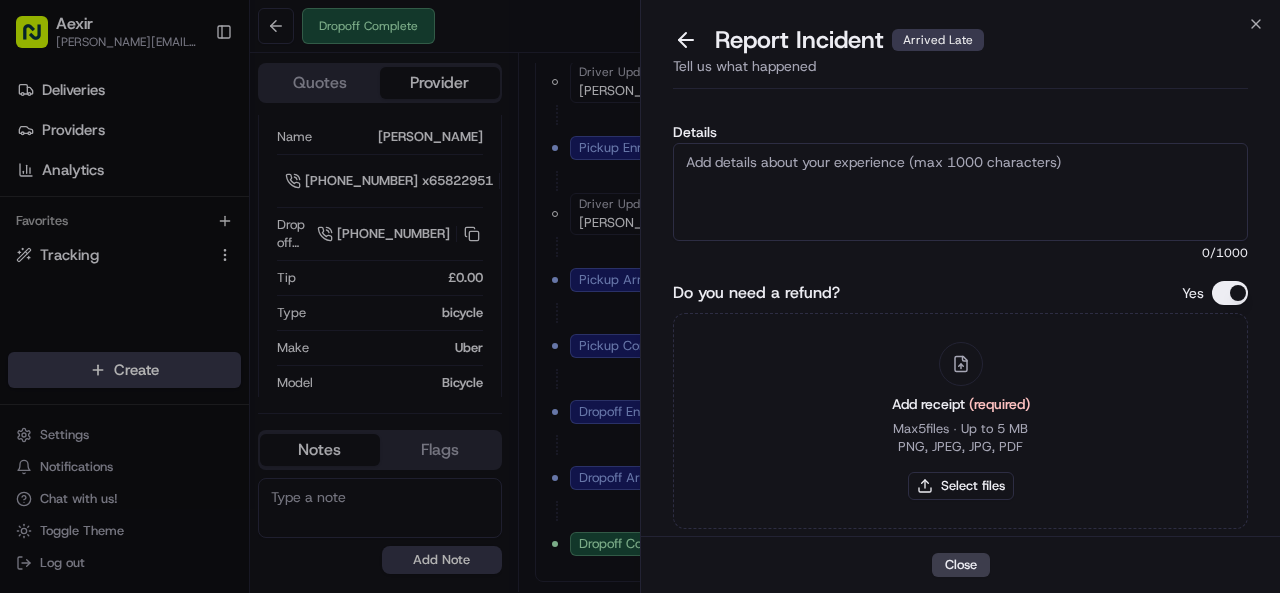 click on "Details" at bounding box center (960, 192) 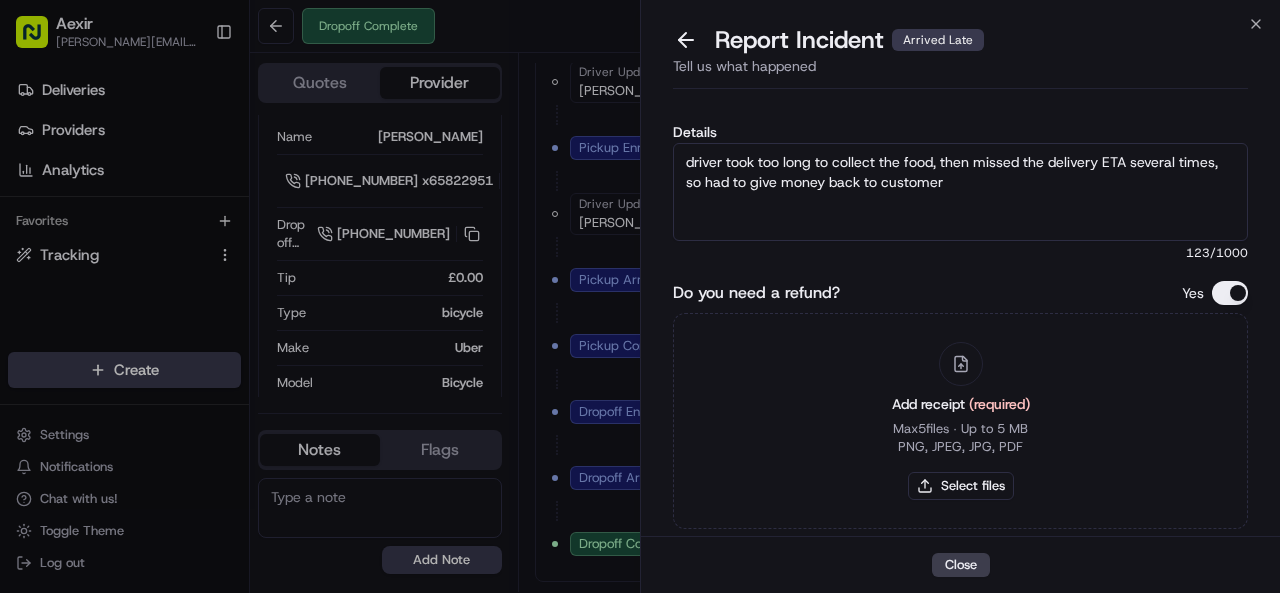 click on "driver took too long to collect the food, then missed the delivery ETA several times, so had to give money back to customer" at bounding box center [960, 192] 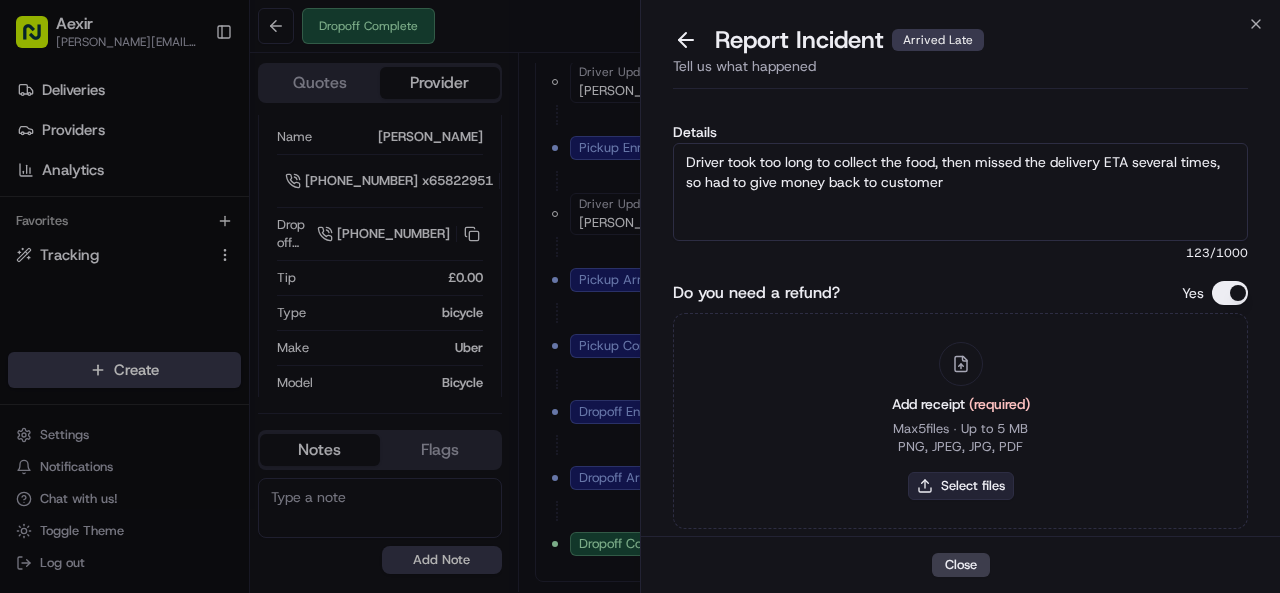 type on "Driver took too long to collect the food, then missed the delivery ETA several times, so had to give money back to customer" 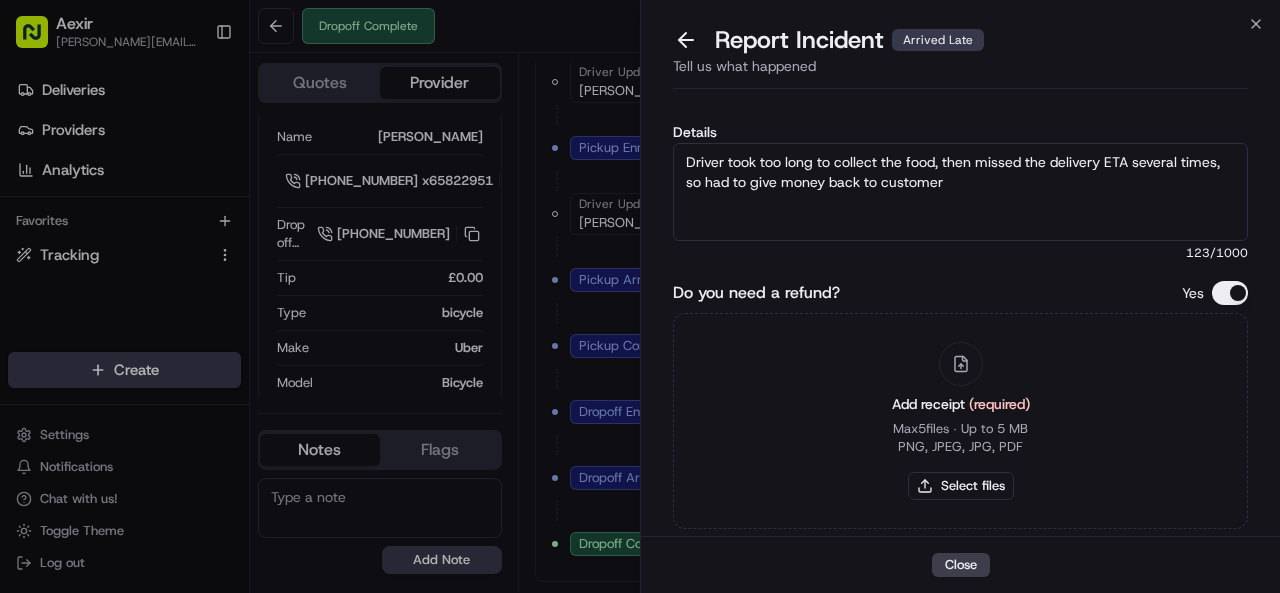 type 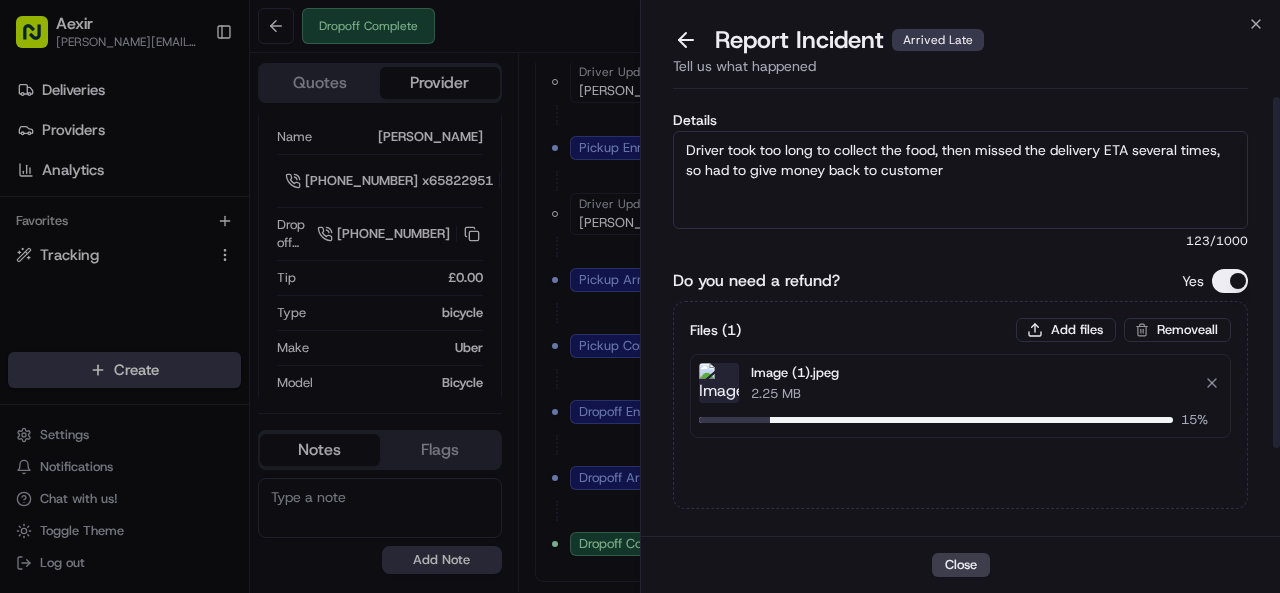 scroll, scrollTop: 0, scrollLeft: 0, axis: both 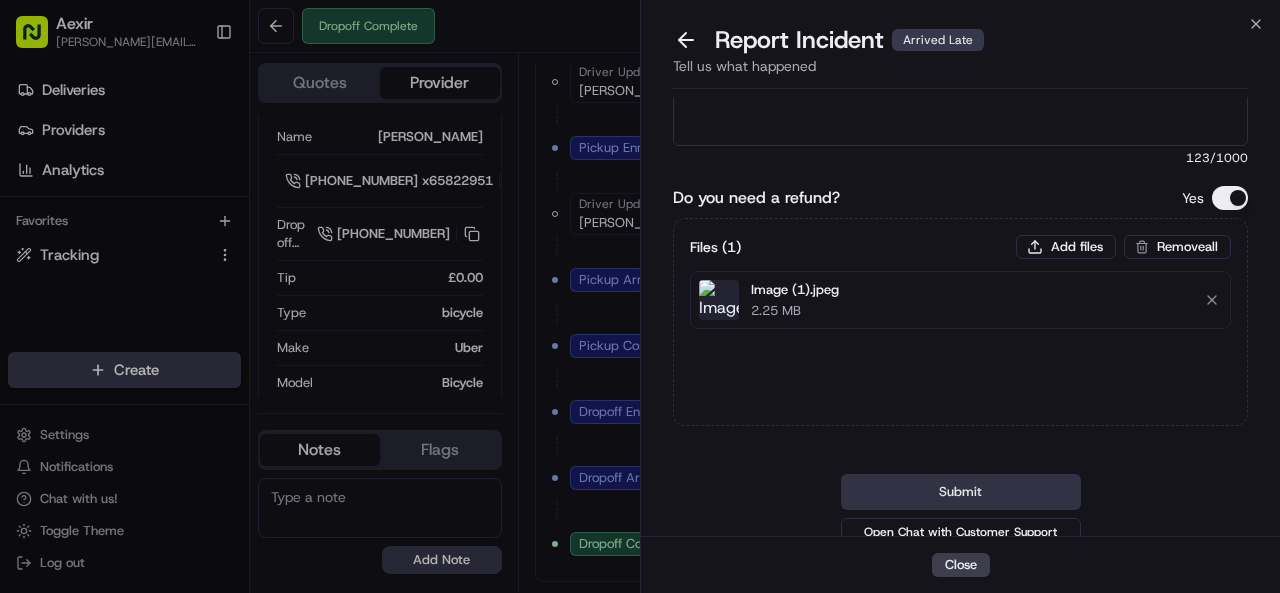 click on "Submit" at bounding box center (961, 492) 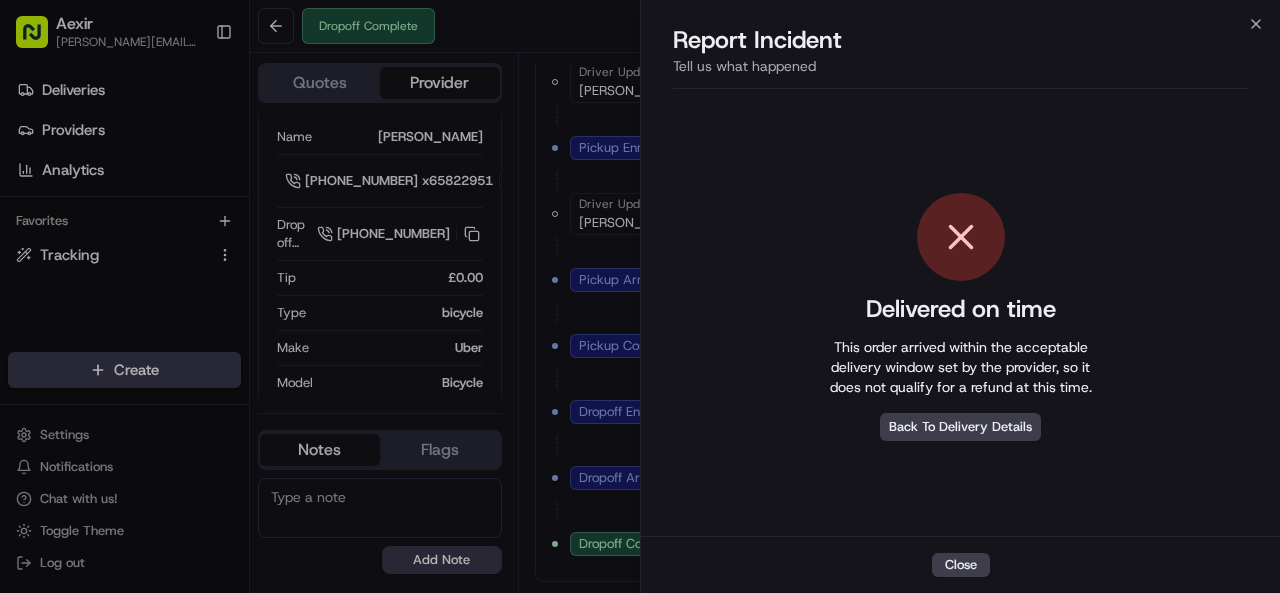 scroll, scrollTop: 0, scrollLeft: 0, axis: both 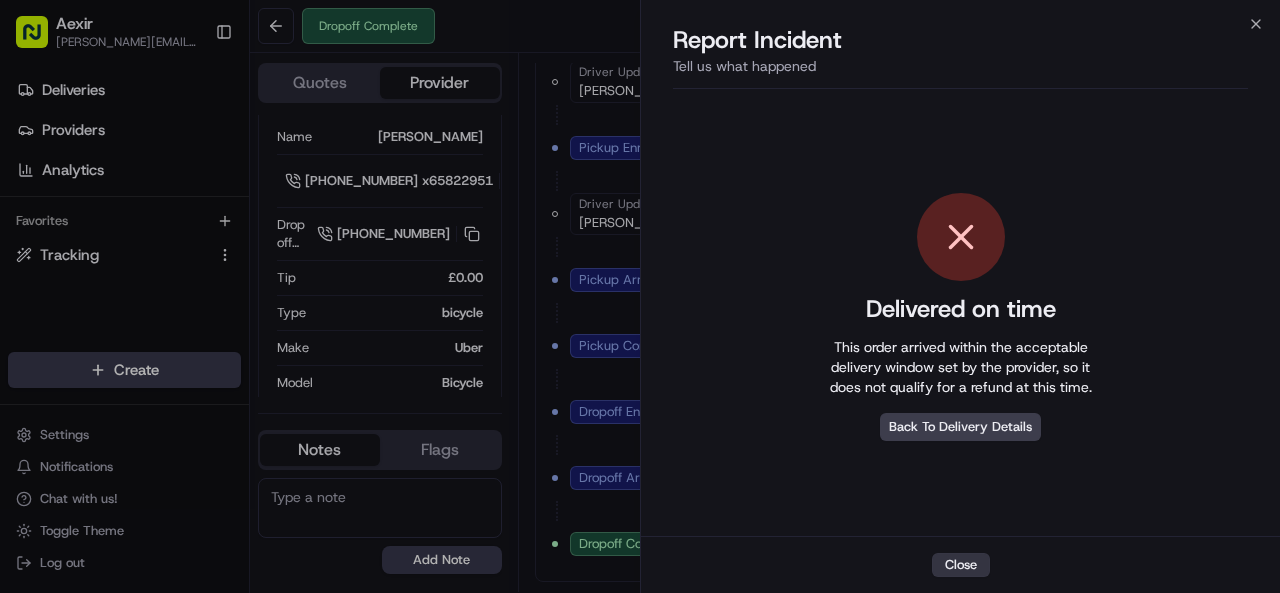 click on "Close" at bounding box center [961, 565] 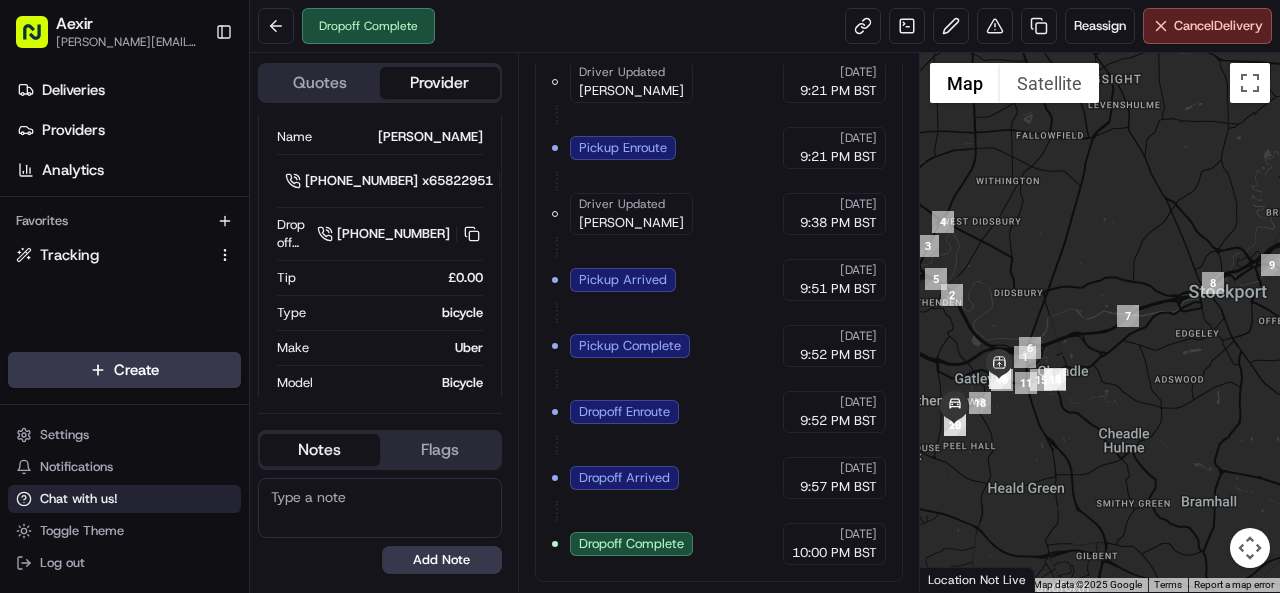 click on "Chat with us!" at bounding box center [124, 499] 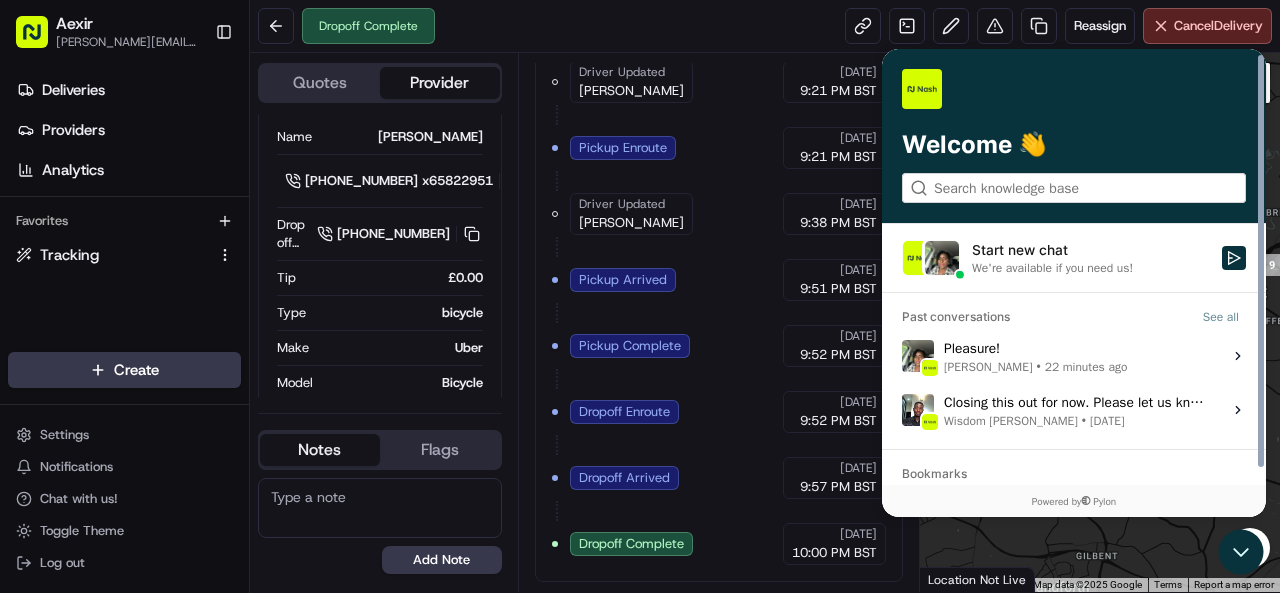 click on "[PERSON_NAME]" at bounding box center [988, 367] 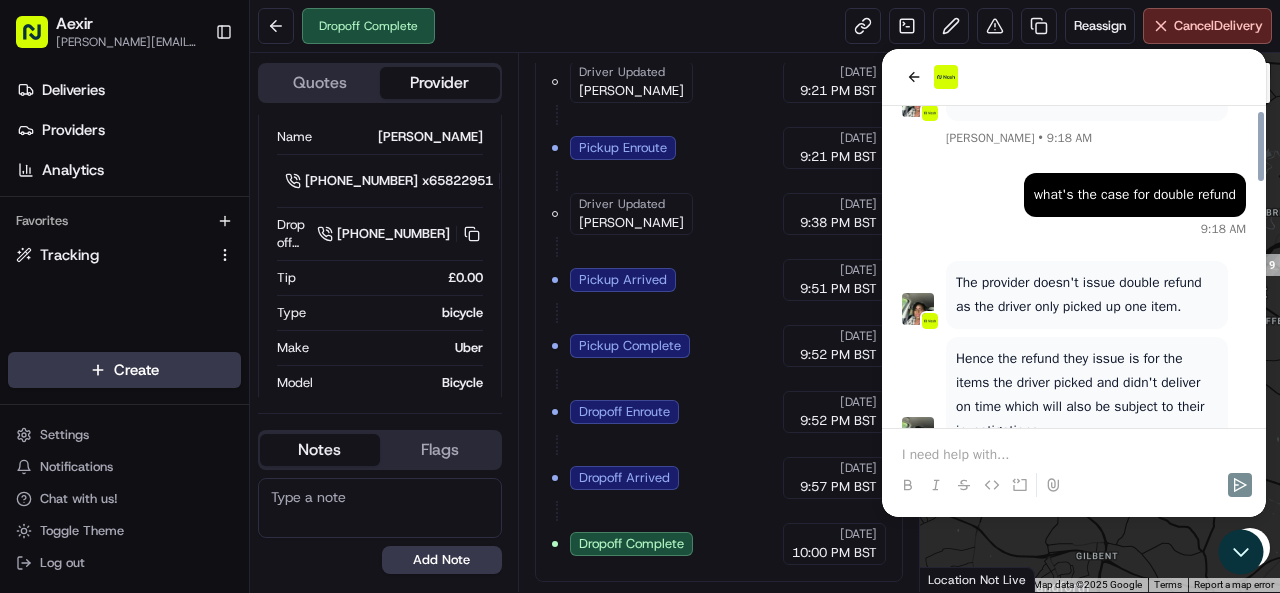 scroll, scrollTop: 1748, scrollLeft: 0, axis: vertical 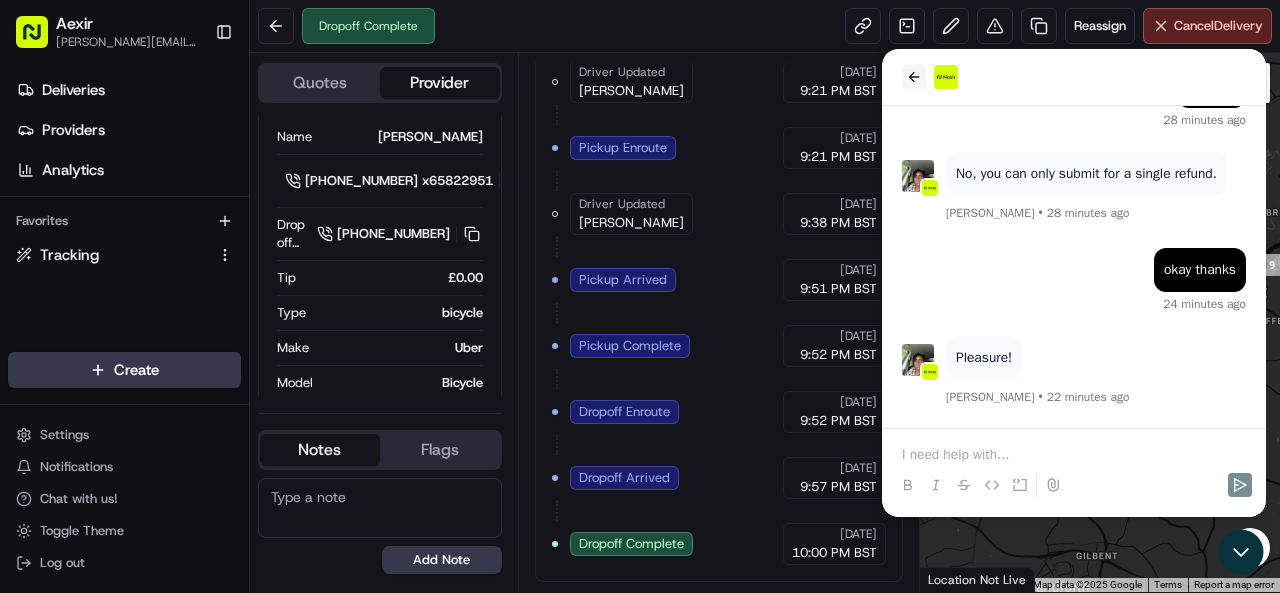 click at bounding box center [914, 77] 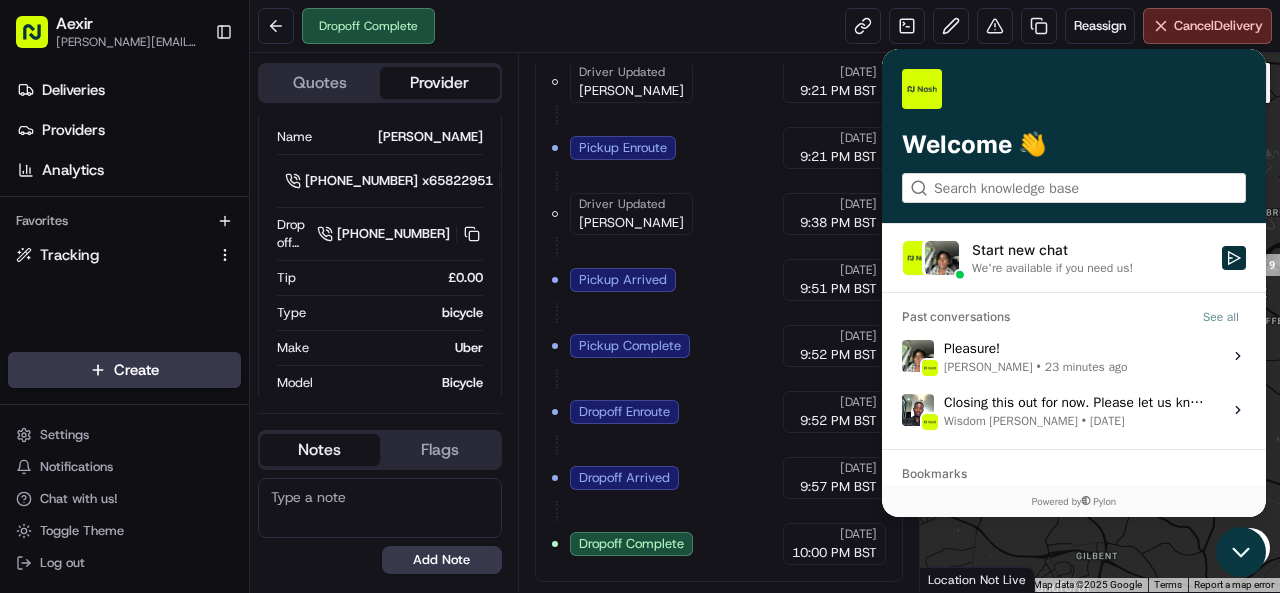 click 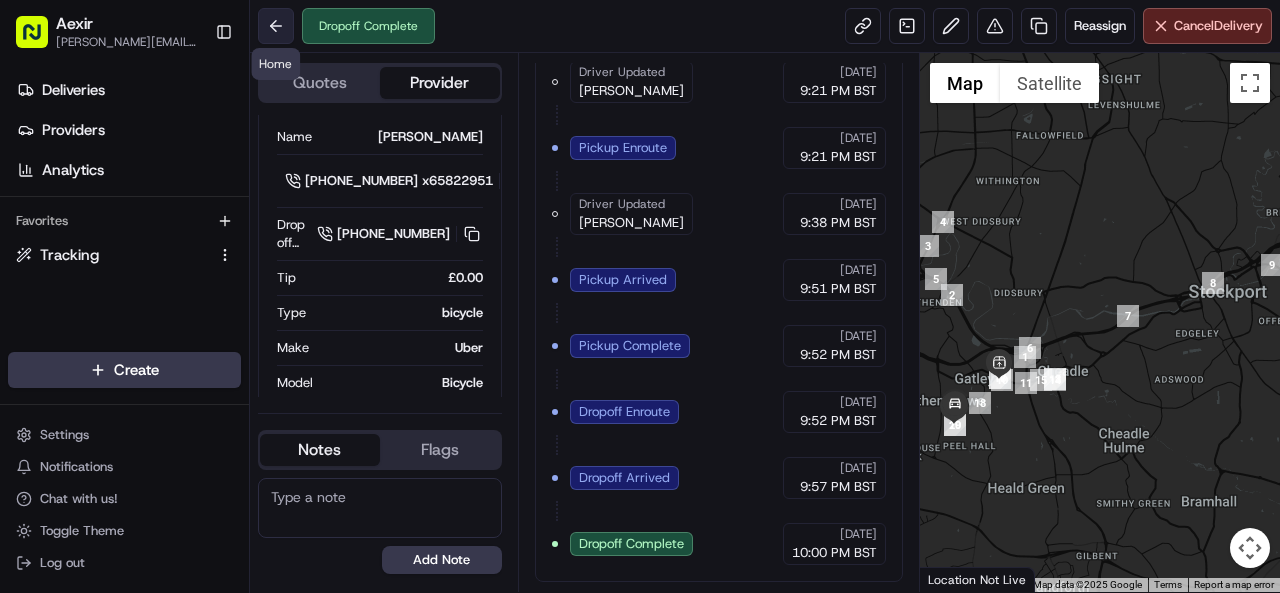 click at bounding box center [276, 26] 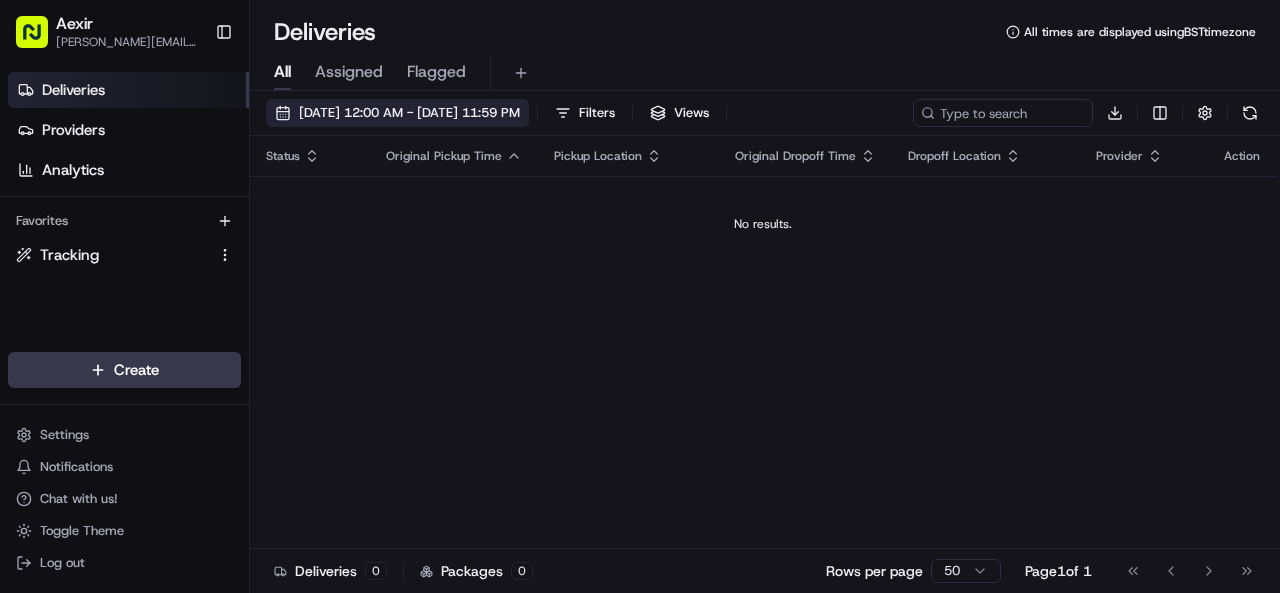 click on "07/11/2025 12:00 AM - 07/11/2025 11:59 PM" at bounding box center [409, 113] 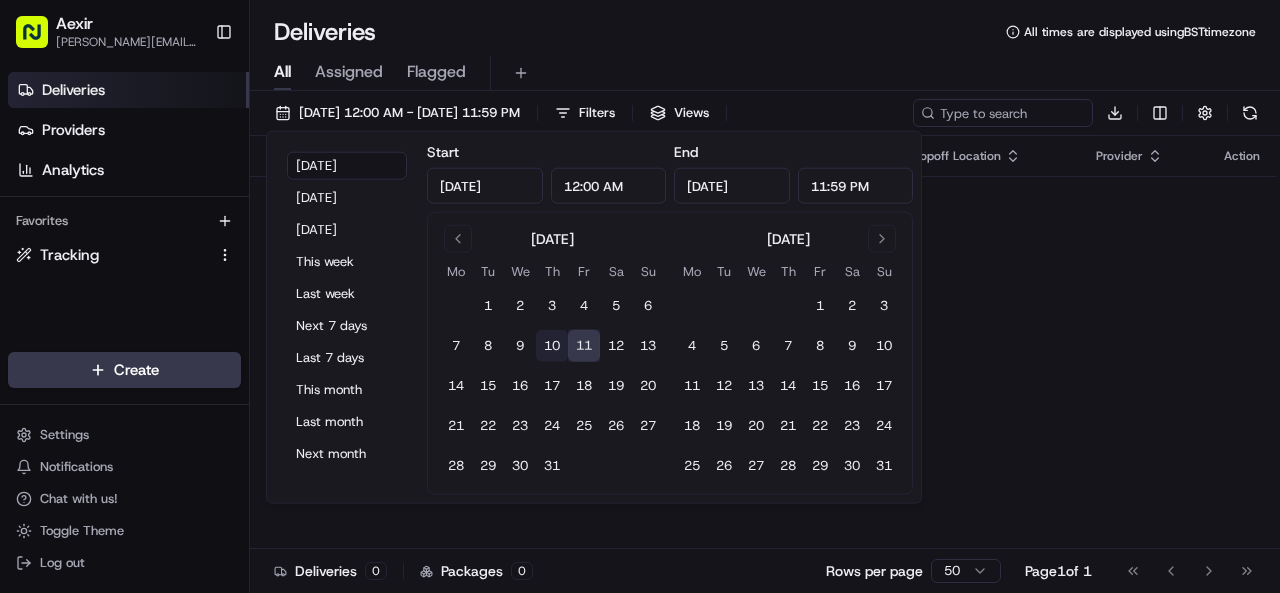 click on "10" at bounding box center [552, 346] 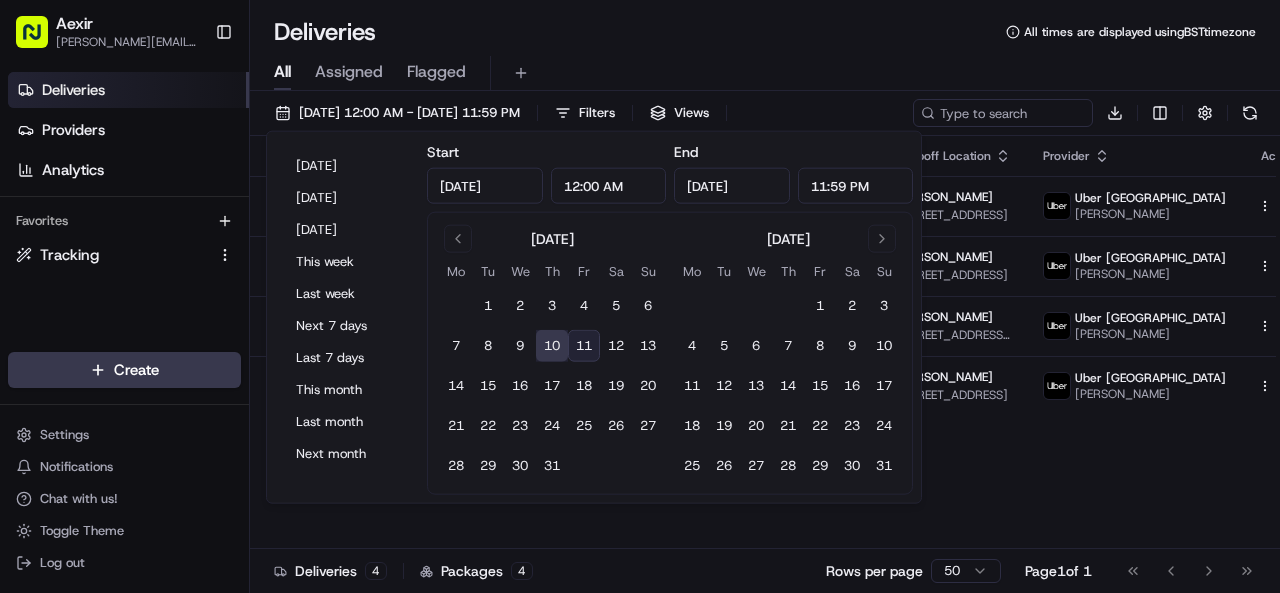 click on "All Assigned Flagged" at bounding box center (765, 73) 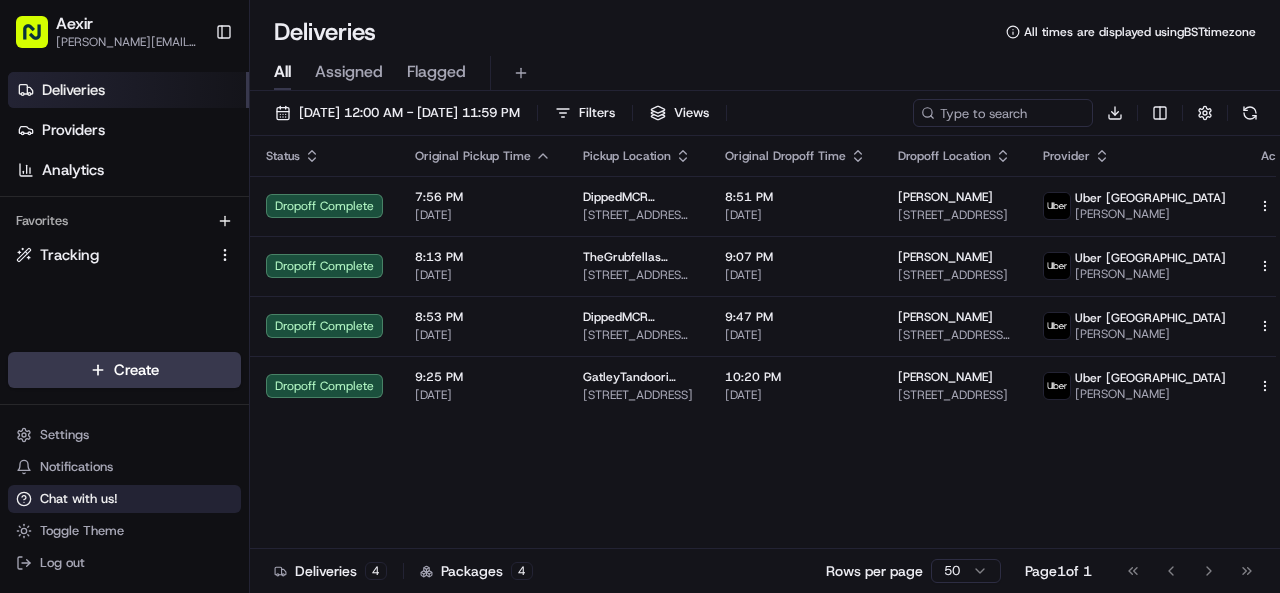 click on "Chat with us!" at bounding box center [124, 499] 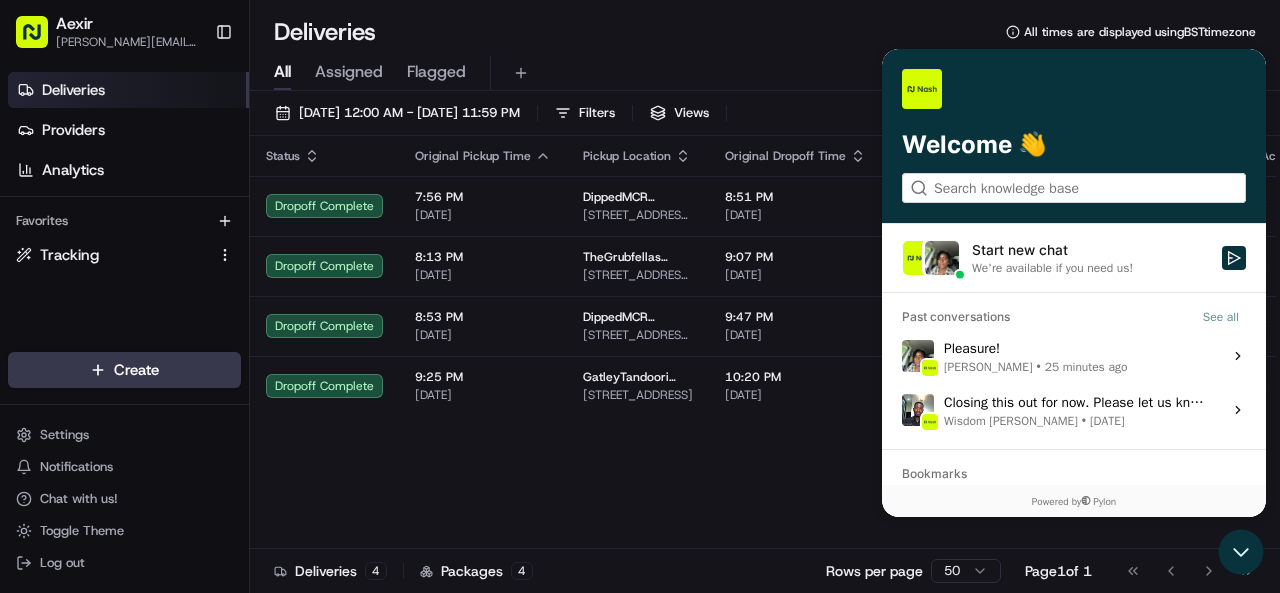 click on "Pleasure! Grace Nketiah • 25 minutes ago View issue" at bounding box center (1074, 356) 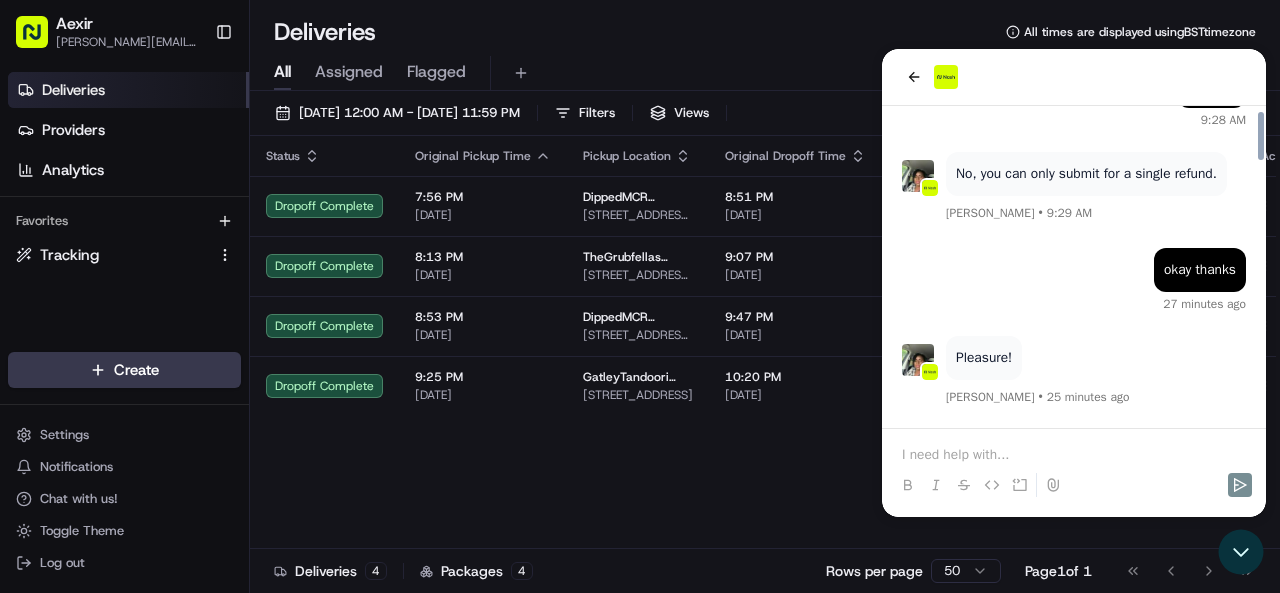 scroll, scrollTop: 1748, scrollLeft: 0, axis: vertical 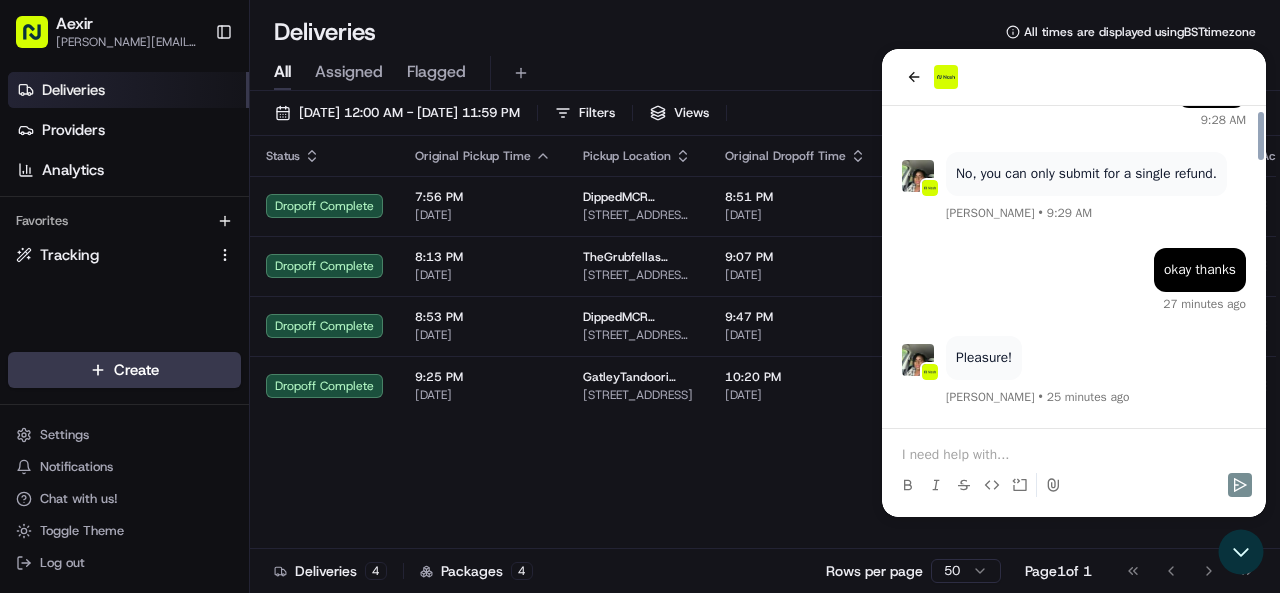click at bounding box center (1074, 455) 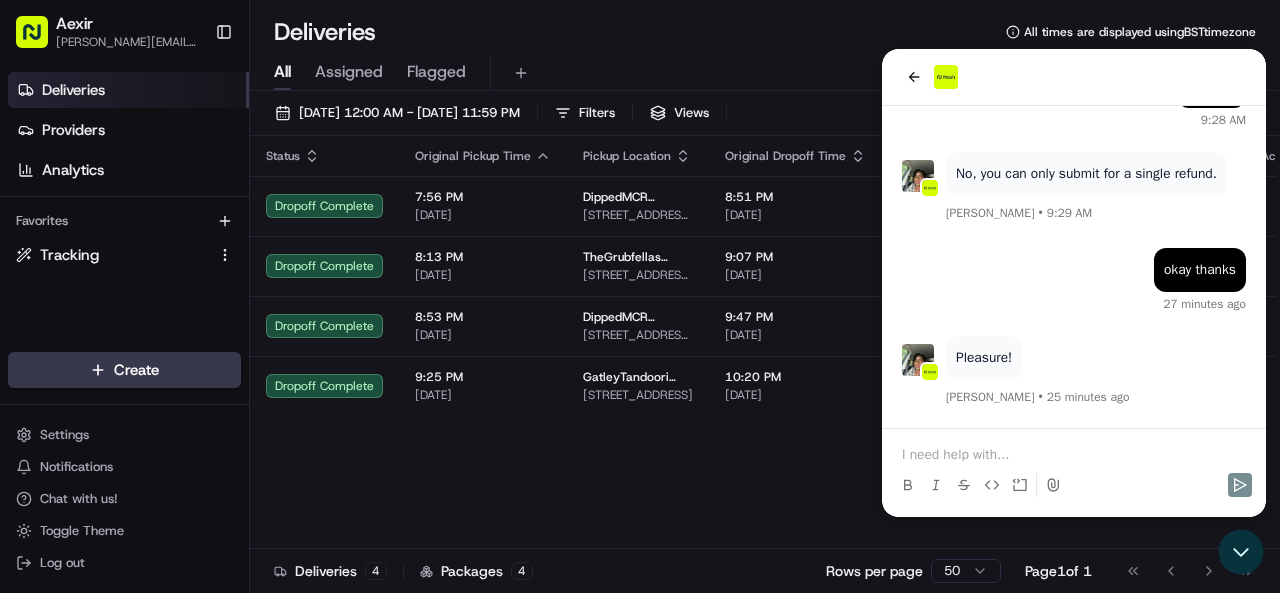 type 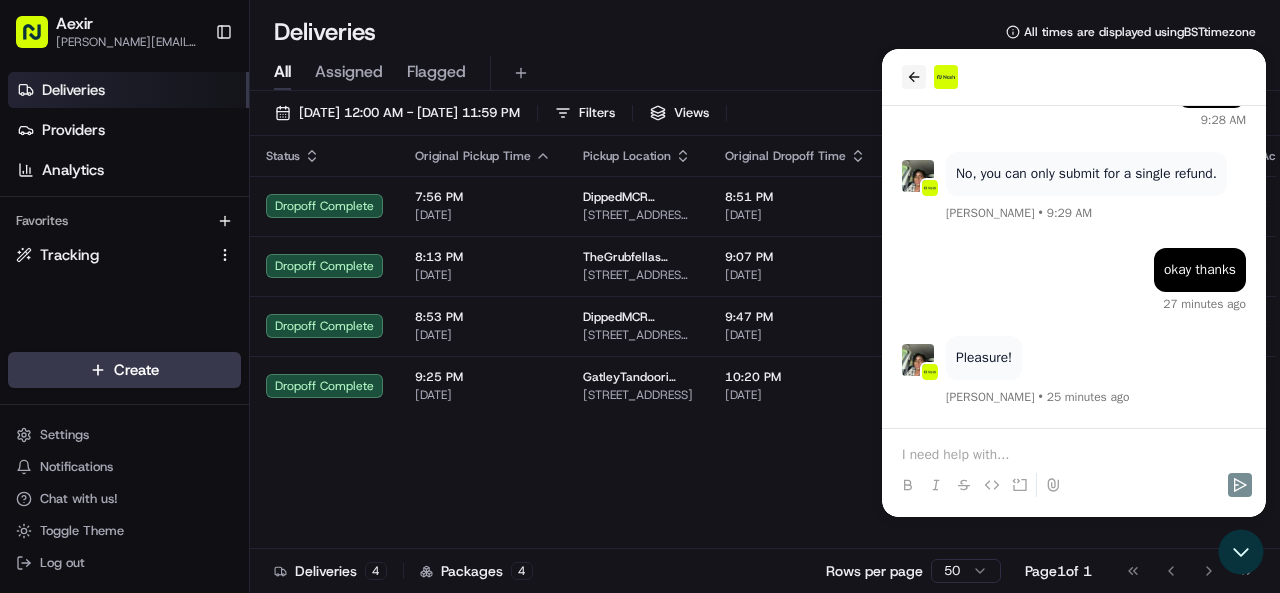 click 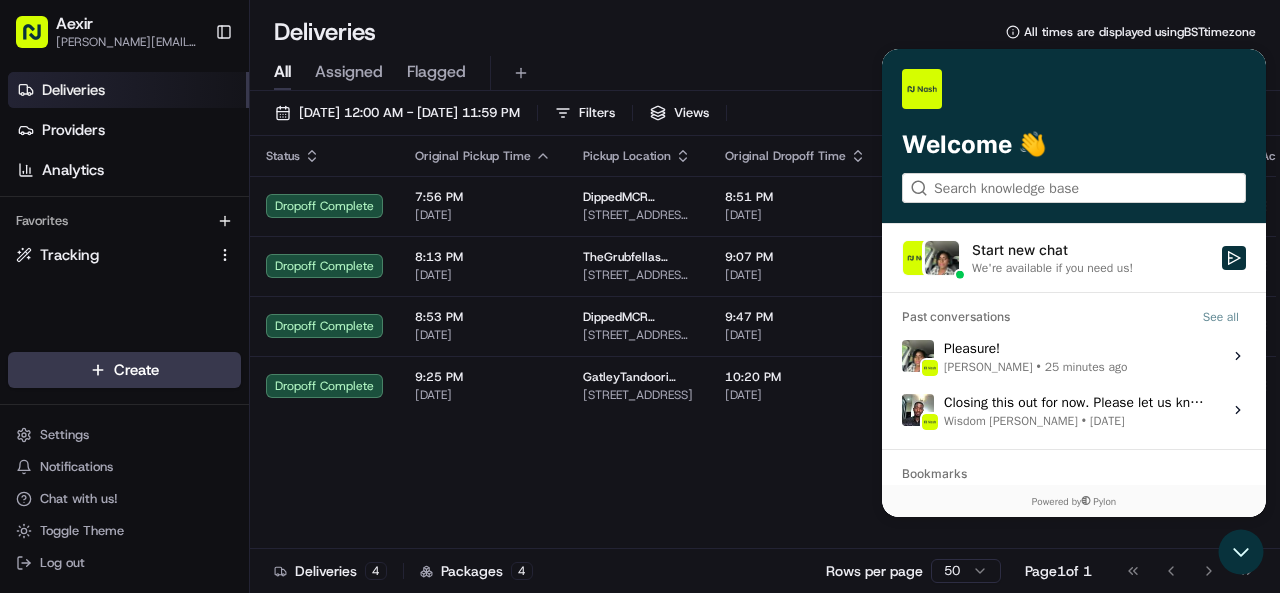 scroll, scrollTop: 0, scrollLeft: 0, axis: both 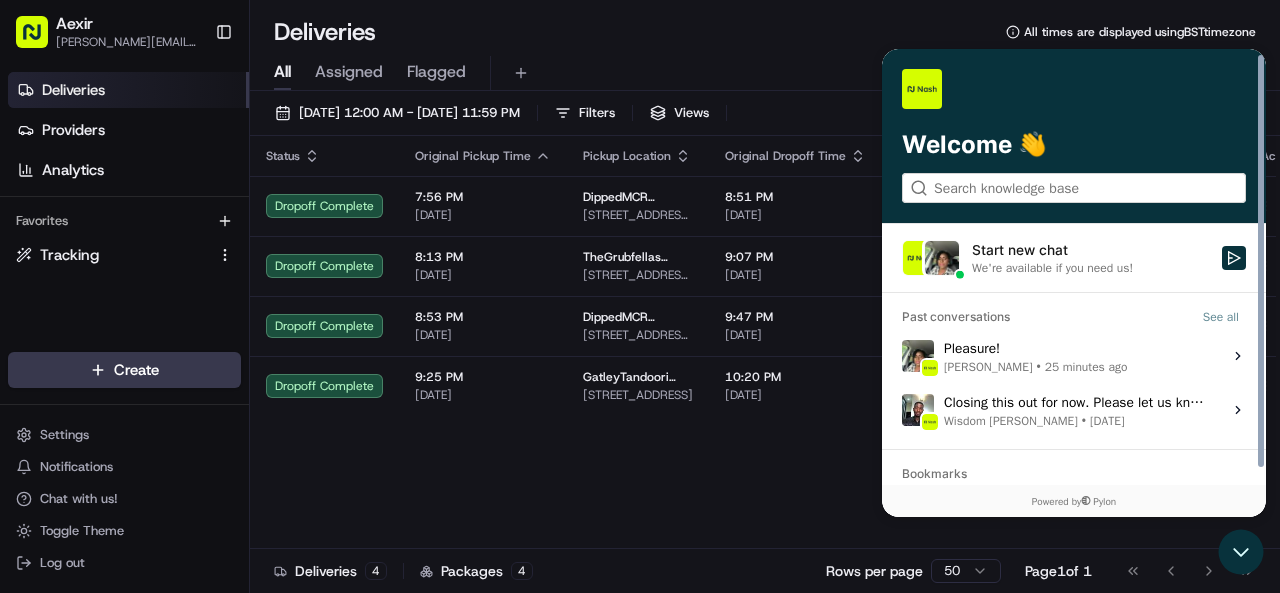 click on "Status Original Pickup Time Pickup Location Original Dropoff Time Dropoff Location Provider Action Dropoff Complete 7:56 PM 07/10/2025 DippedMCR DippedMCR 37 Market St, Hyde SK14 2AD, UK 8:51 PM 07/10/2025 Anna Wilde 4 Vicarage Gardens, Hyde SK14 2RH, UK Uber UK MILON M. Dropoff Complete 8:13 PM 07/10/2025 TheGrubfellas TheGrubfellas 444 Wilmslow Rd, Withington, Manchester M20 3BW, UK 9:07 PM 07/10/2025 Aman chowdhury 5 Selsey Dr, Manchester M20 5WW, UK Uber UK Ali H. Dropoff Complete 8:53 PM 07/10/2025 DippedMCR DippedMCR 37 Market St, Hyde SK14 2AD, UK 9:47 PM 07/10/2025 Luke Beddow 20 Hulme Rd, Denton, Manchester M34 2WZ, UK Uber UK MUHAMMAD M. Dropoff Complete 9:25 PM 07/10/2025 GatleyTandoori GatleyTandoori 5 Northenden Rd, Gatley, Cheadle SK8 4EN, UK 10:20 PM 07/10/2025 Emma Hawley 126 Crossacres Rd, Wythenshawe, Manchester M22 5BS, UK Uber UK FAKHRA H." at bounding box center [783, 342] 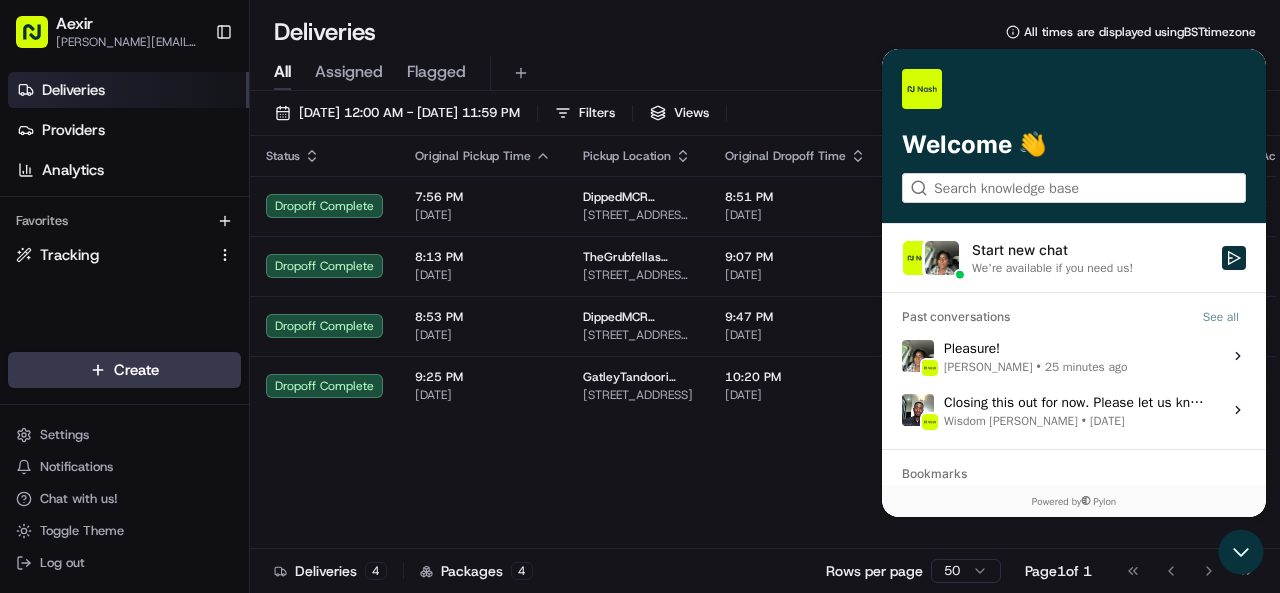 click on "Status Original Pickup Time Pickup Location Original Dropoff Time Dropoff Location Provider Action Dropoff Complete 7:56 PM 07/10/2025 DippedMCR DippedMCR 37 Market St, Hyde SK14 2AD, UK 8:51 PM 07/10/2025 Anna Wilde 4 Vicarage Gardens, Hyde SK14 2RH, UK Uber UK MILON M. Dropoff Complete 8:13 PM 07/10/2025 TheGrubfellas TheGrubfellas 444 Wilmslow Rd, Withington, Manchester M20 3BW, UK 9:07 PM 07/10/2025 Aman chowdhury 5 Selsey Dr, Manchester M20 5WW, UK Uber UK Ali H. Dropoff Complete 8:53 PM 07/10/2025 DippedMCR DippedMCR 37 Market St, Hyde SK14 2AD, UK 9:47 PM 07/10/2025 Luke Beddow 20 Hulme Rd, Denton, Manchester M34 2WZ, UK Uber UK MUHAMMAD M. Dropoff Complete 9:25 PM 07/10/2025 GatleyTandoori GatleyTandoori 5 Northenden Rd, Gatley, Cheadle SK8 4EN, UK 10:20 PM 07/10/2025 Emma Hawley 126 Crossacres Rd, Wythenshawe, Manchester M22 5BS, UK Uber UK FAKHRA H." at bounding box center (783, 342) 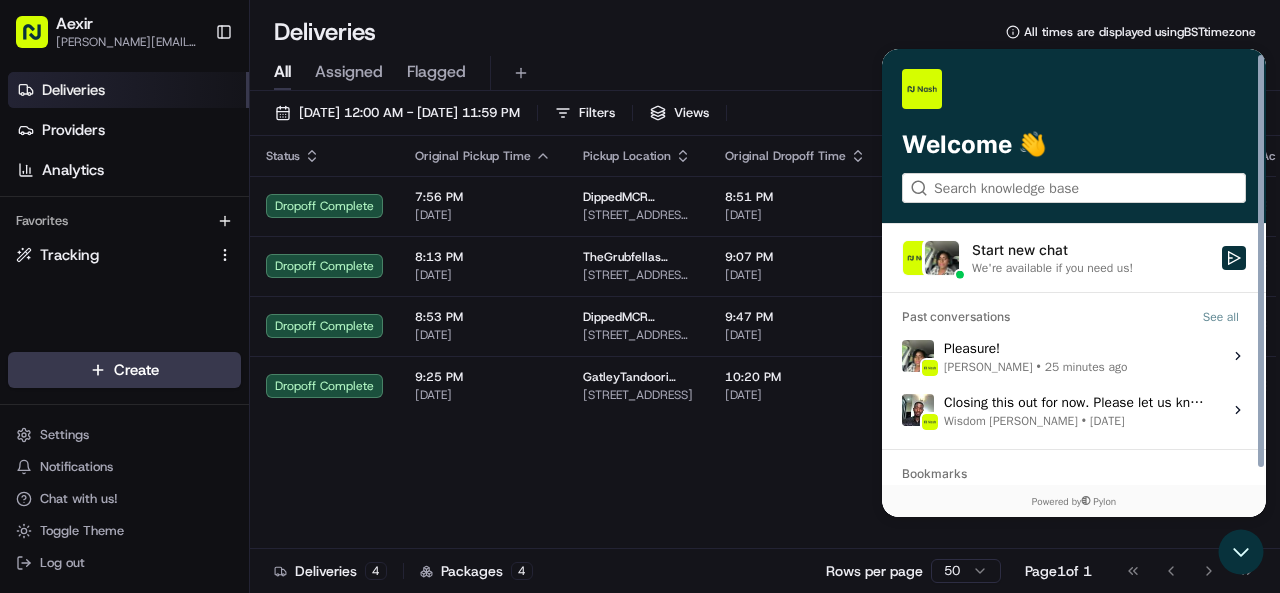 click on "Deliveries All times are displayed using  BST  timezone" at bounding box center [765, 32] 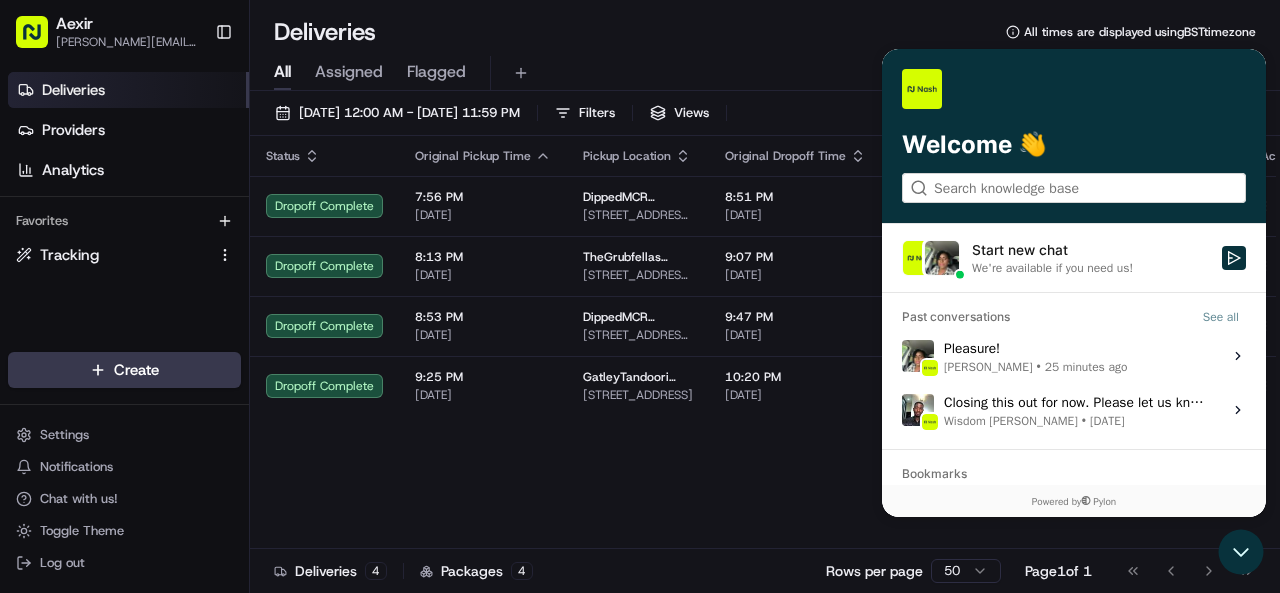 click on "Deliveries All times are displayed using  BST  timezone" at bounding box center (765, 32) 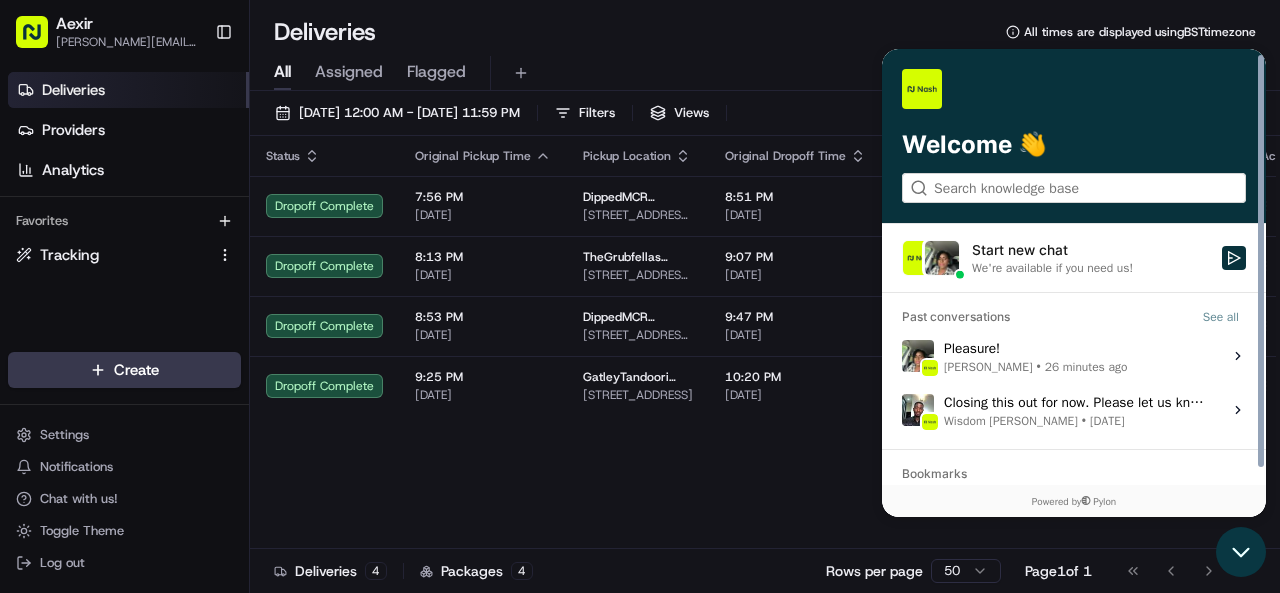 click 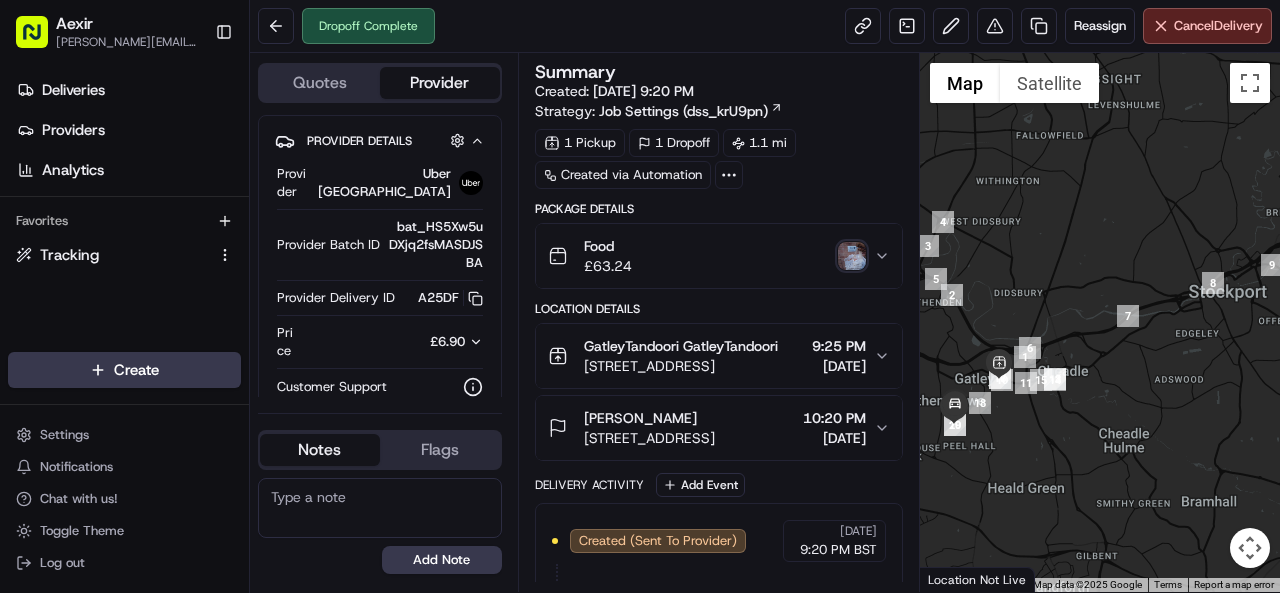 scroll, scrollTop: 0, scrollLeft: 0, axis: both 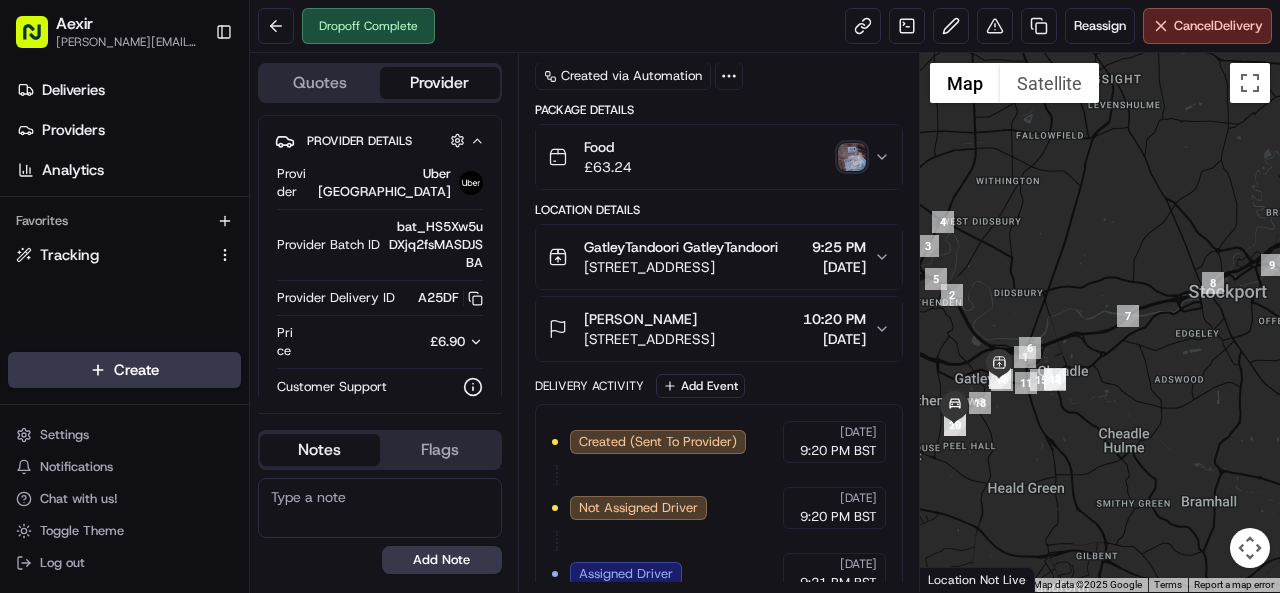 click 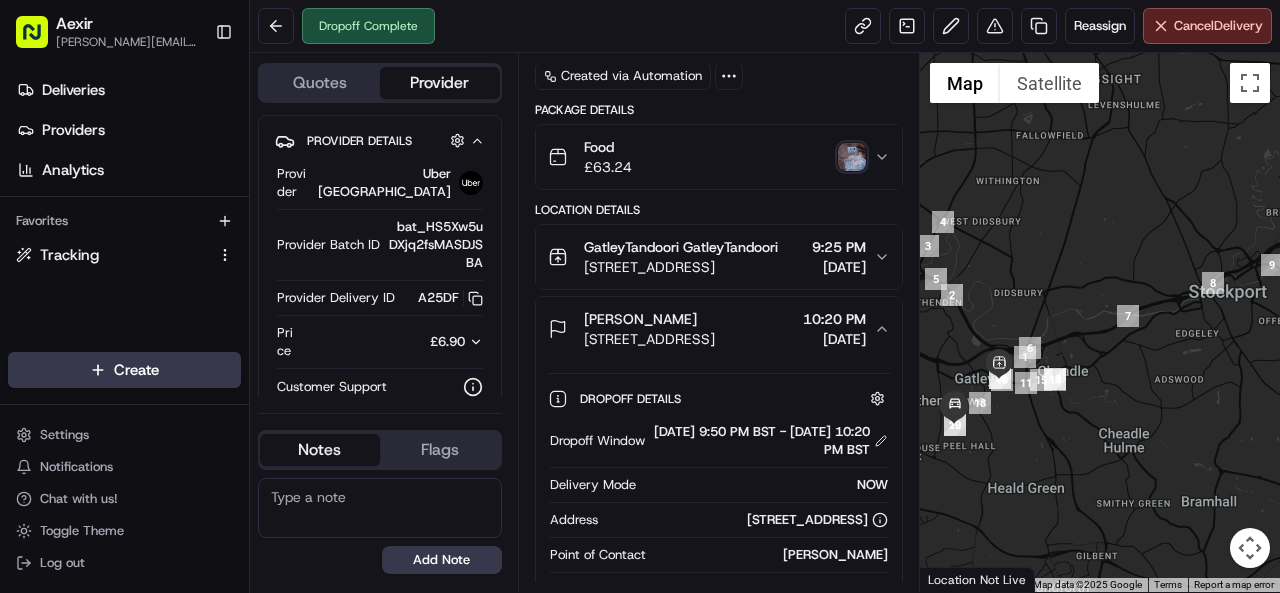 click 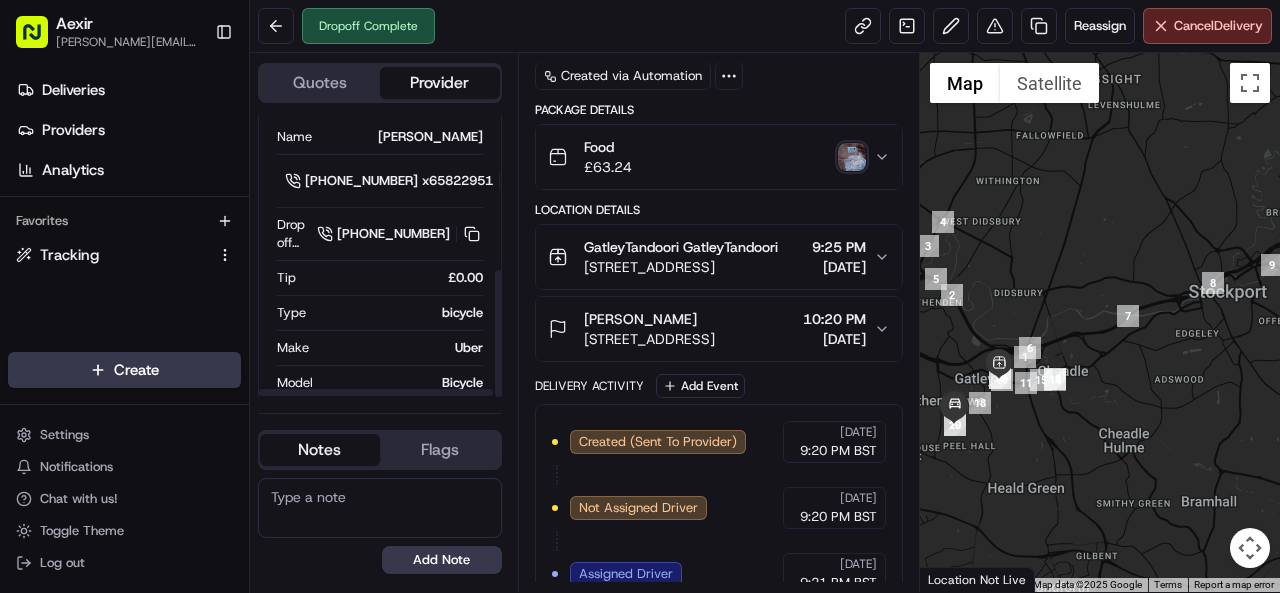 scroll, scrollTop: 0, scrollLeft: 0, axis: both 